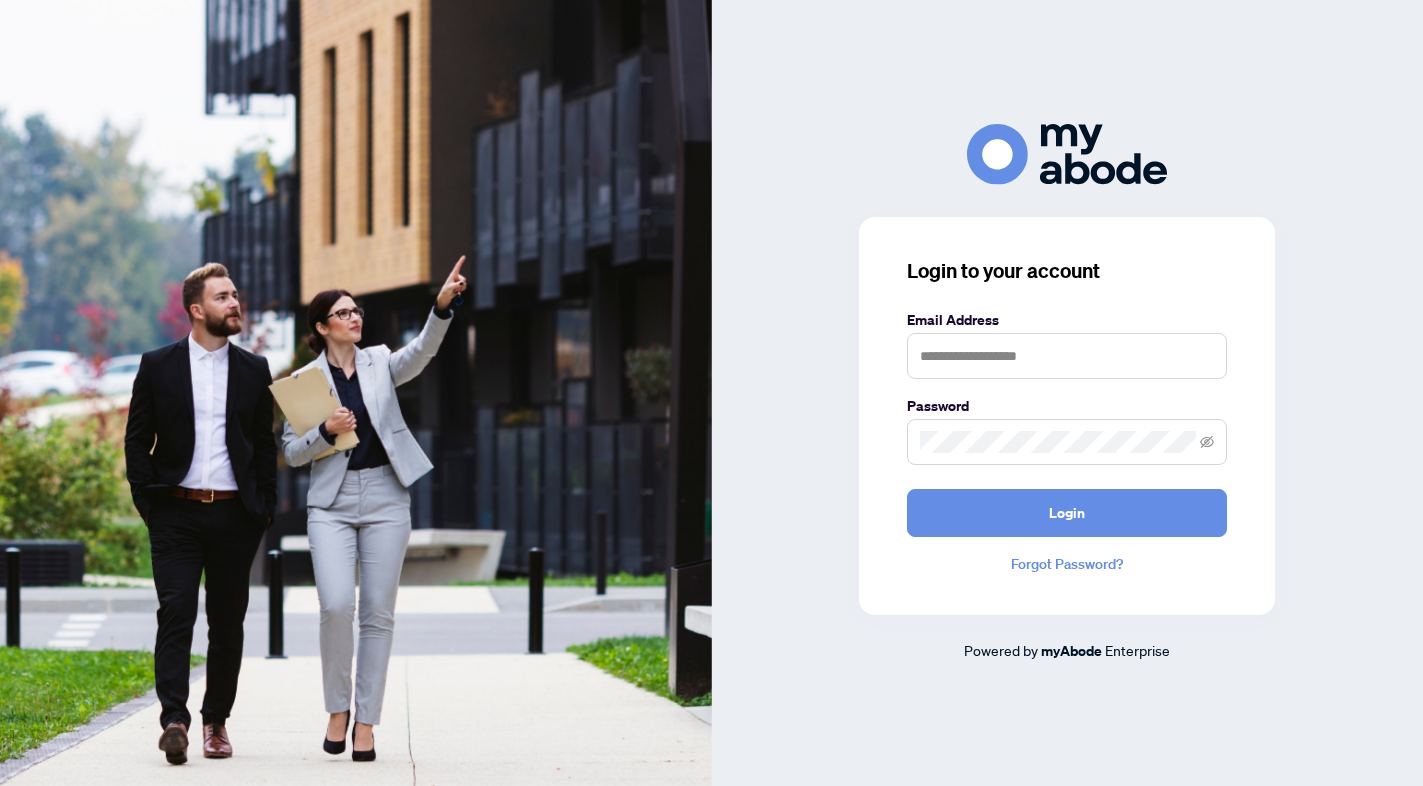 scroll, scrollTop: 0, scrollLeft: 0, axis: both 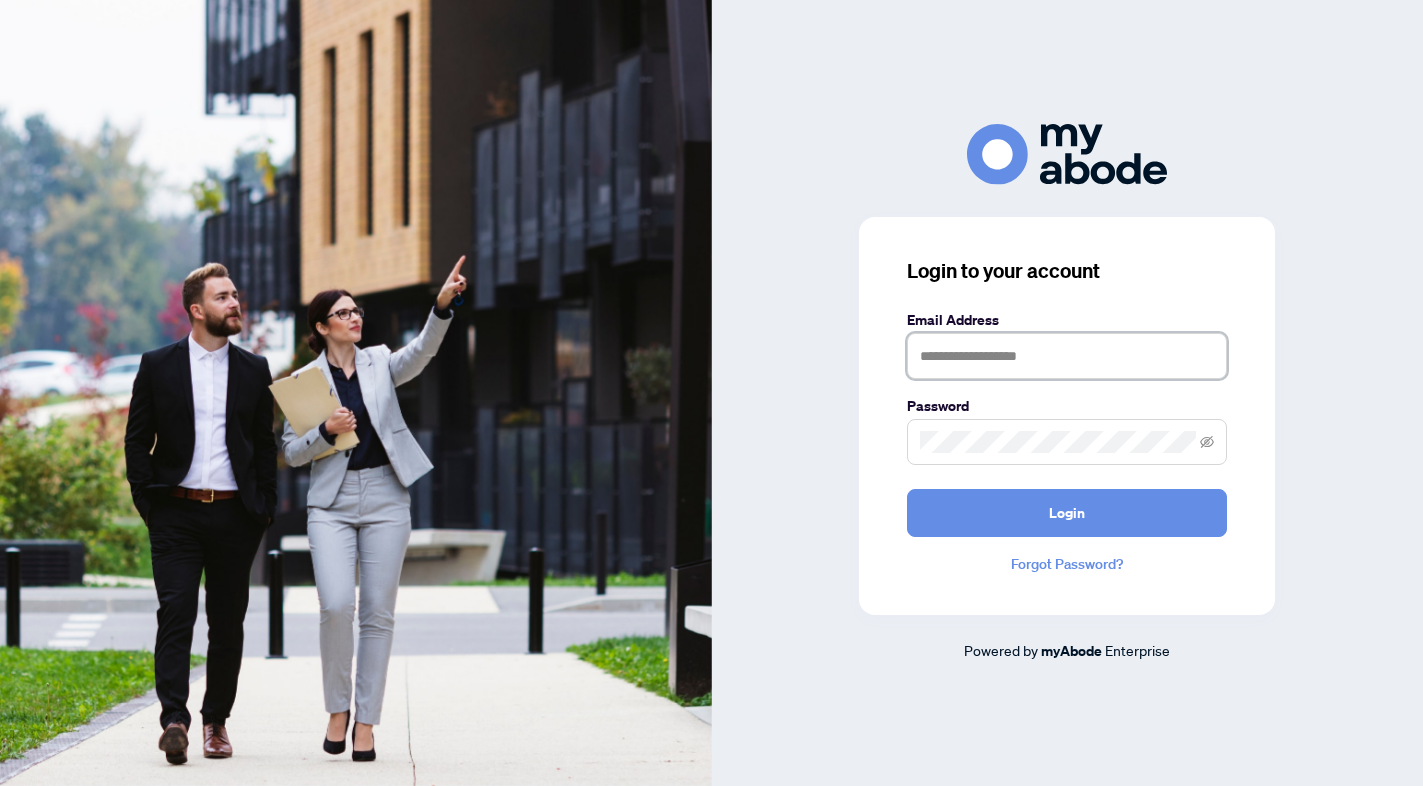 type on "**********" 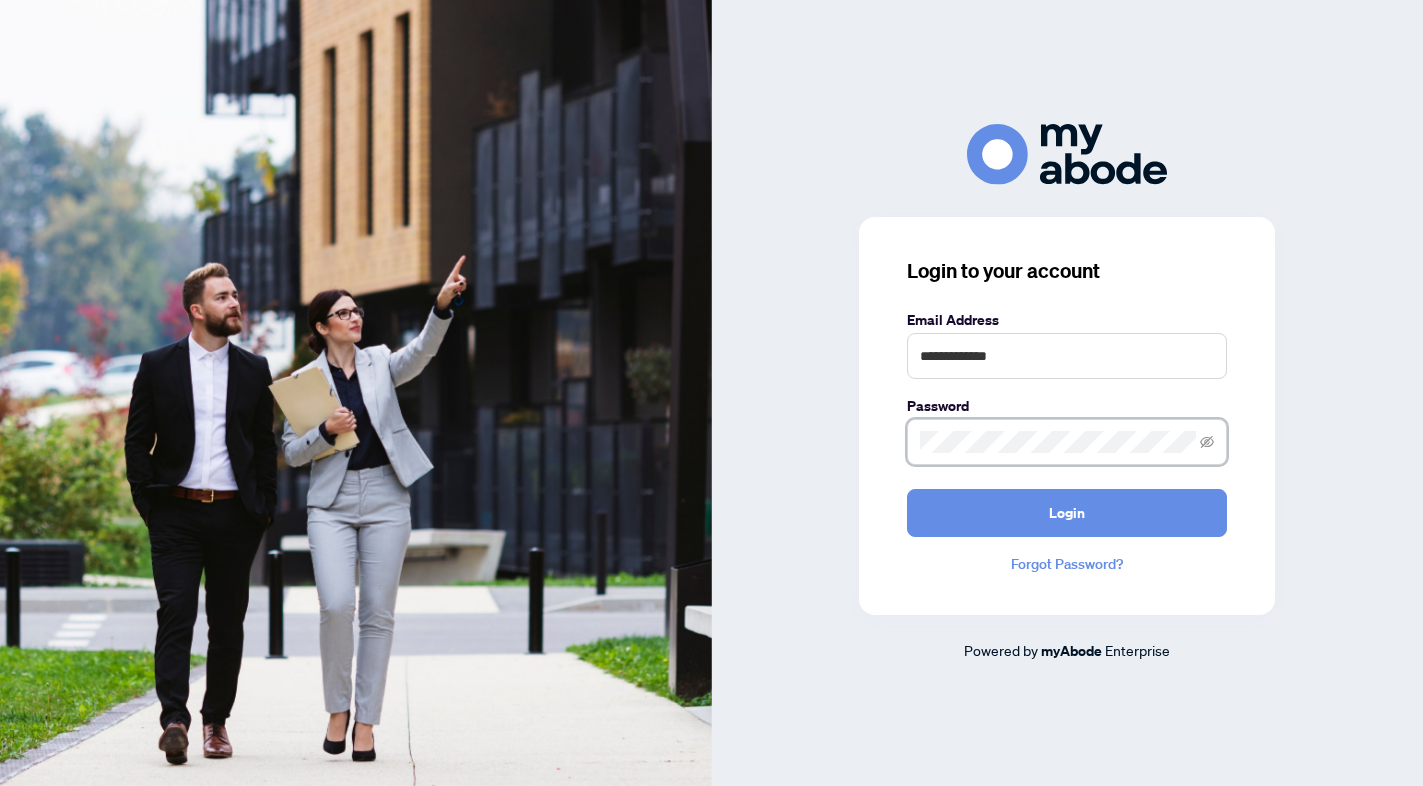 click on "Login" at bounding box center [1067, 513] 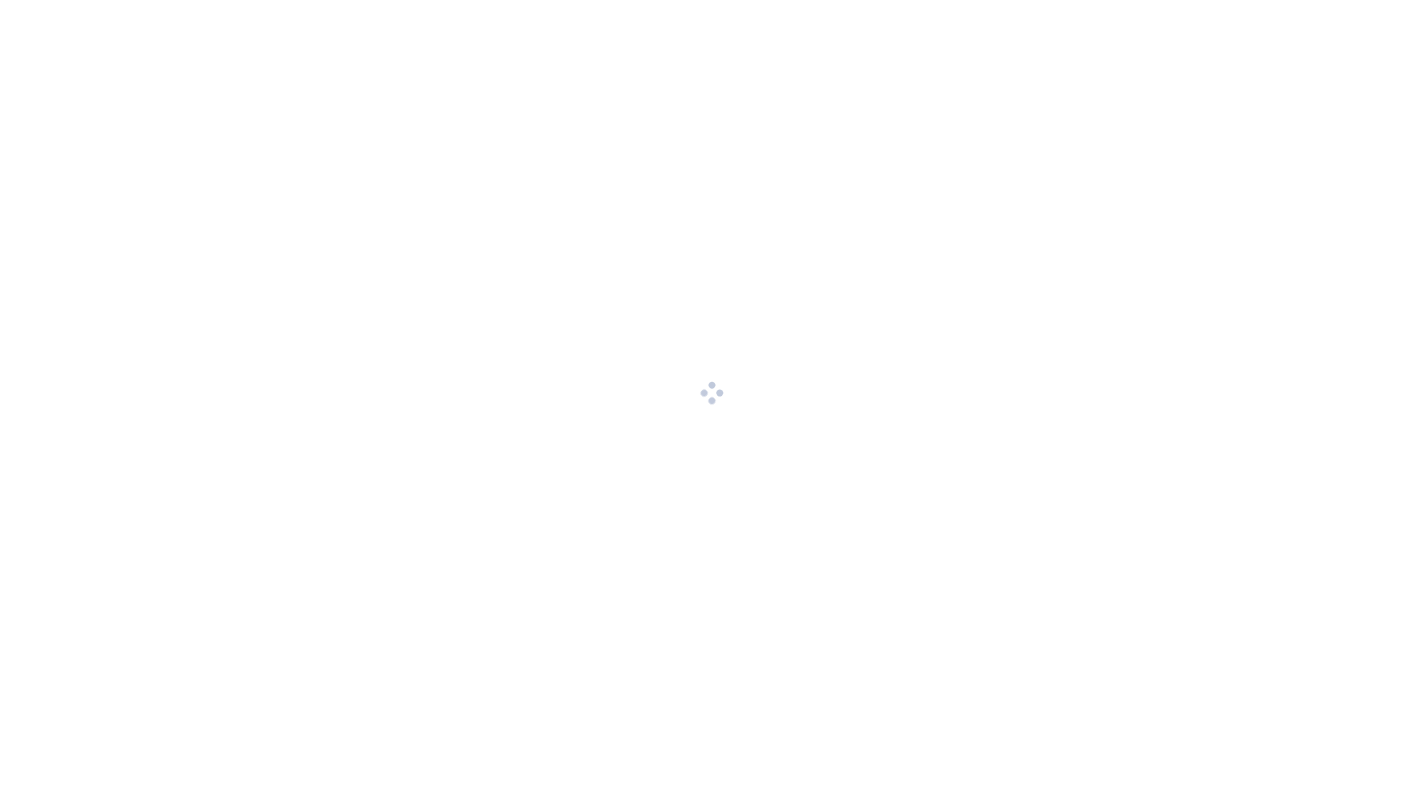 scroll, scrollTop: 0, scrollLeft: 0, axis: both 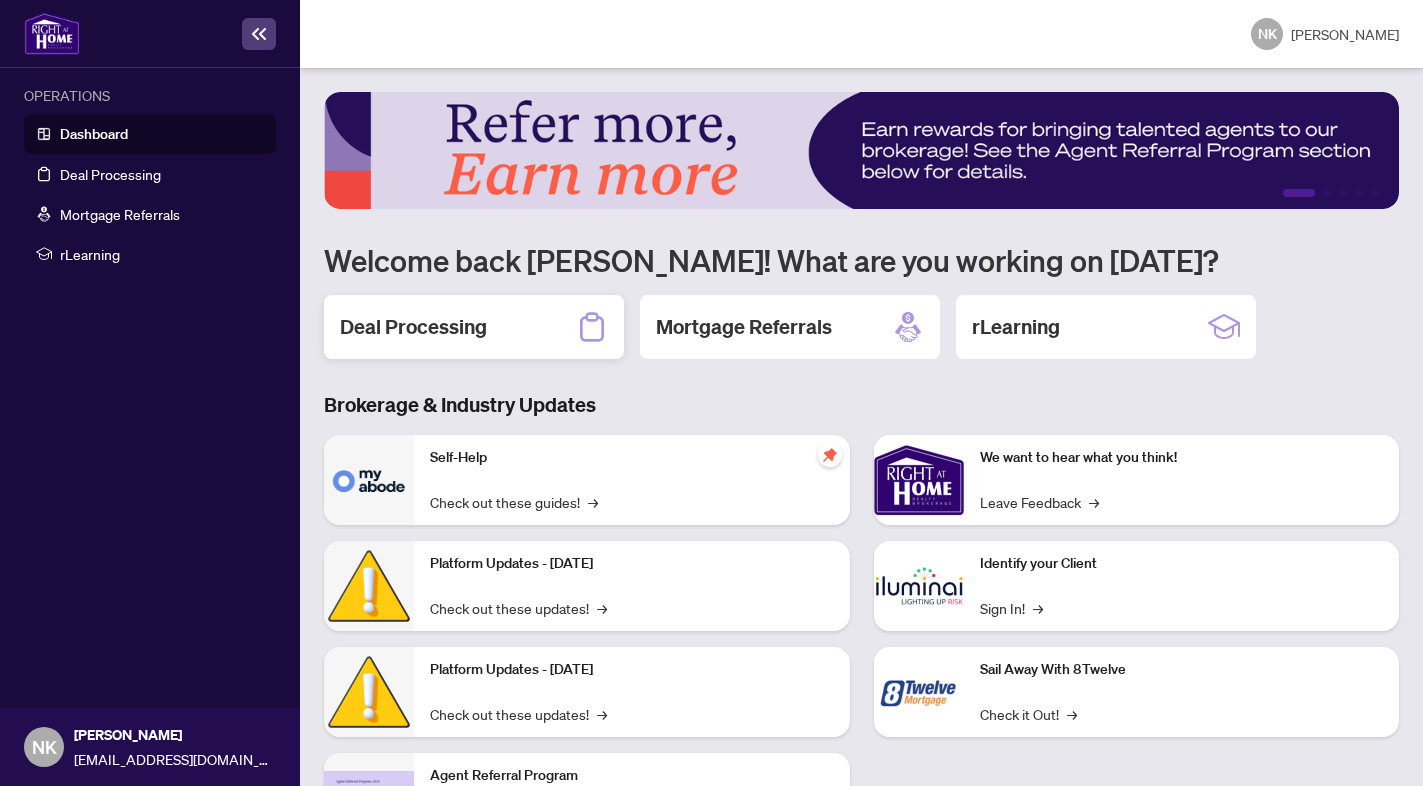 click on "Deal Processing" at bounding box center [413, 327] 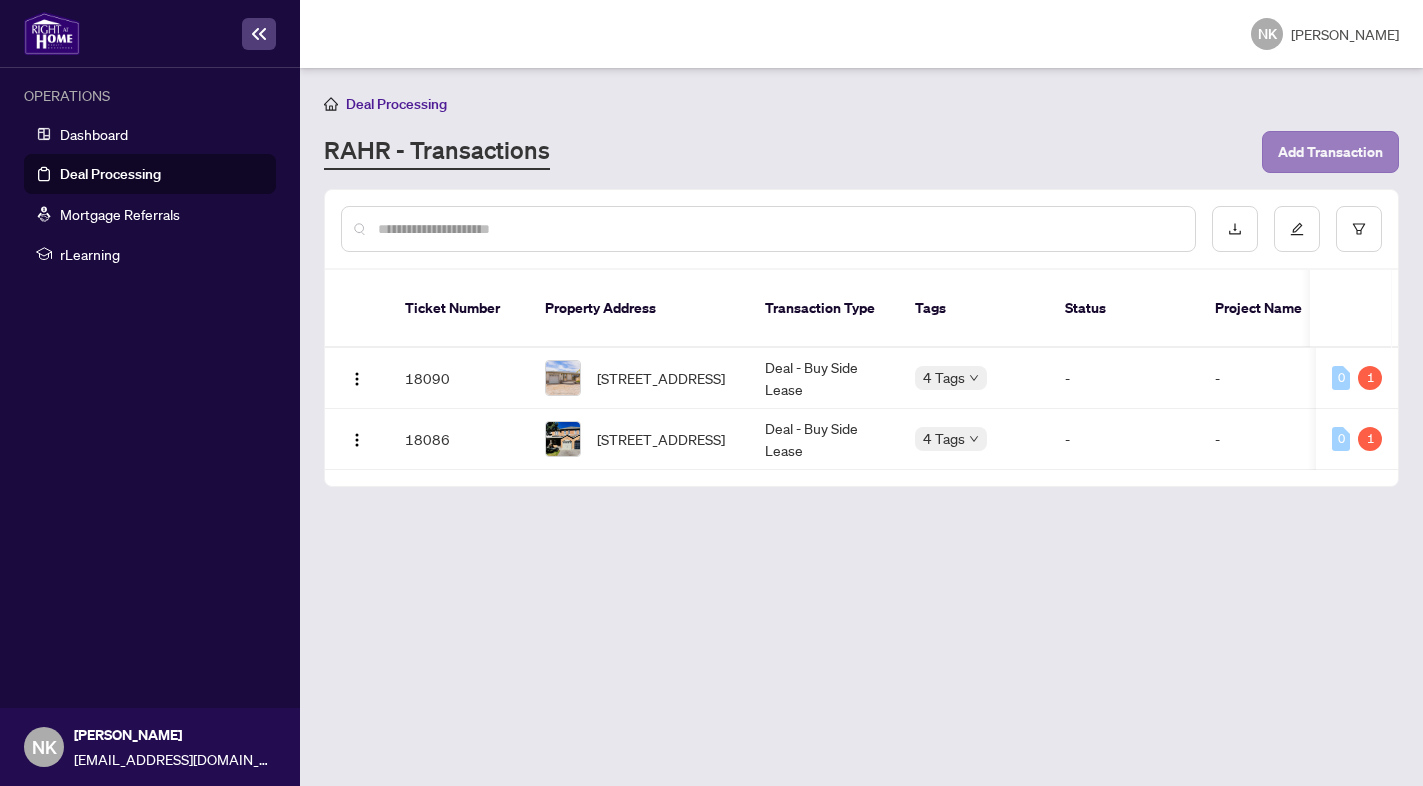 click on "Add Transaction" at bounding box center (1330, 152) 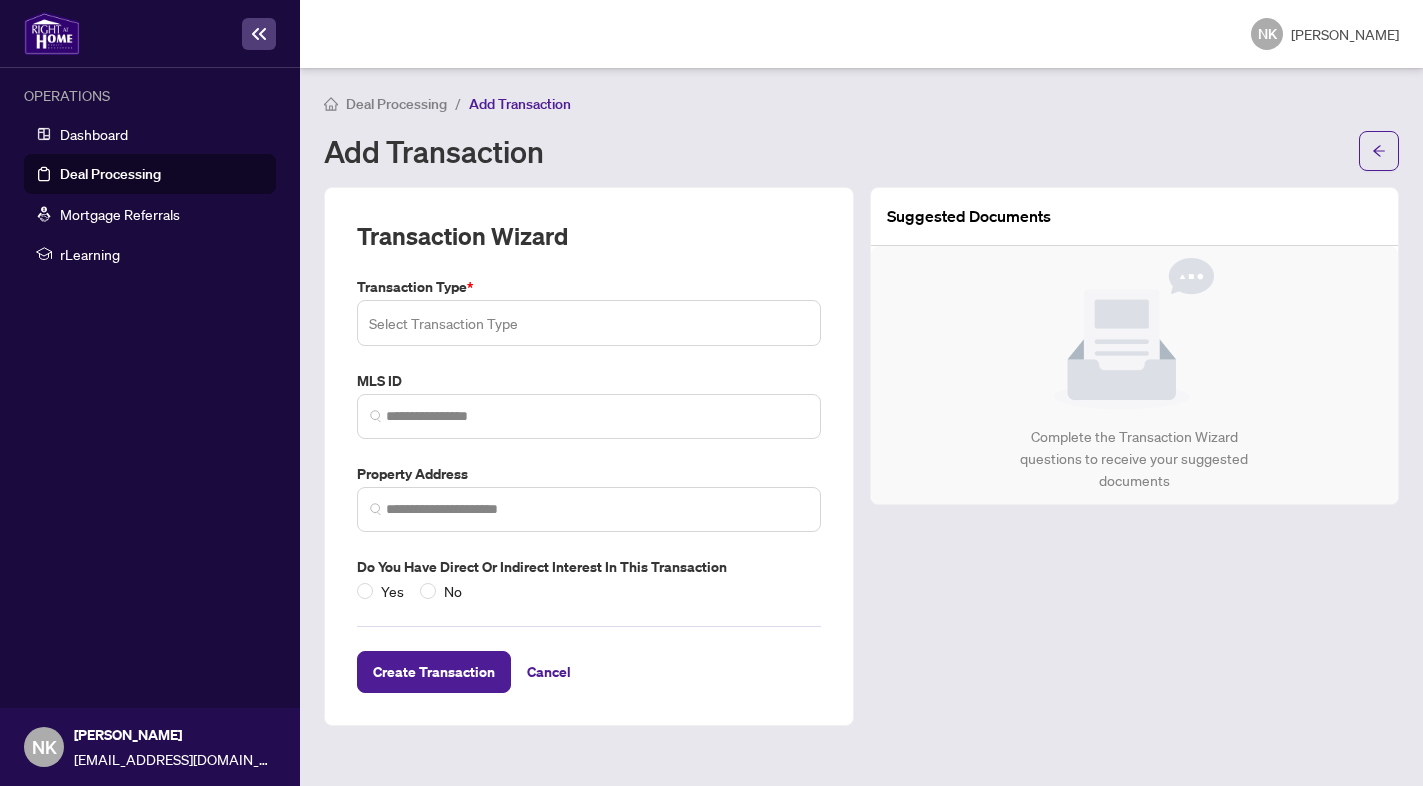 click at bounding box center (589, 323) 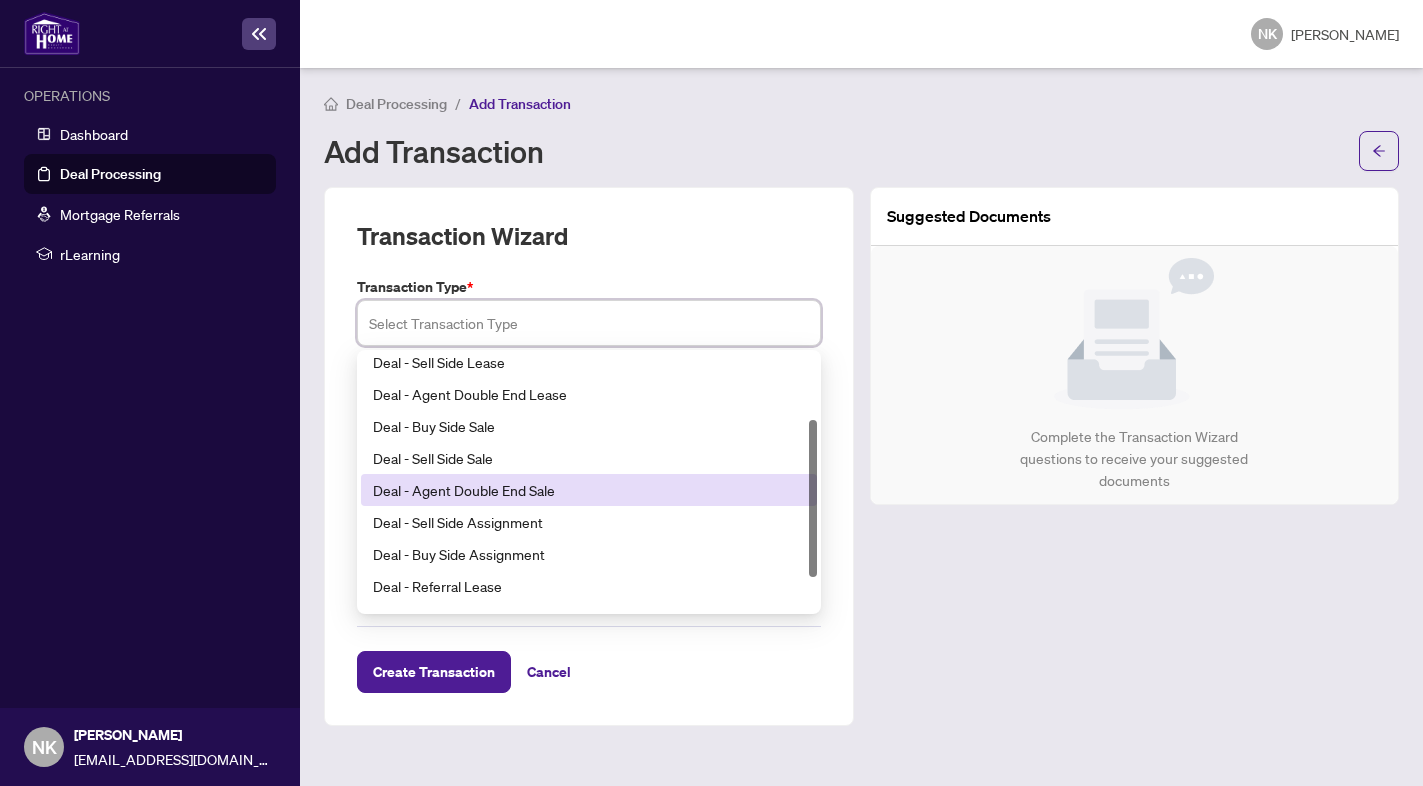 scroll, scrollTop: 107, scrollLeft: 0, axis: vertical 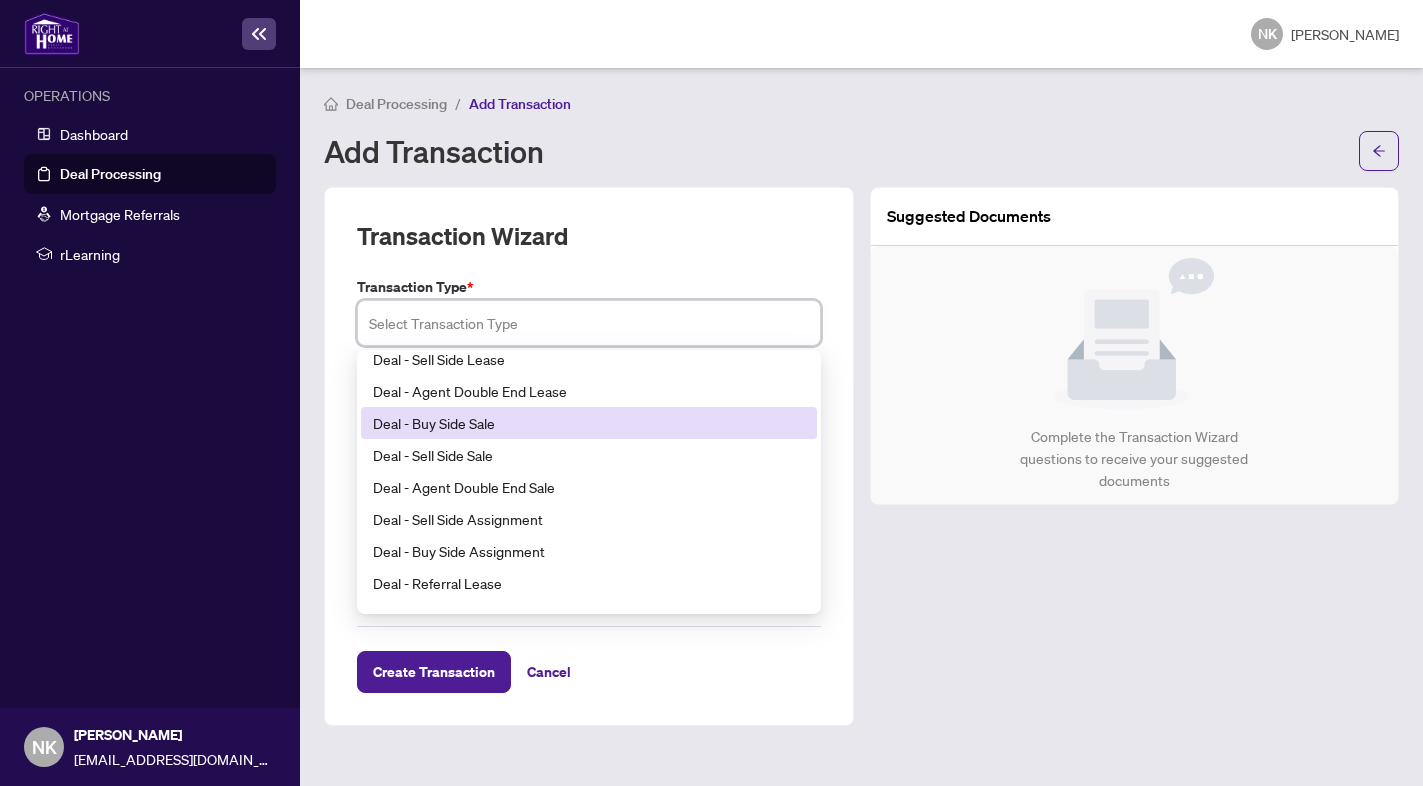 click on "Deal - Buy Side Sale" at bounding box center (589, 423) 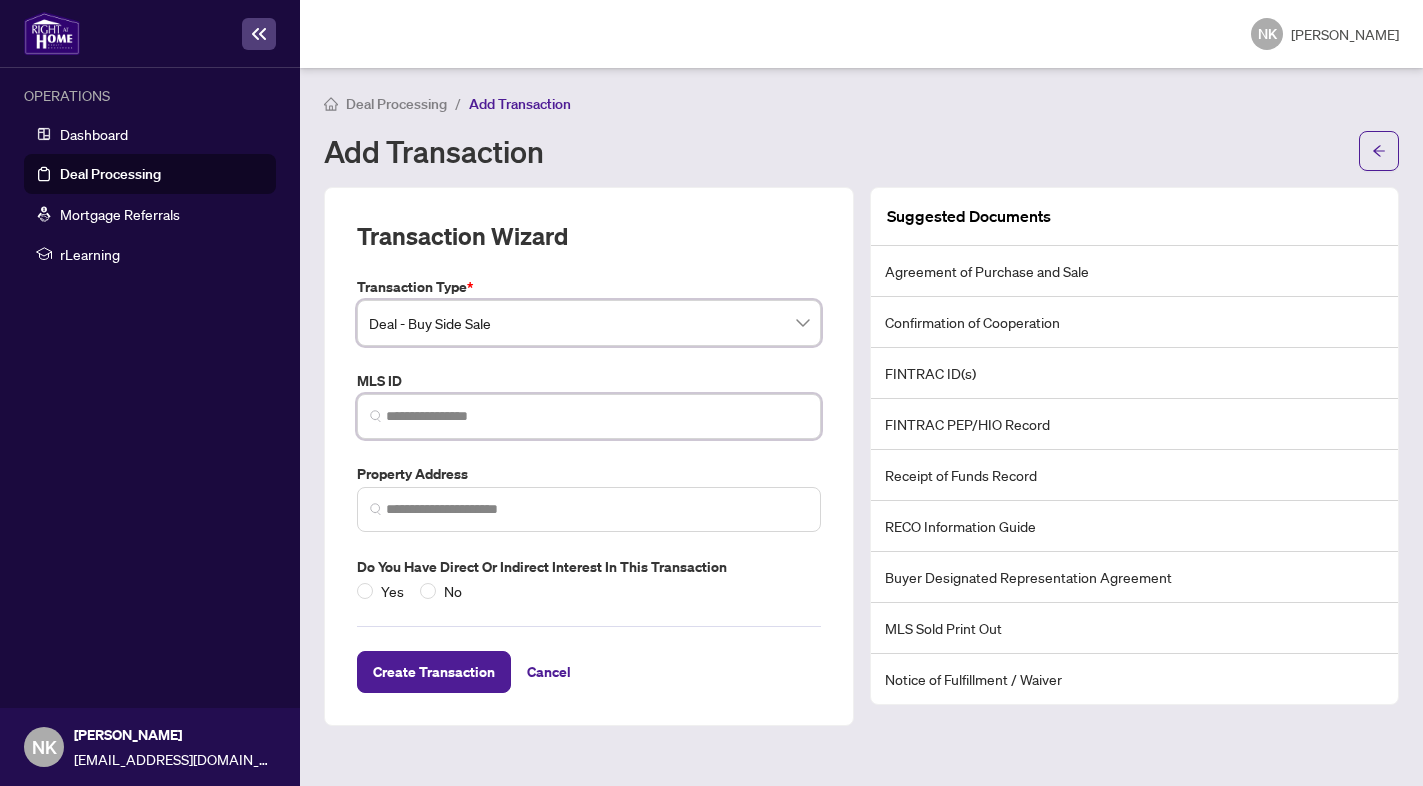 click at bounding box center [597, 416] 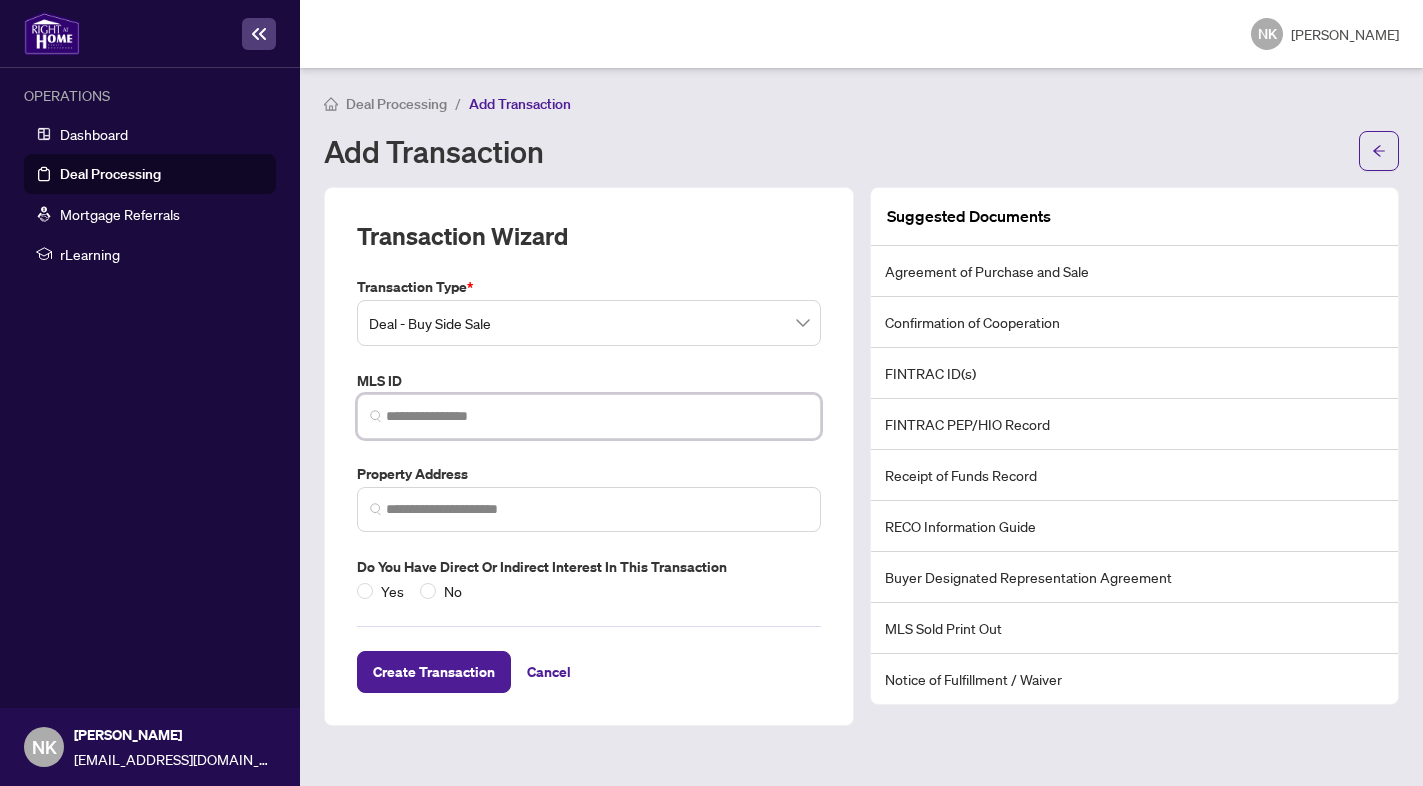 paste on "*********" 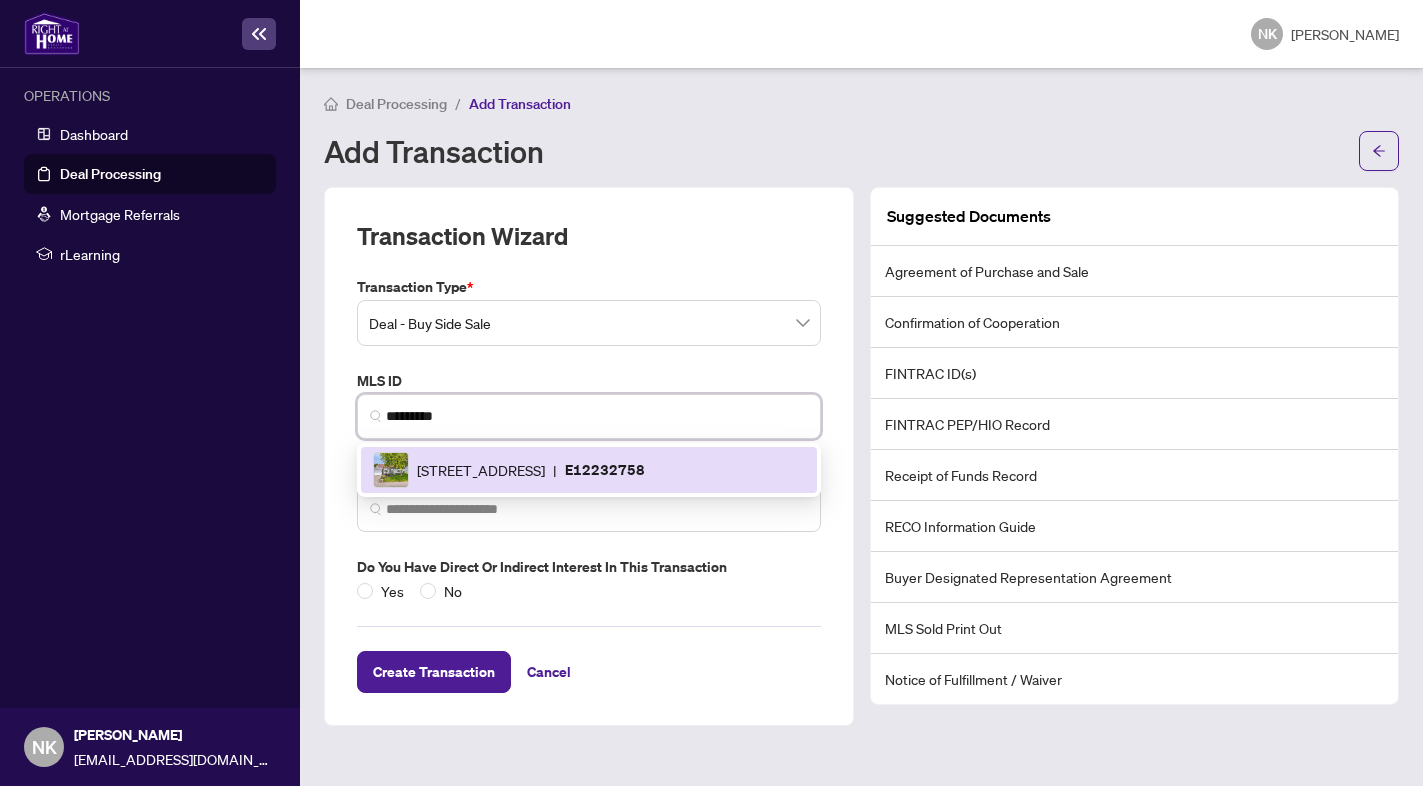 type on "*********" 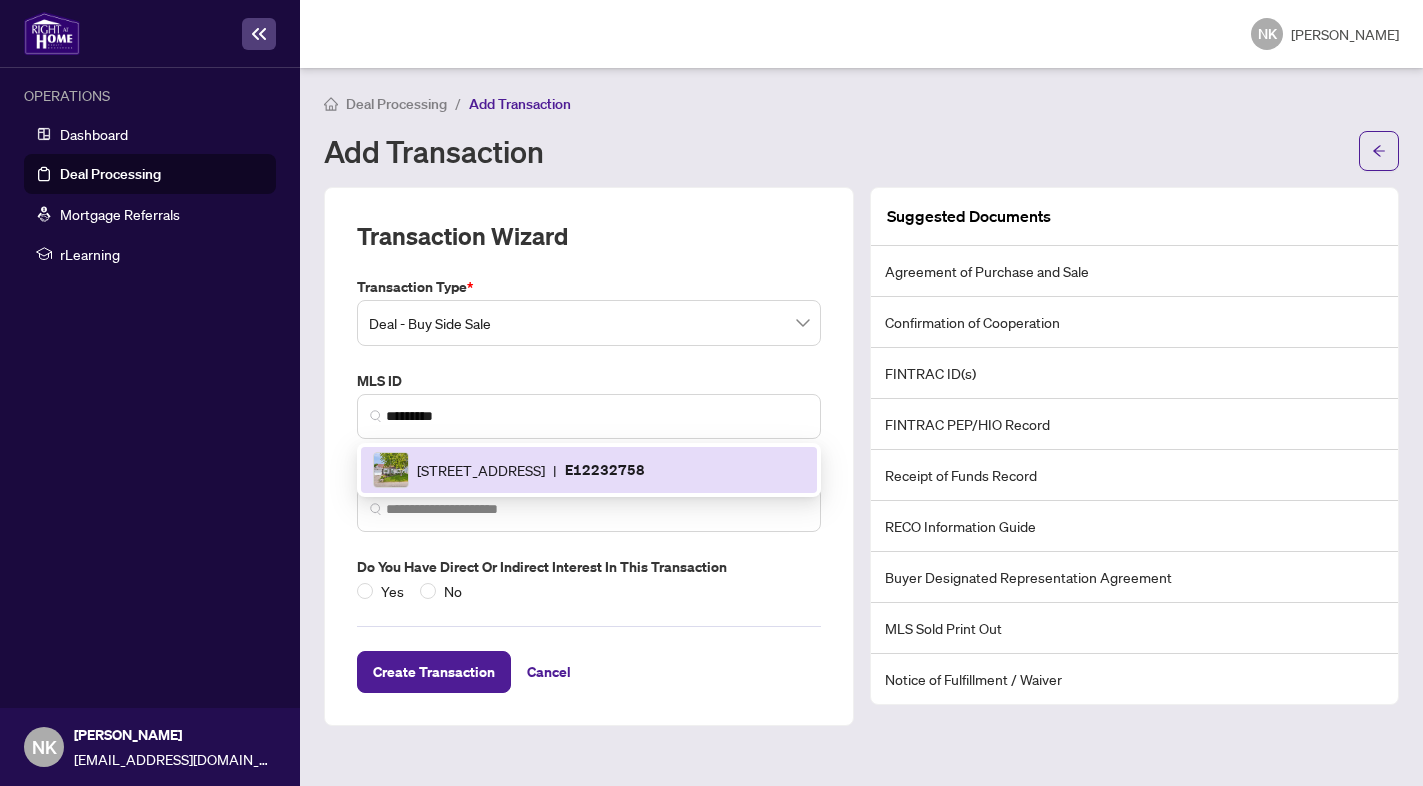 click on "Do you have direct or indirect interest in this transaction" at bounding box center (589, 567) 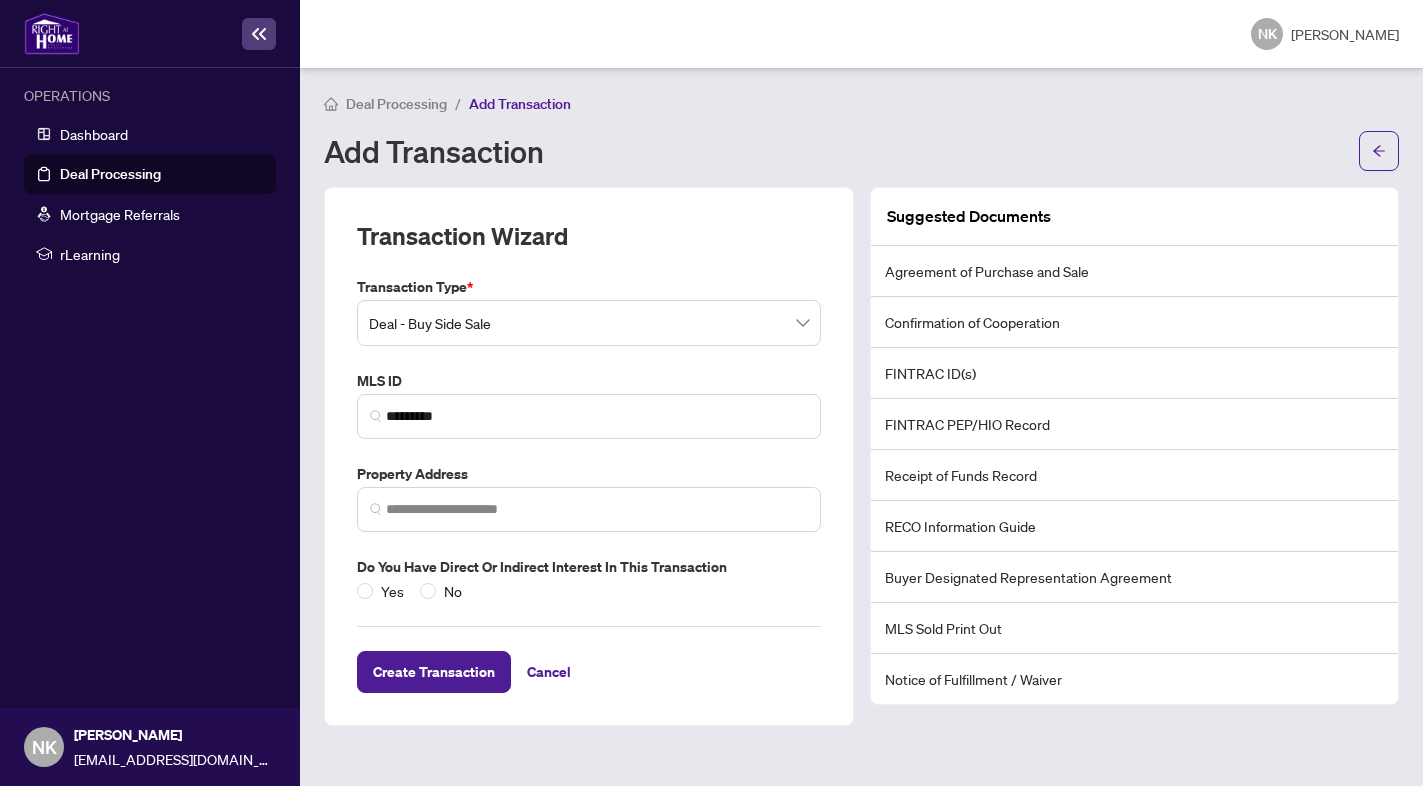 click at bounding box center (589, 509) 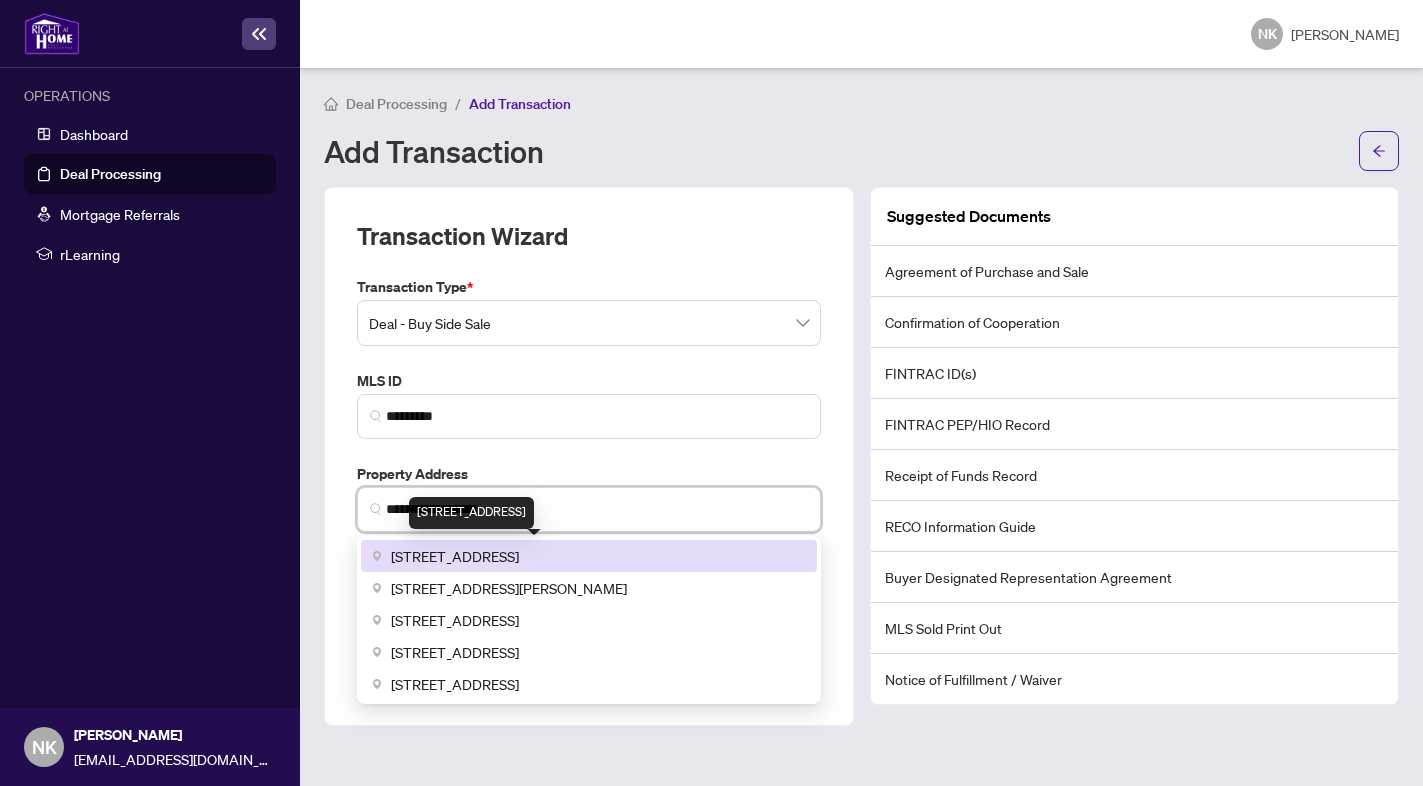click on "[STREET_ADDRESS]" at bounding box center (455, 556) 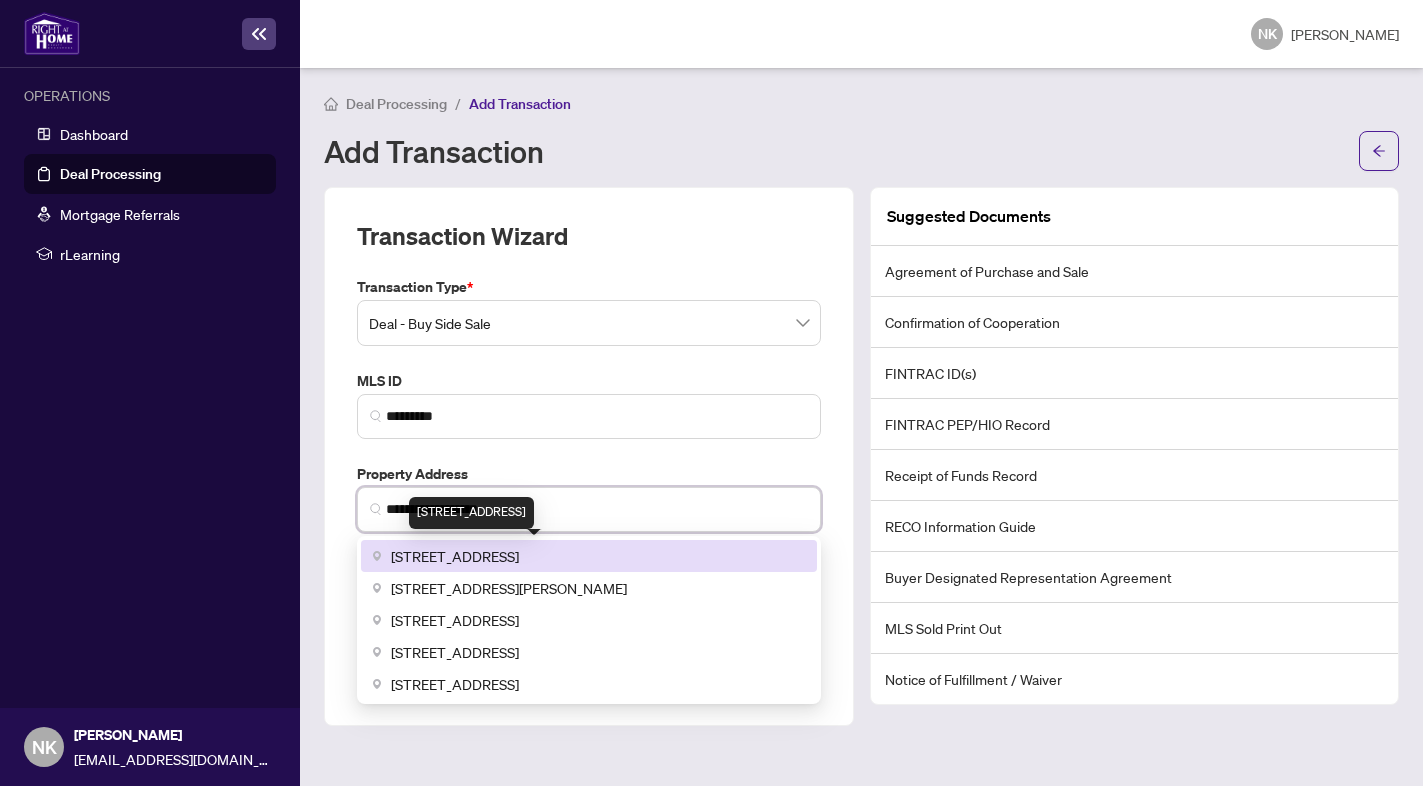 type on "**********" 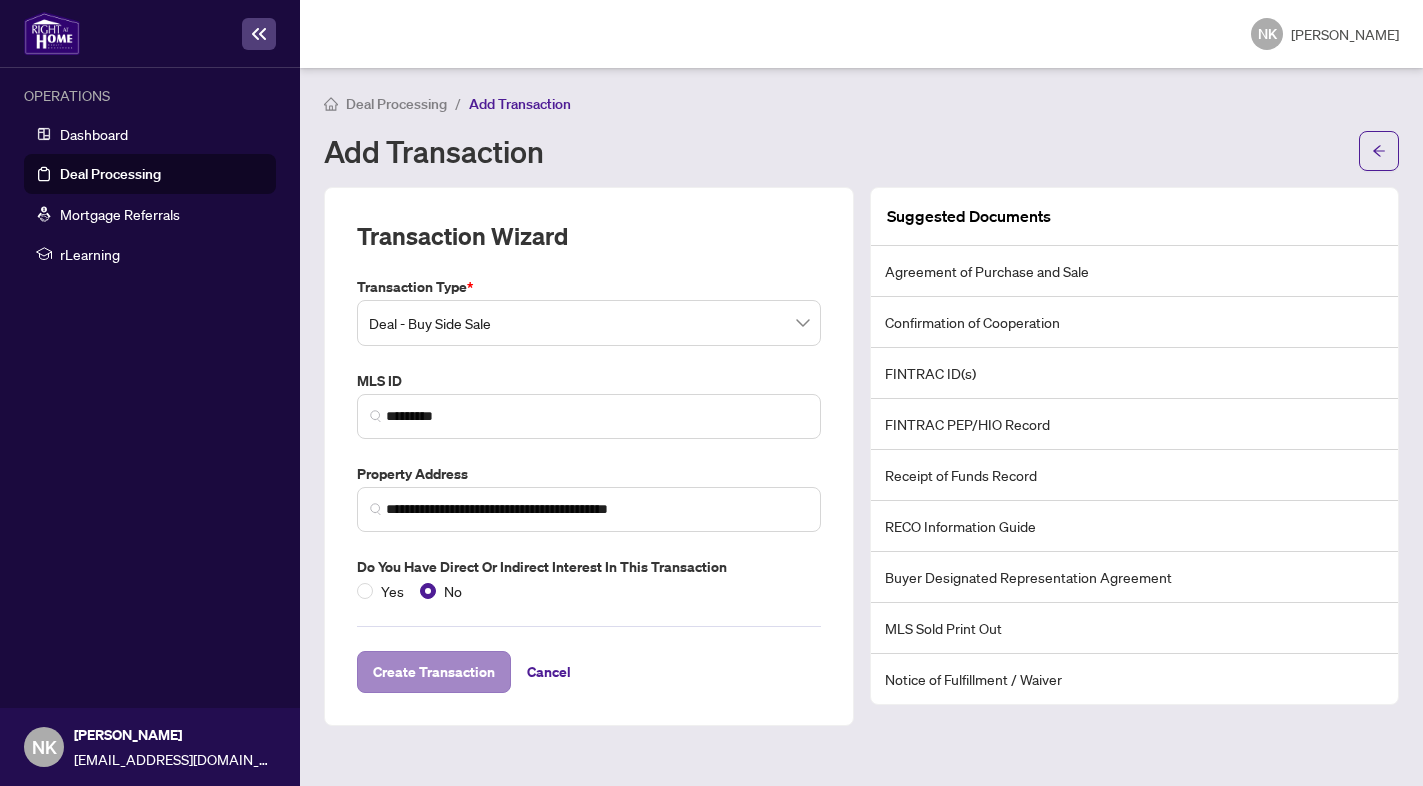 click on "Create Transaction" at bounding box center (434, 672) 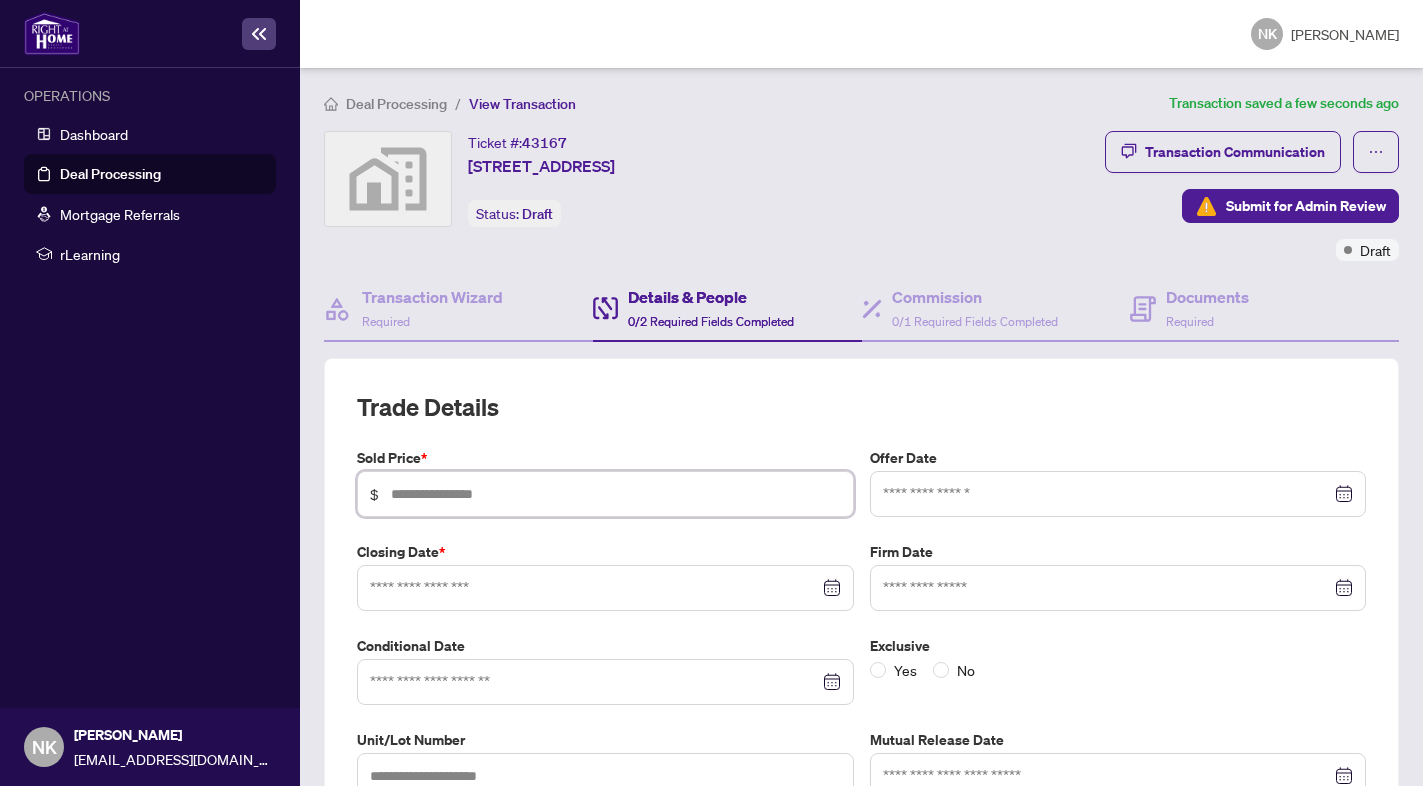 click at bounding box center [616, 494] 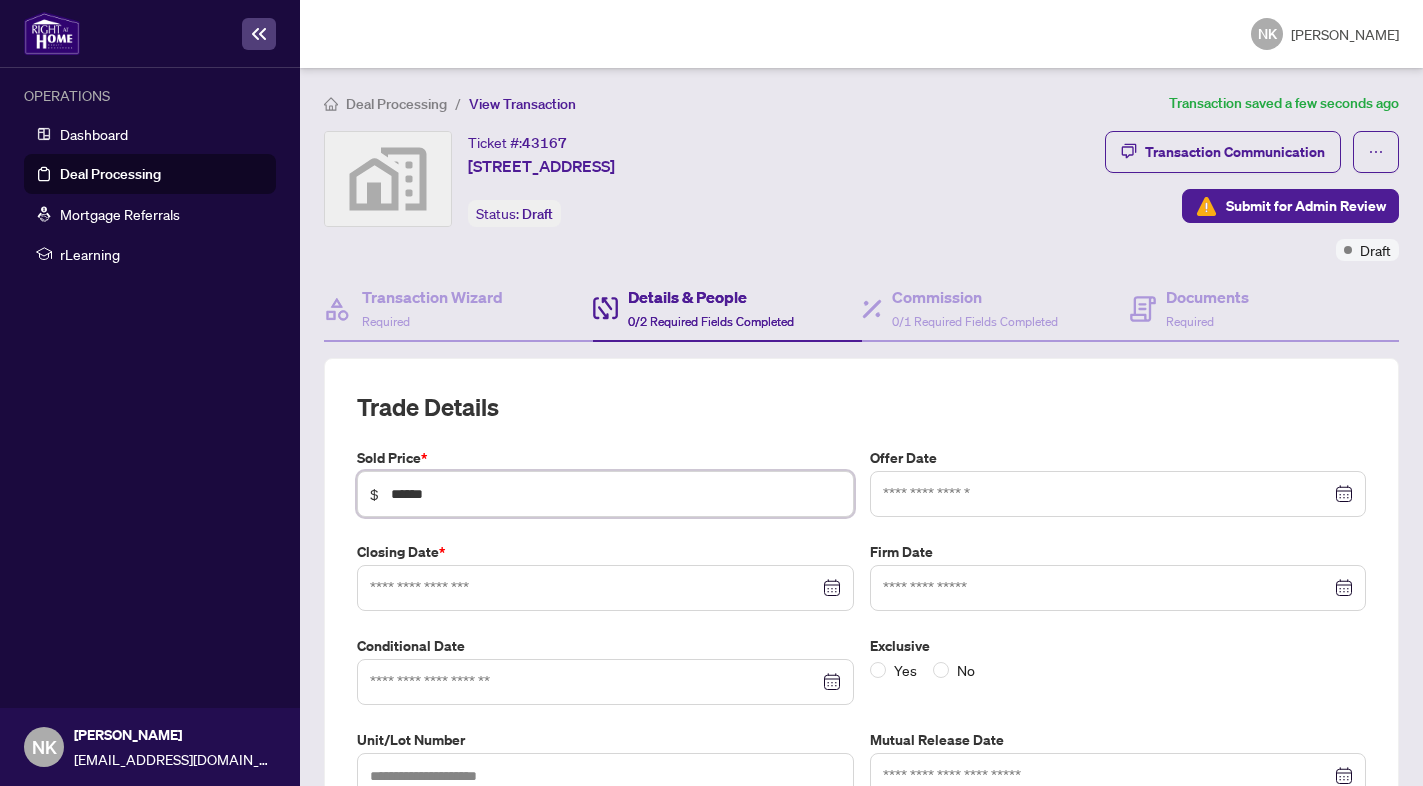 type on "*******" 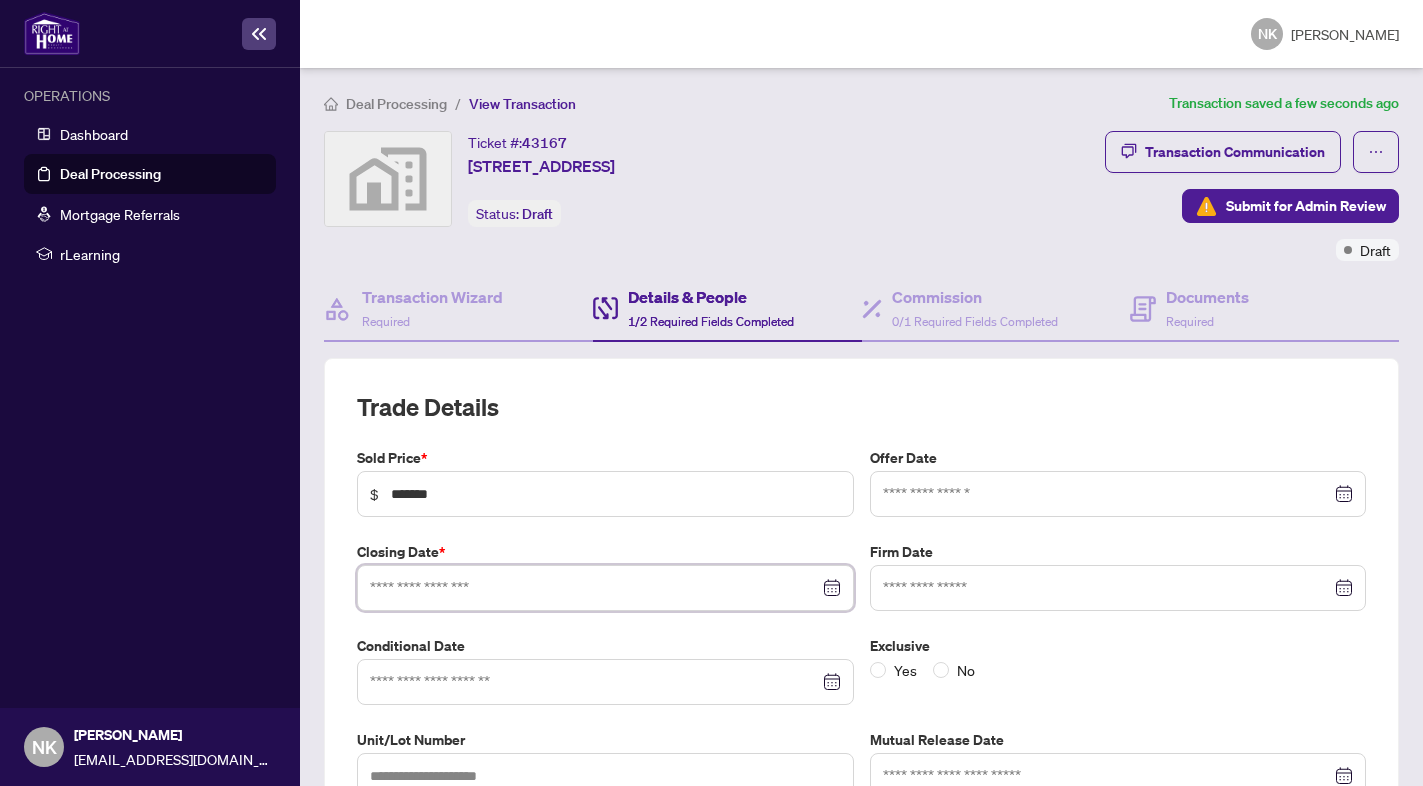 click at bounding box center [594, 588] 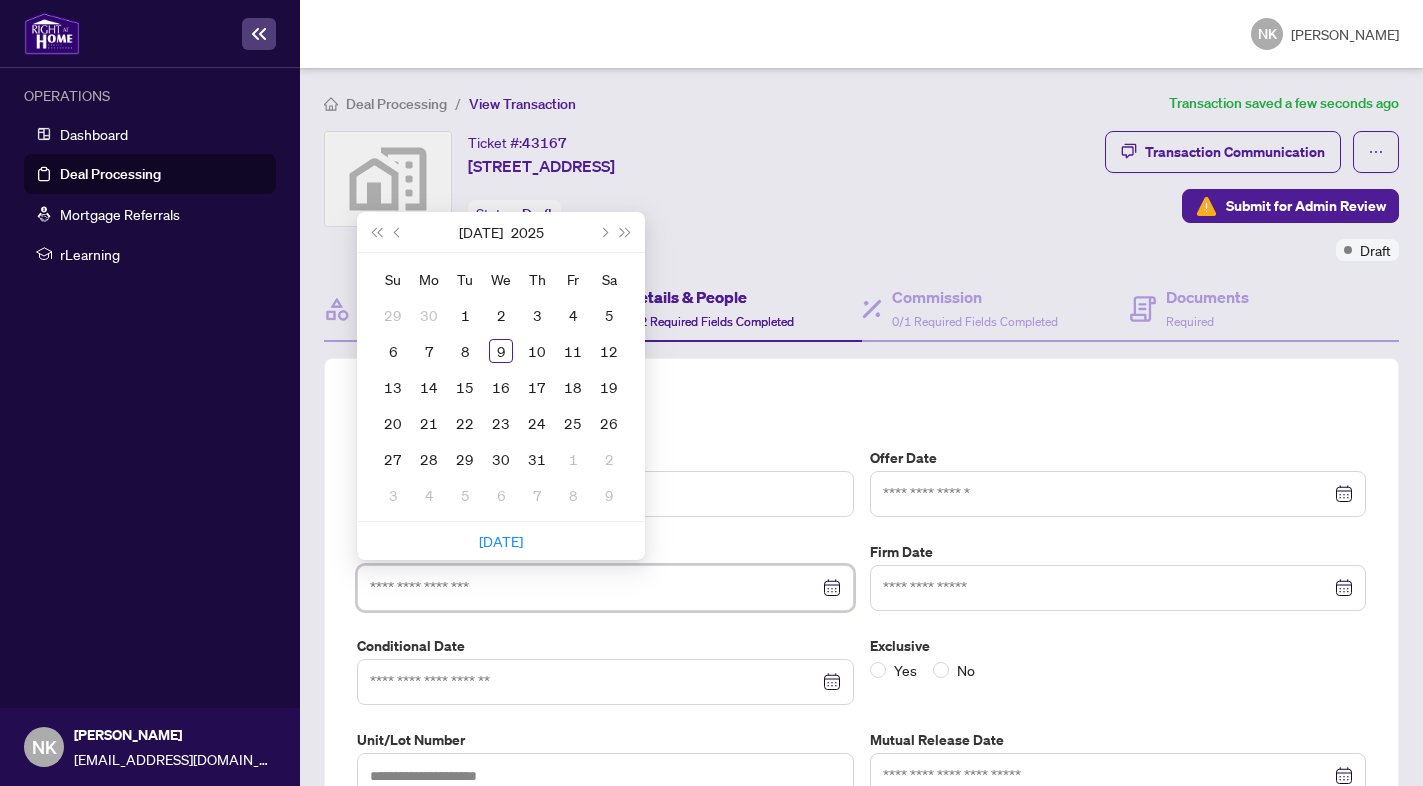 type on "**********" 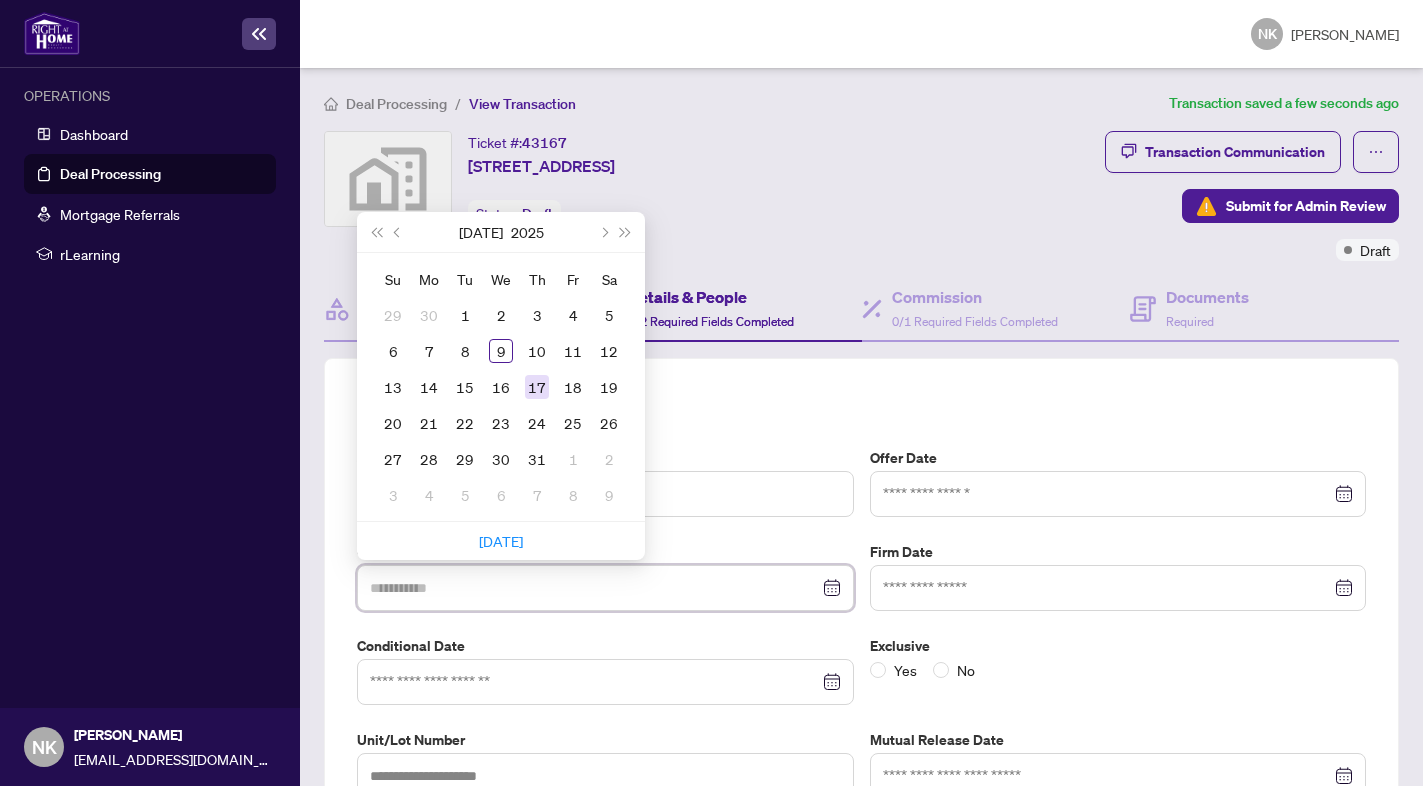 type on "**********" 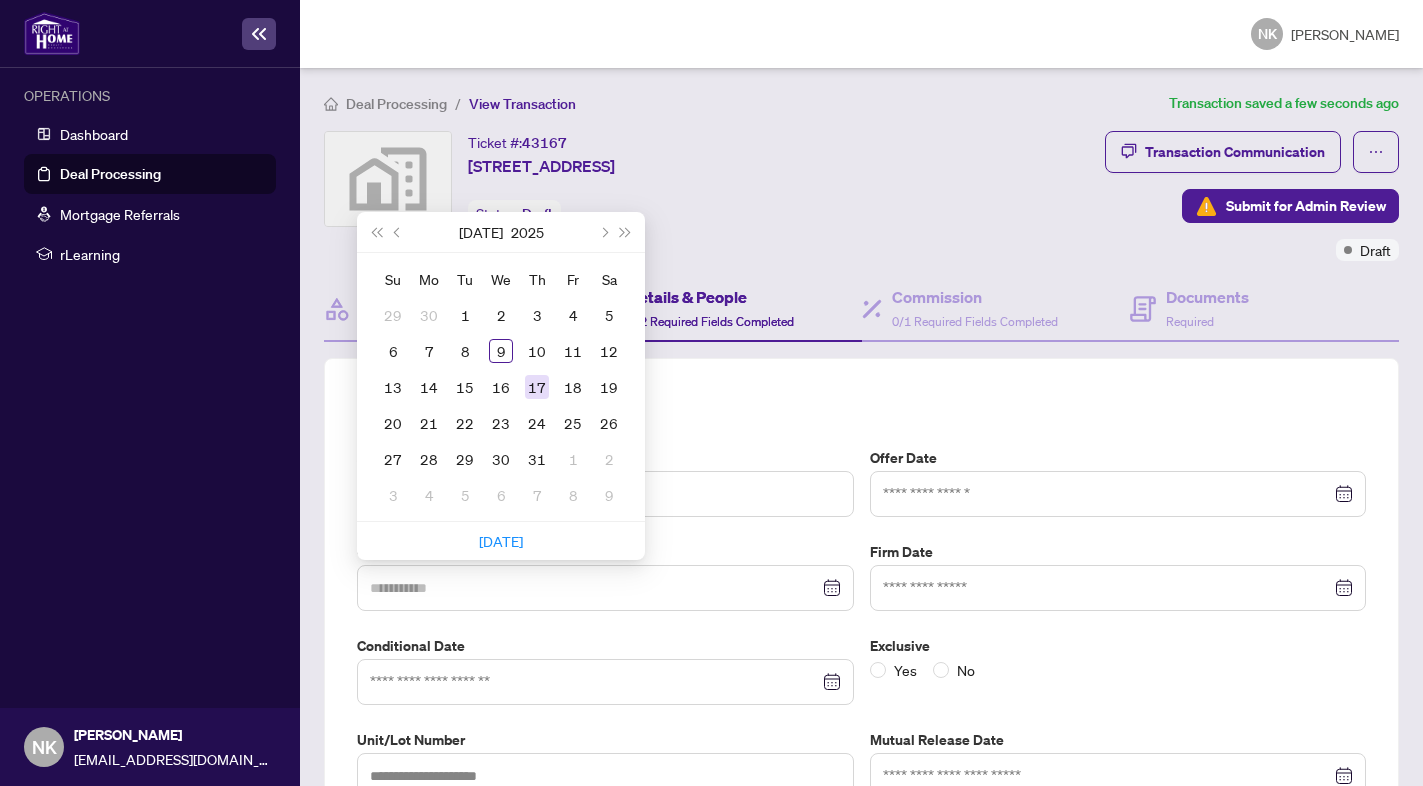 click on "17" at bounding box center (537, 387) 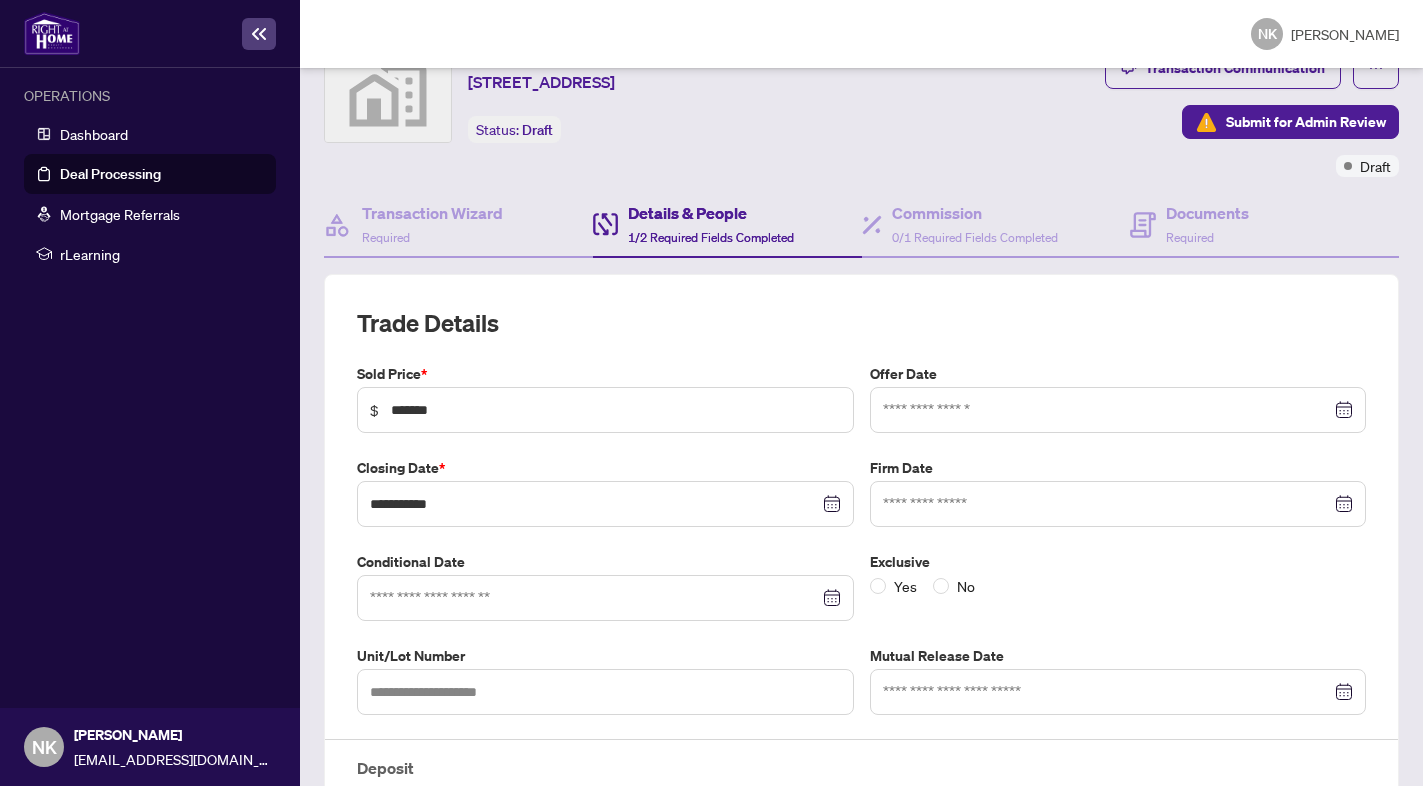 scroll, scrollTop: 85, scrollLeft: 0, axis: vertical 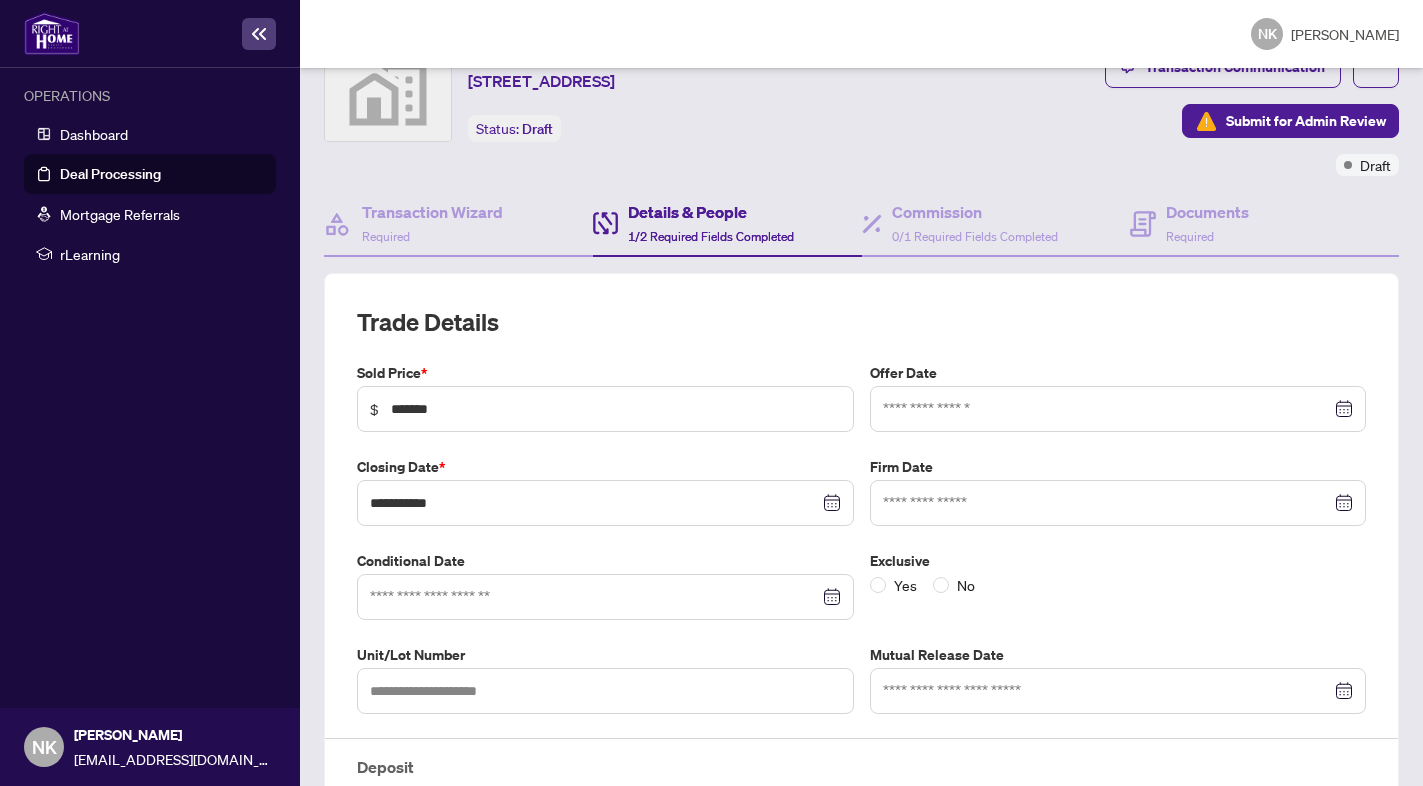 click at bounding box center [605, 597] 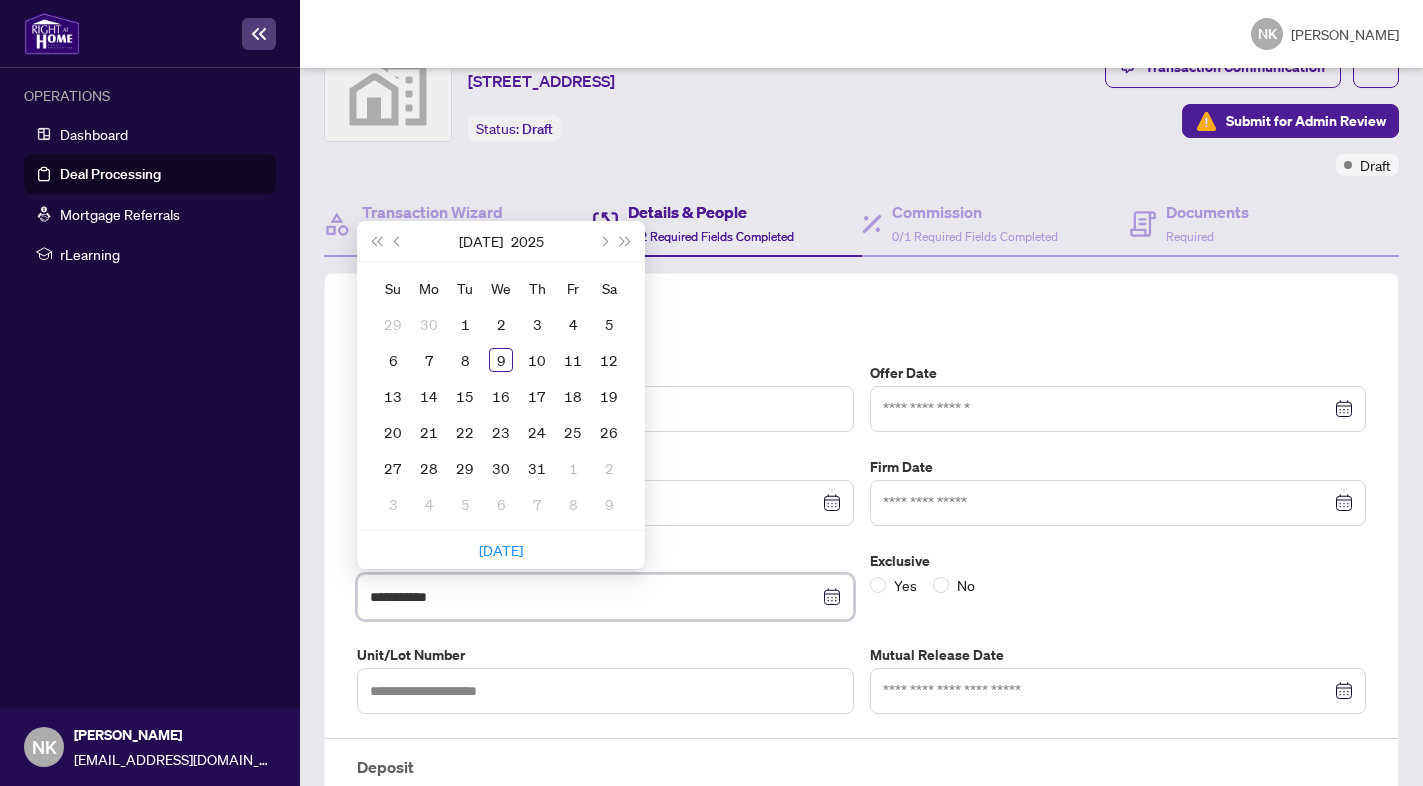 type on "**********" 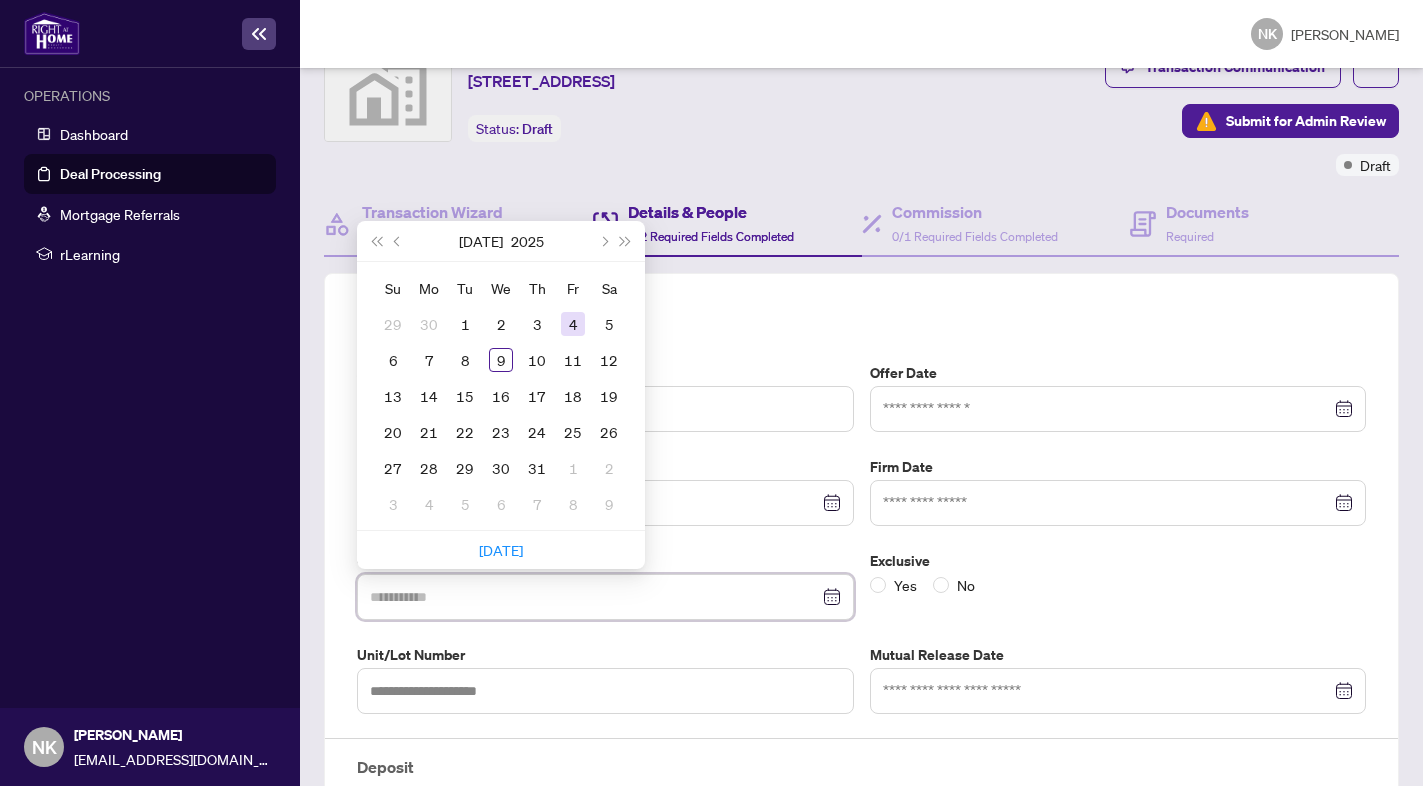 type on "**********" 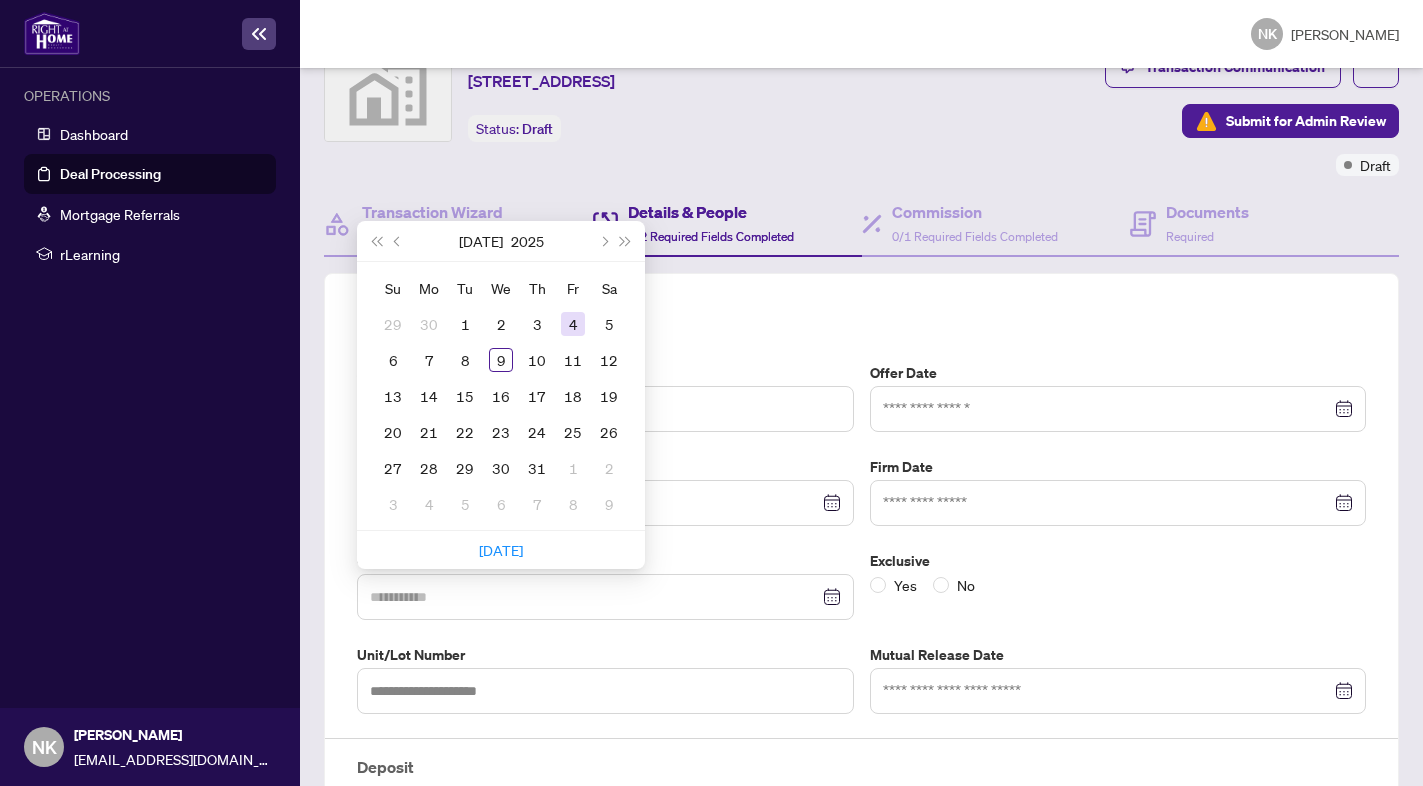 click on "4" at bounding box center [573, 324] 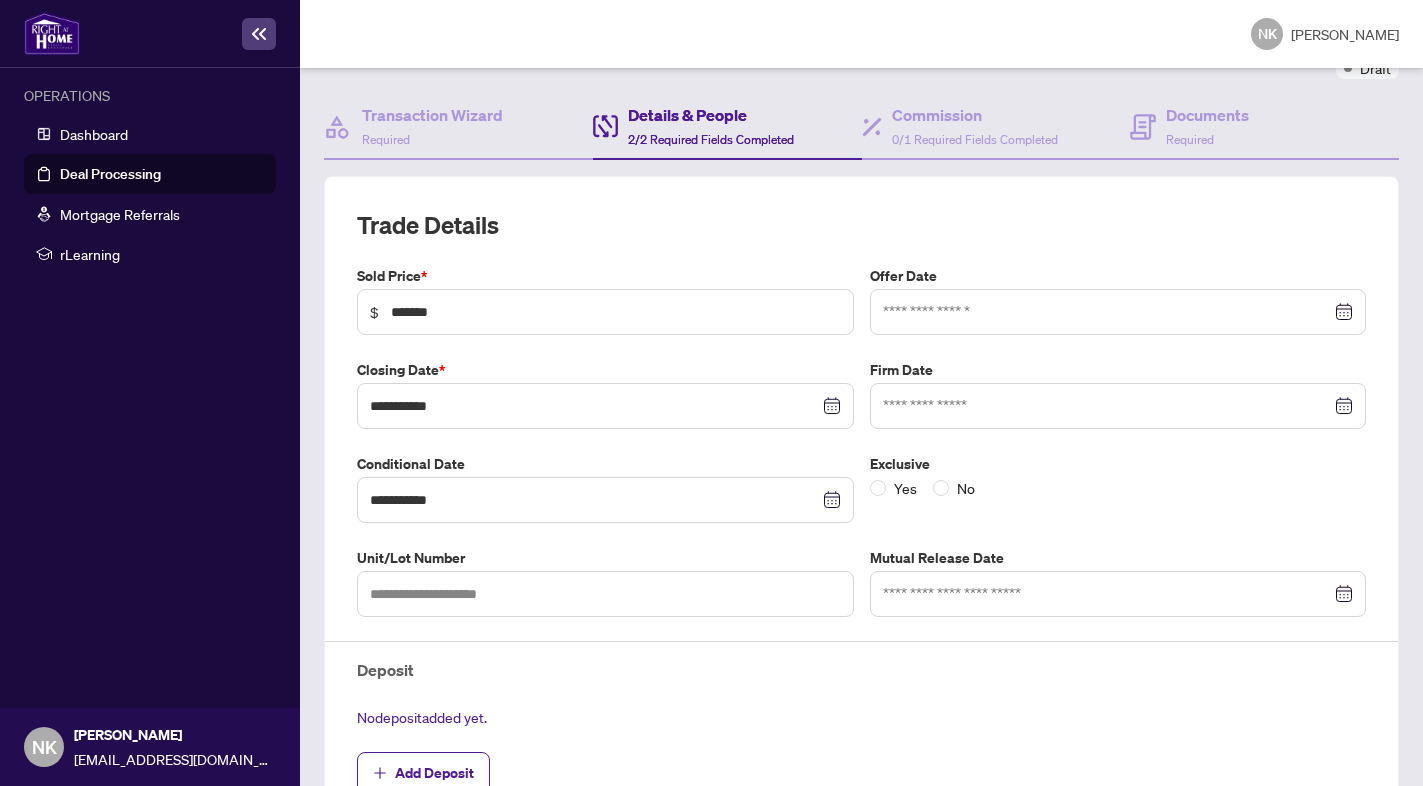 scroll, scrollTop: 170, scrollLeft: 0, axis: vertical 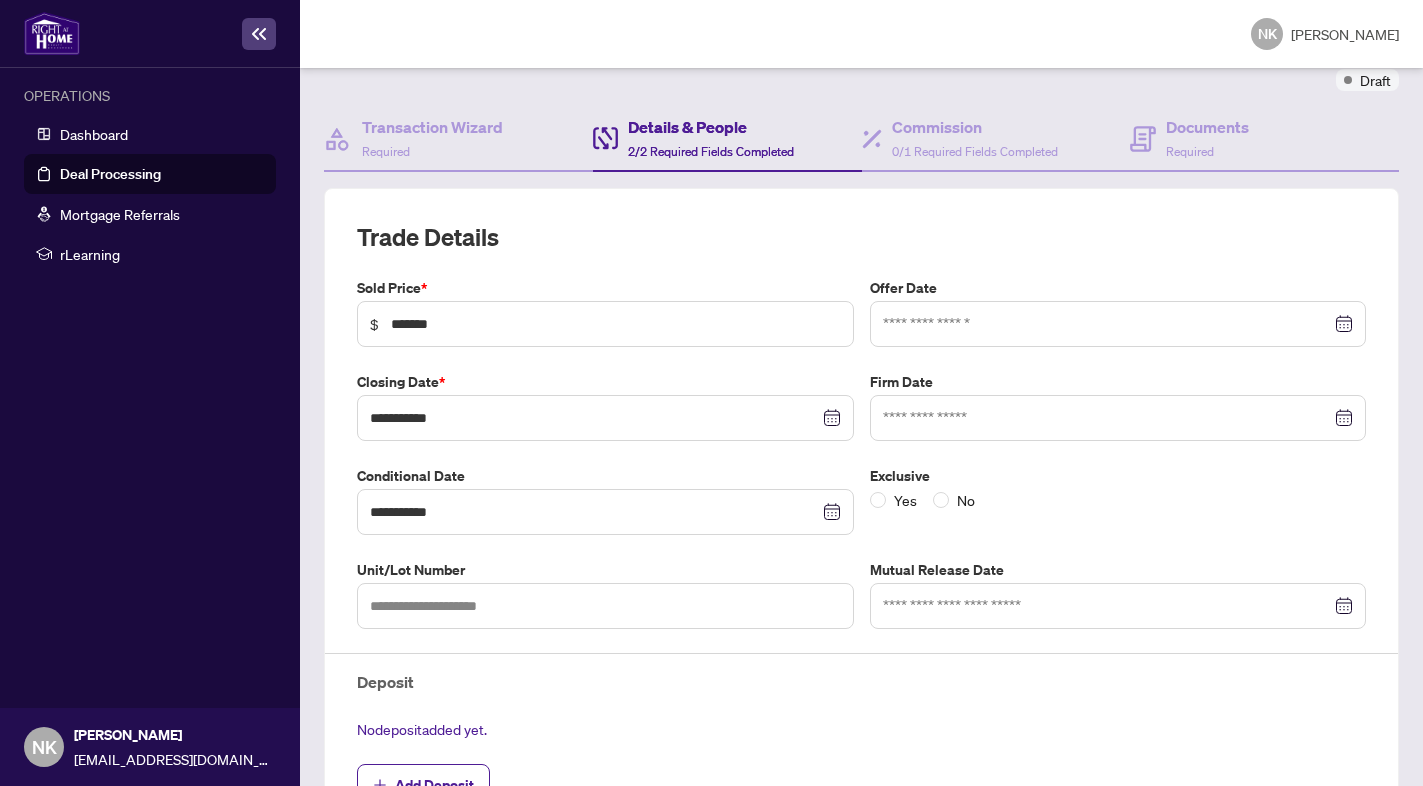 click at bounding box center (1118, 324) 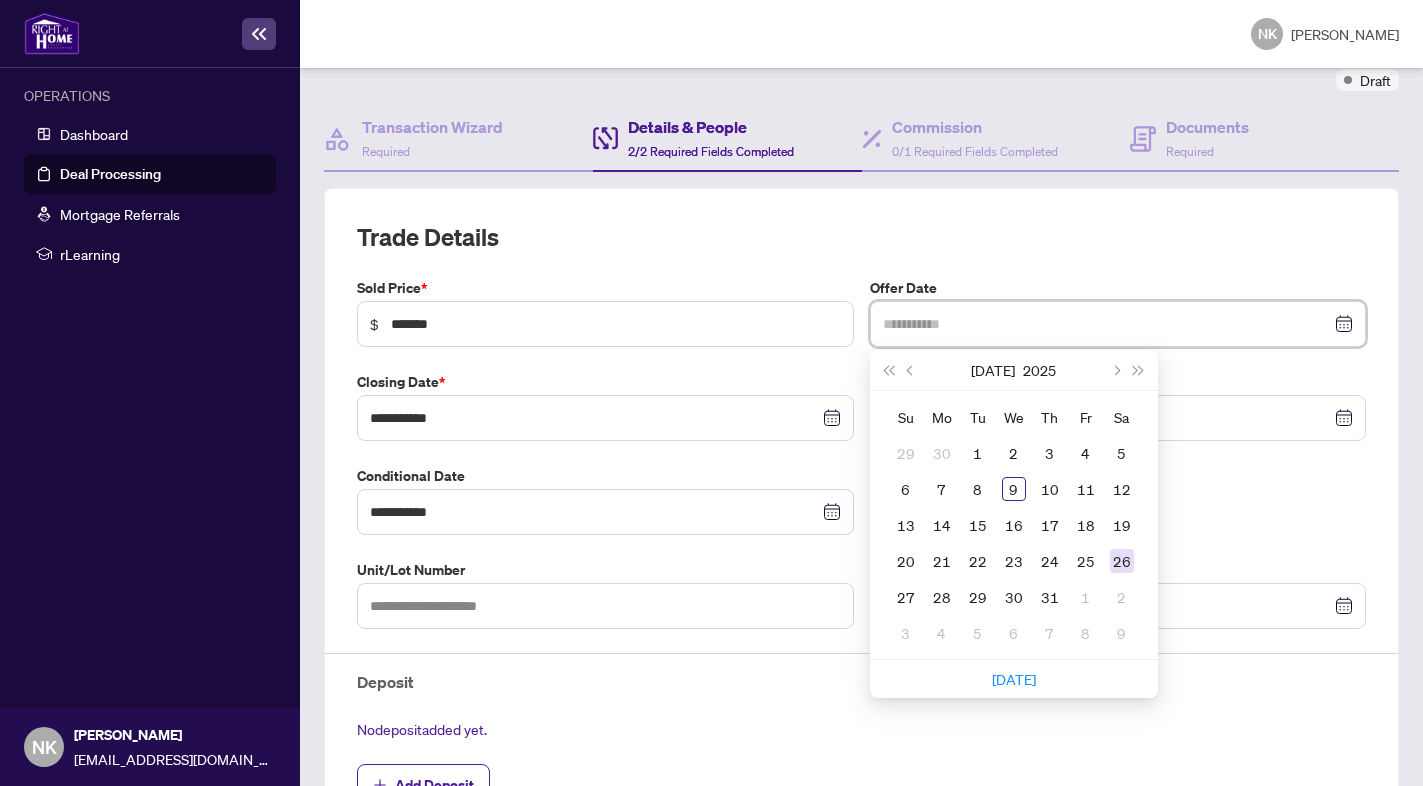 type on "**********" 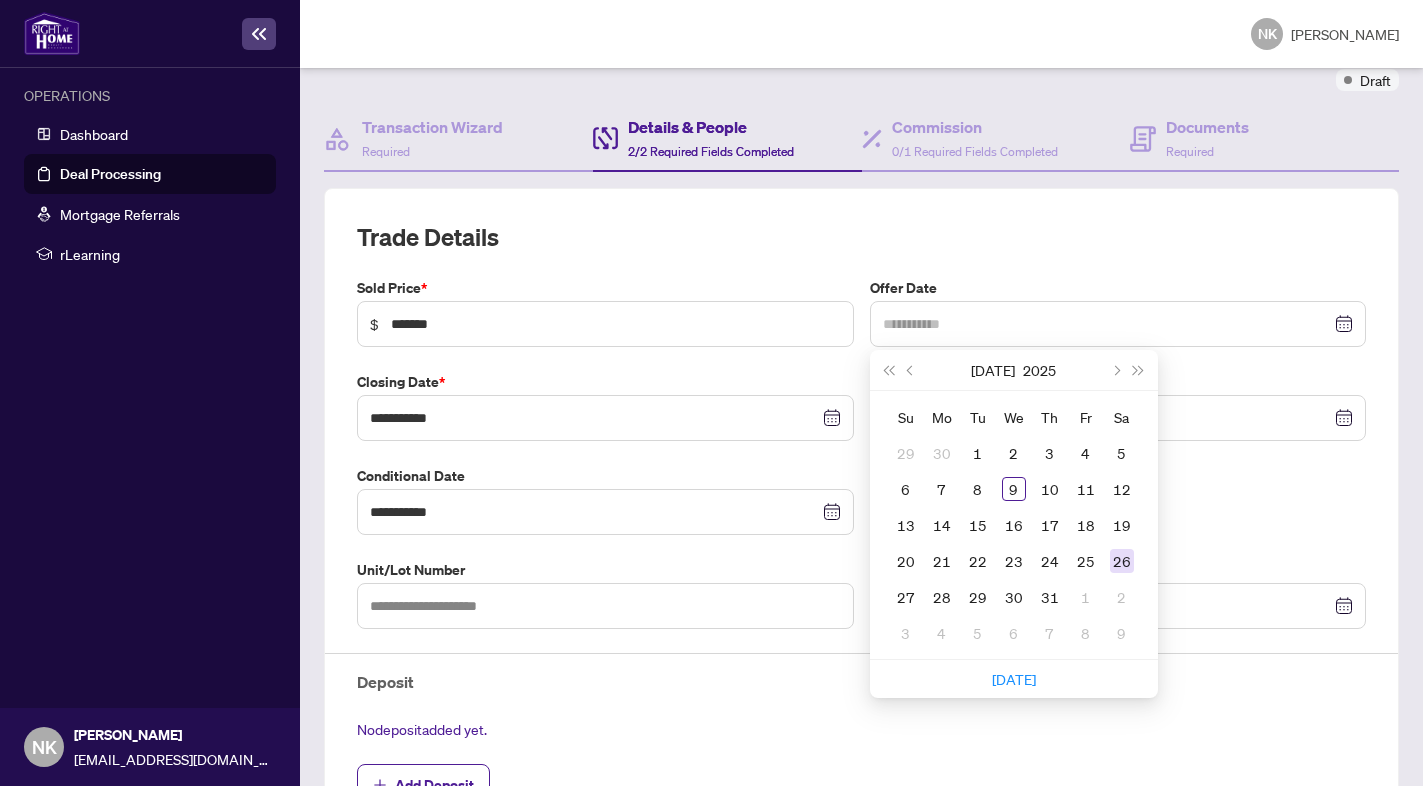 click on "26" at bounding box center (1122, 561) 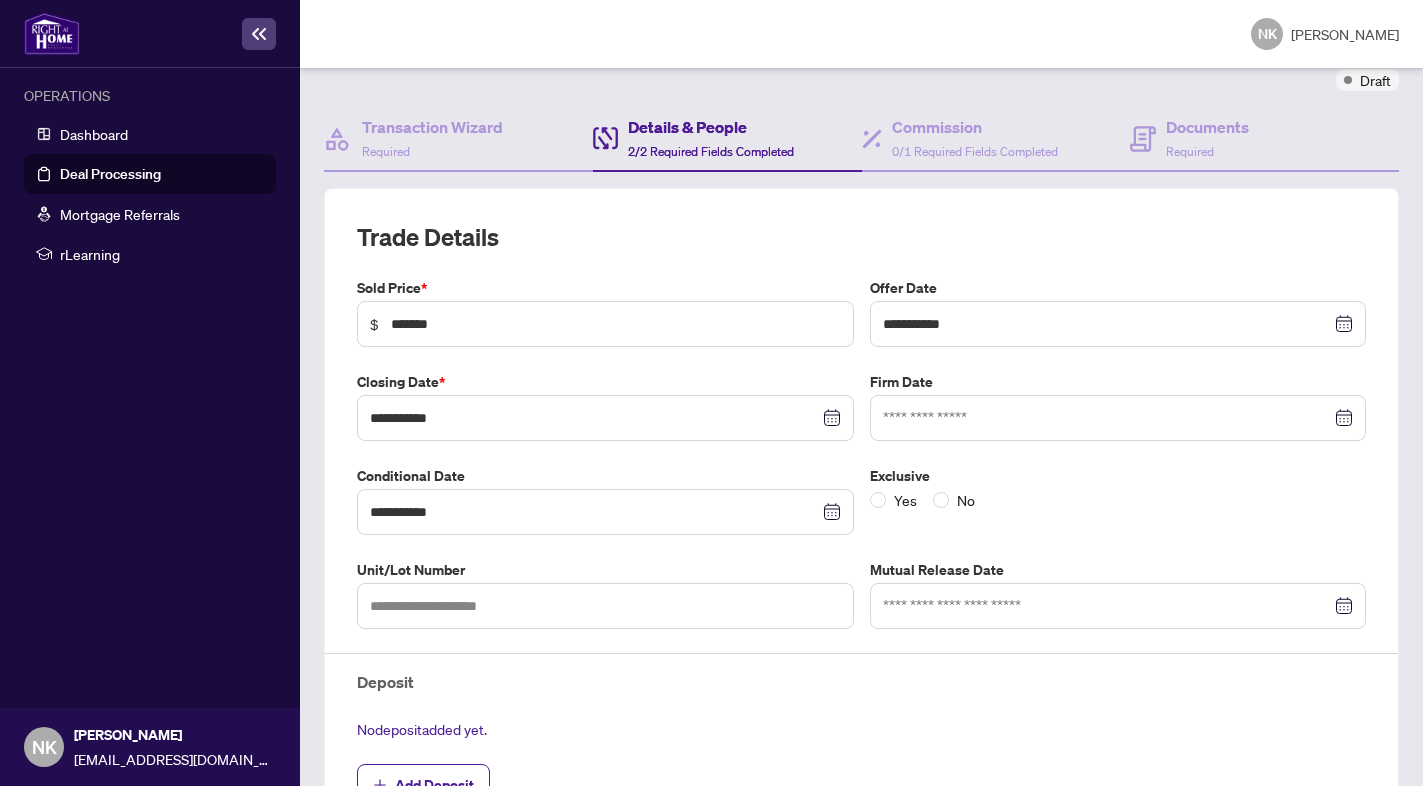 click at bounding box center (1118, 418) 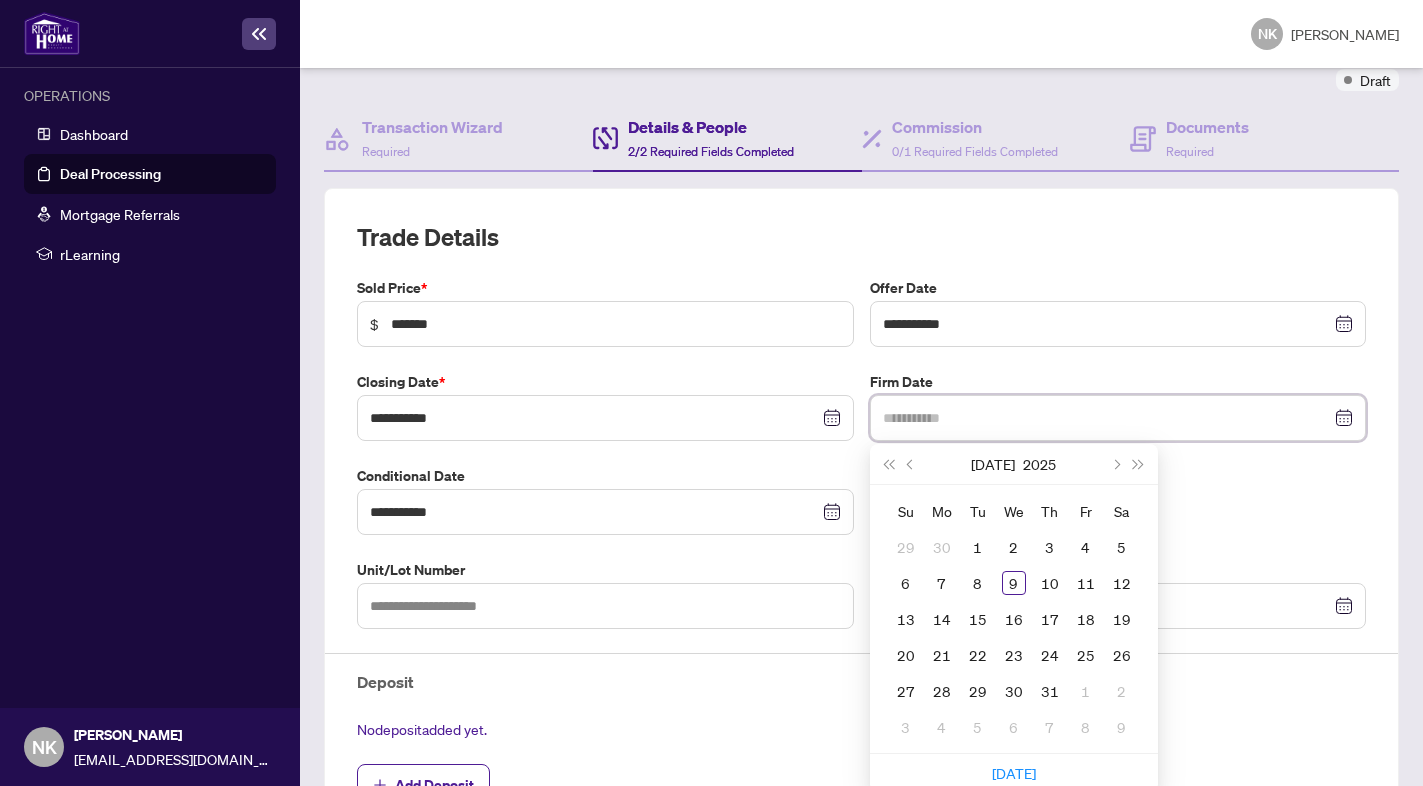 type on "**********" 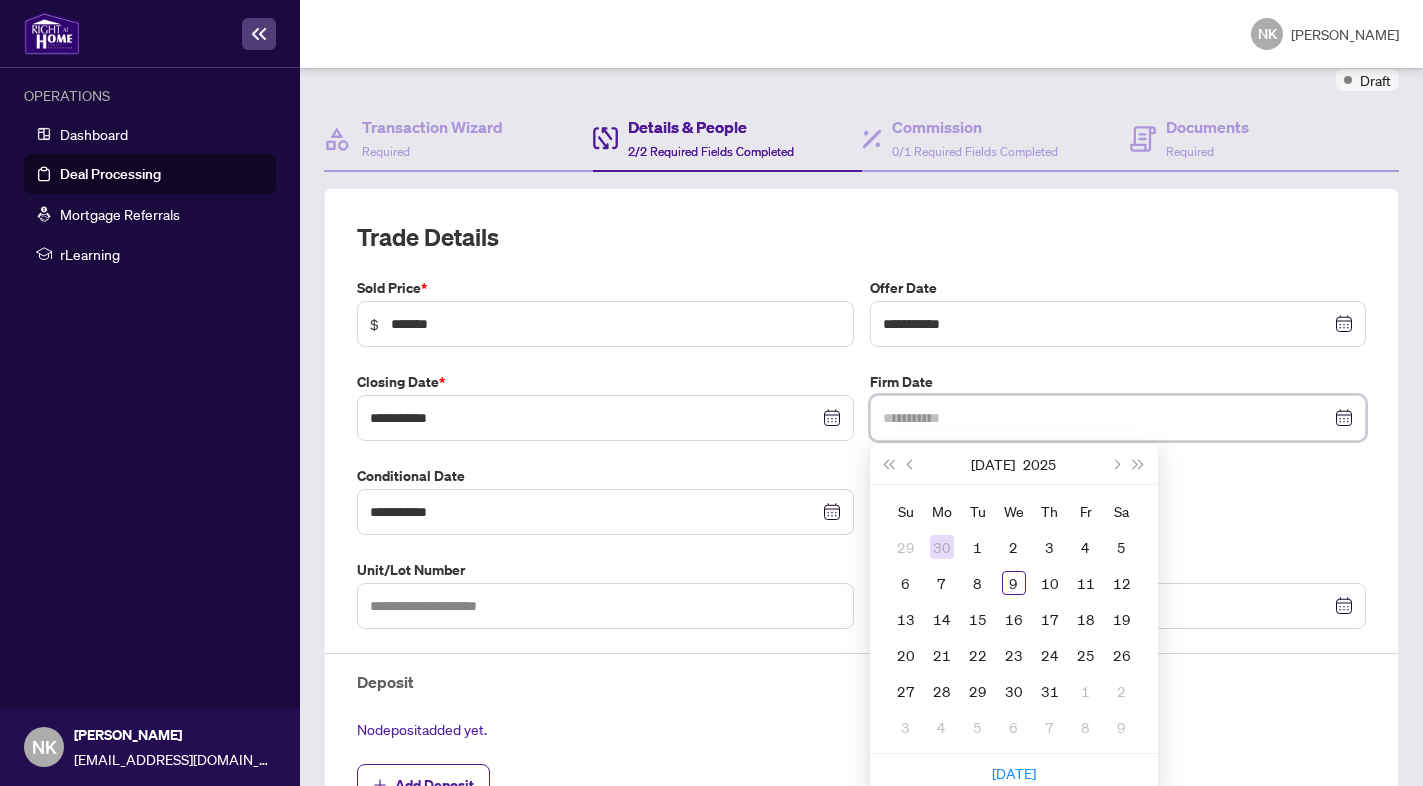 type on "**********" 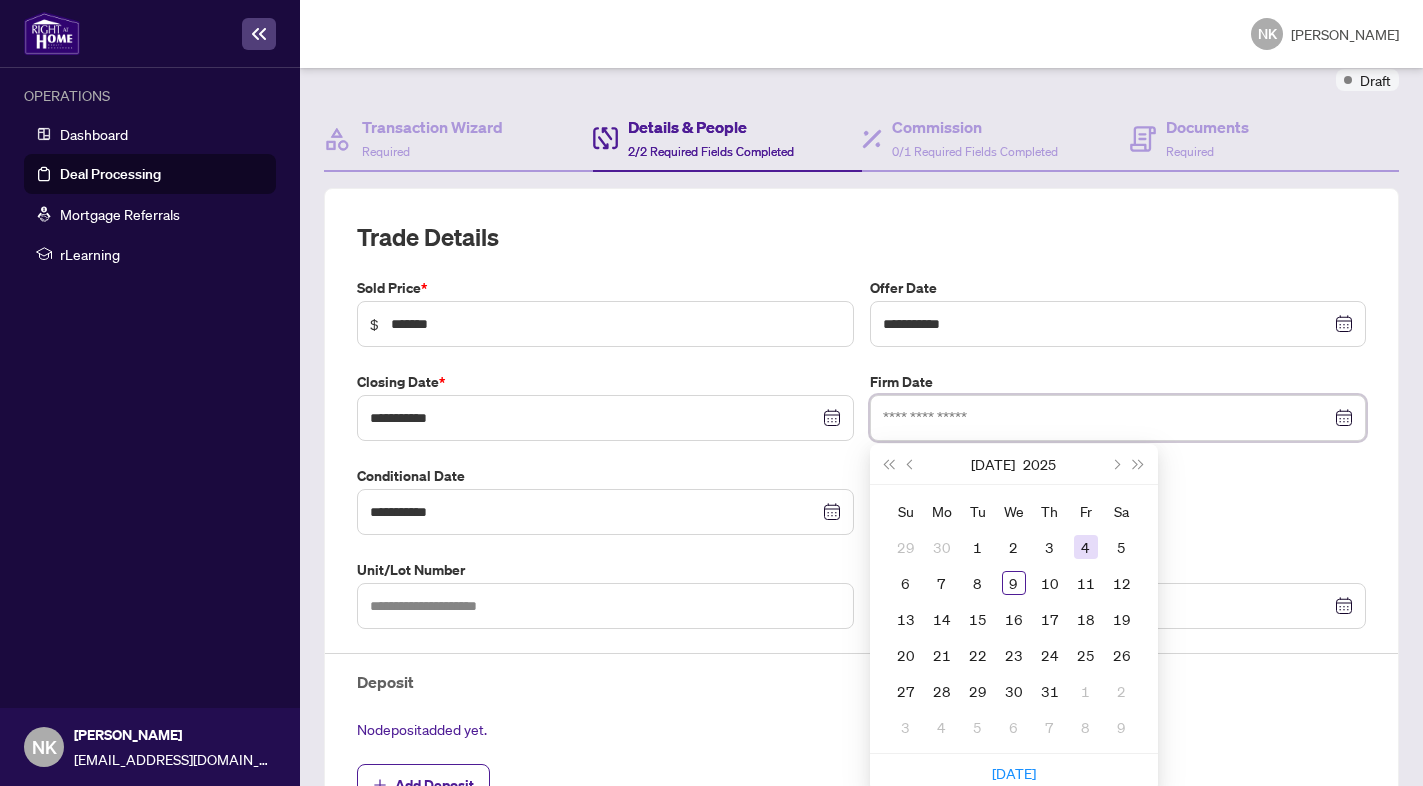 type on "**********" 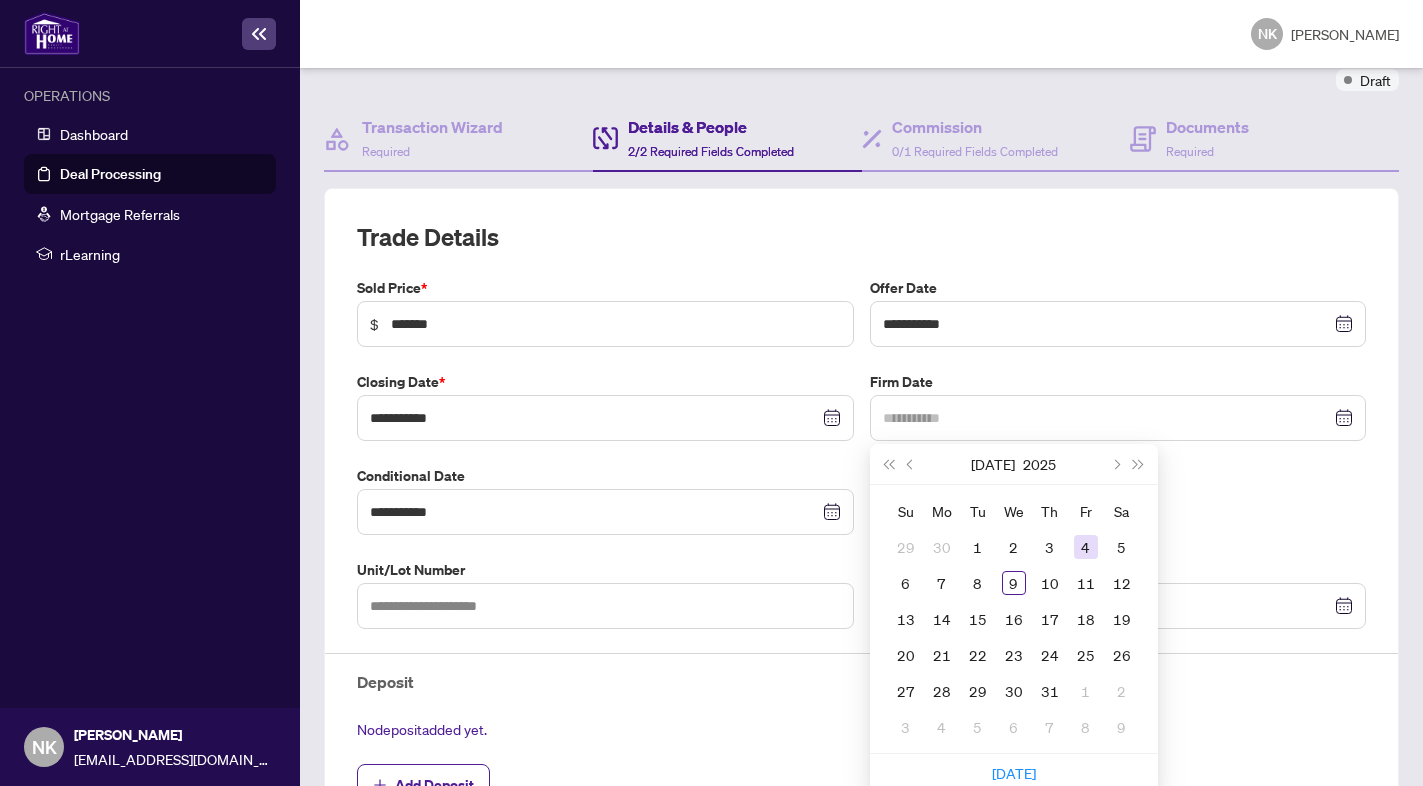 click on "4" at bounding box center (1086, 547) 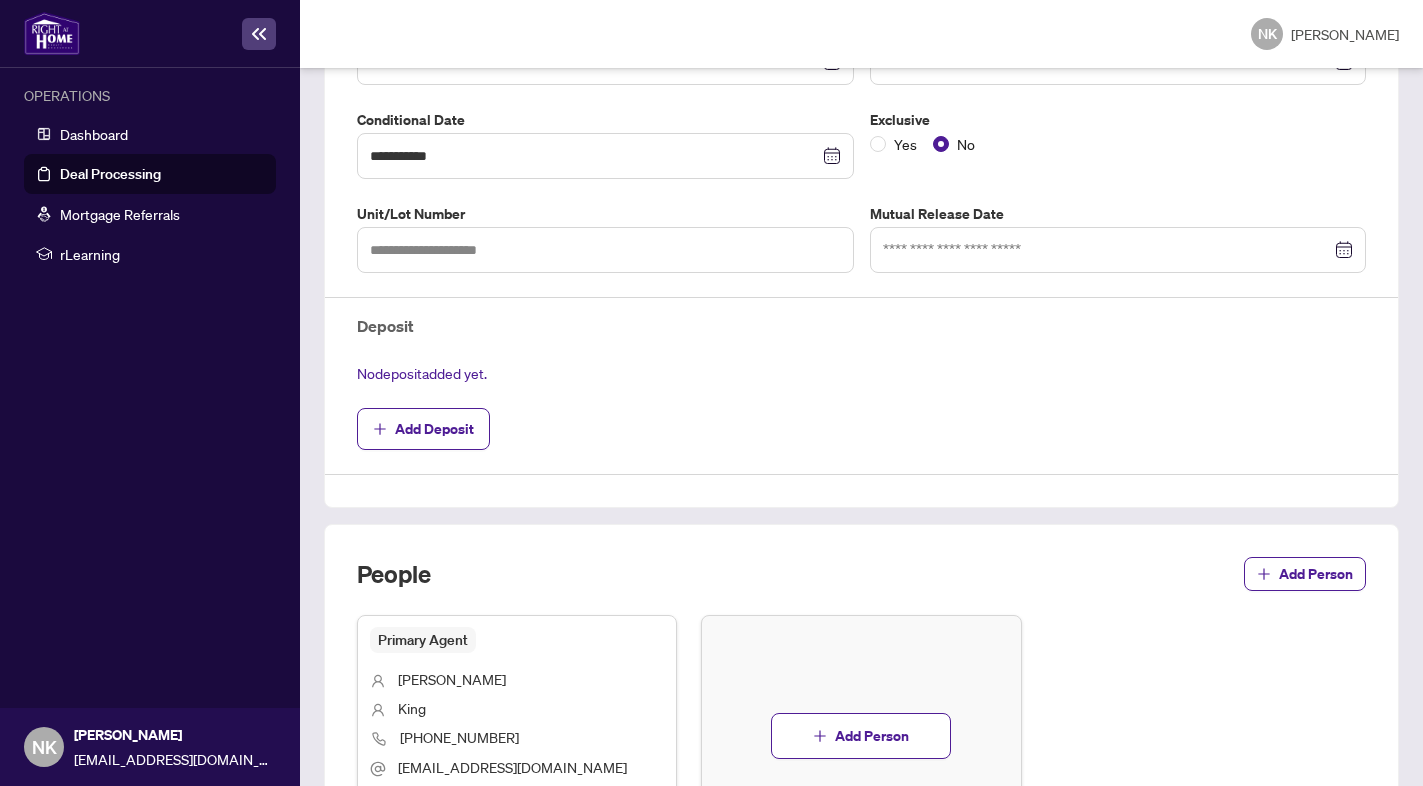scroll, scrollTop: 528, scrollLeft: 0, axis: vertical 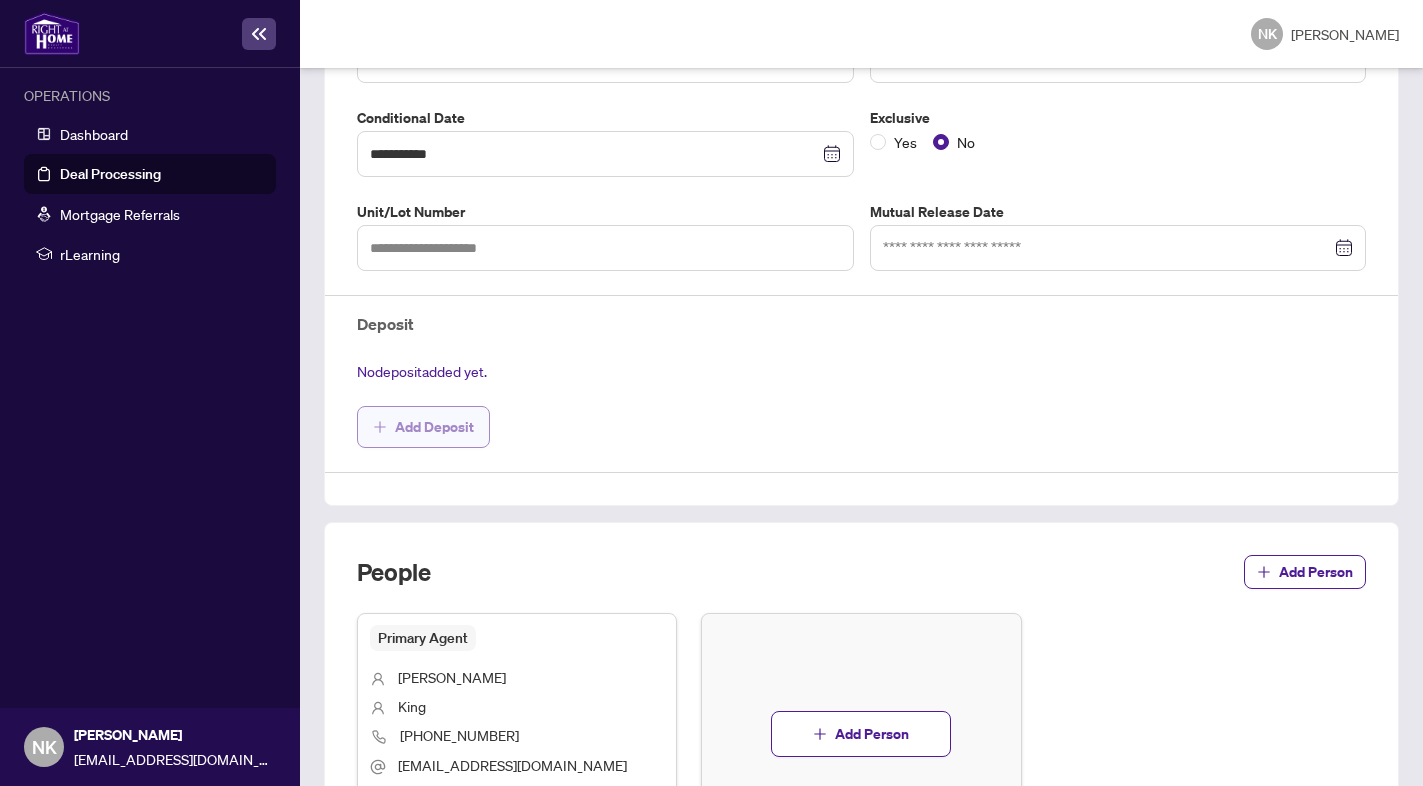 click on "Add Deposit" at bounding box center [434, 427] 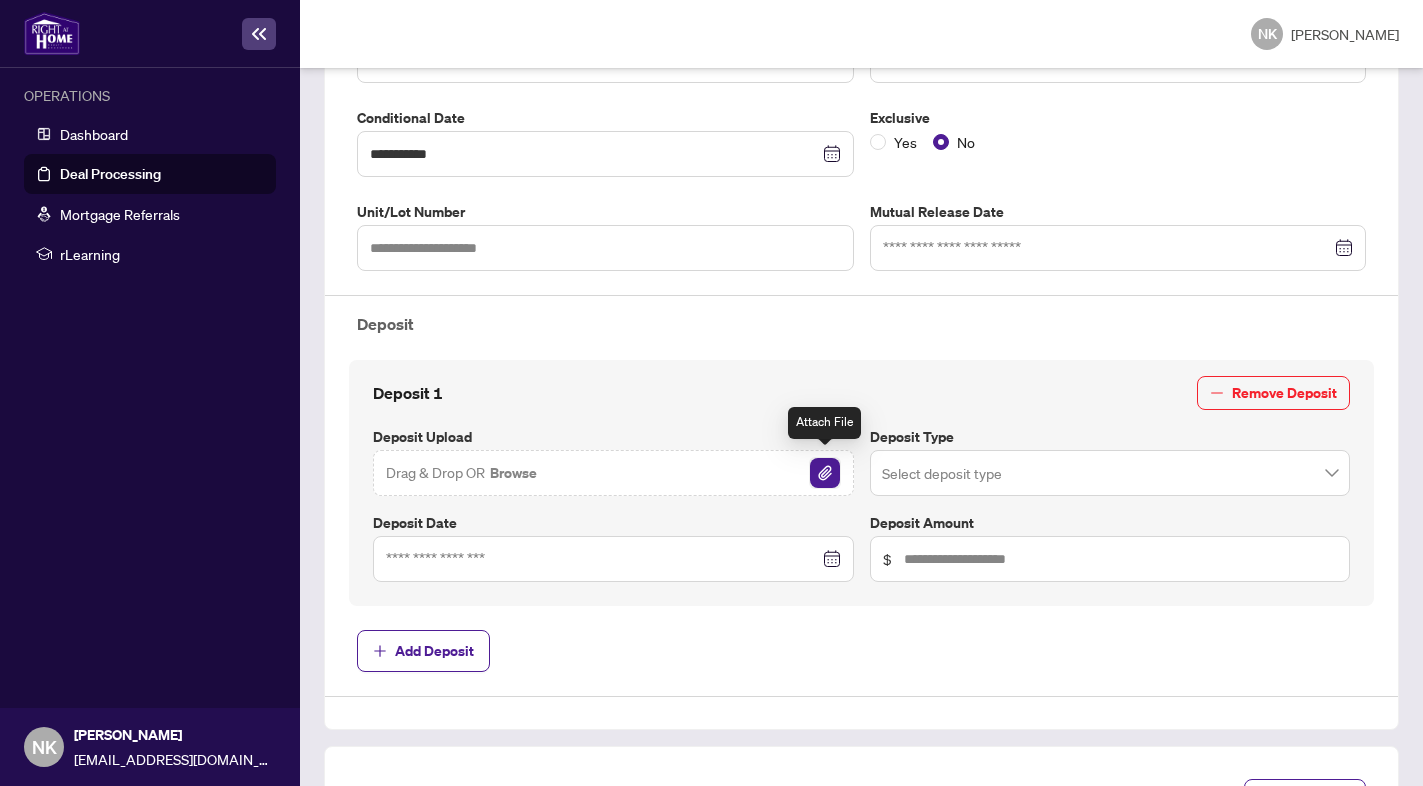 click at bounding box center (825, 473) 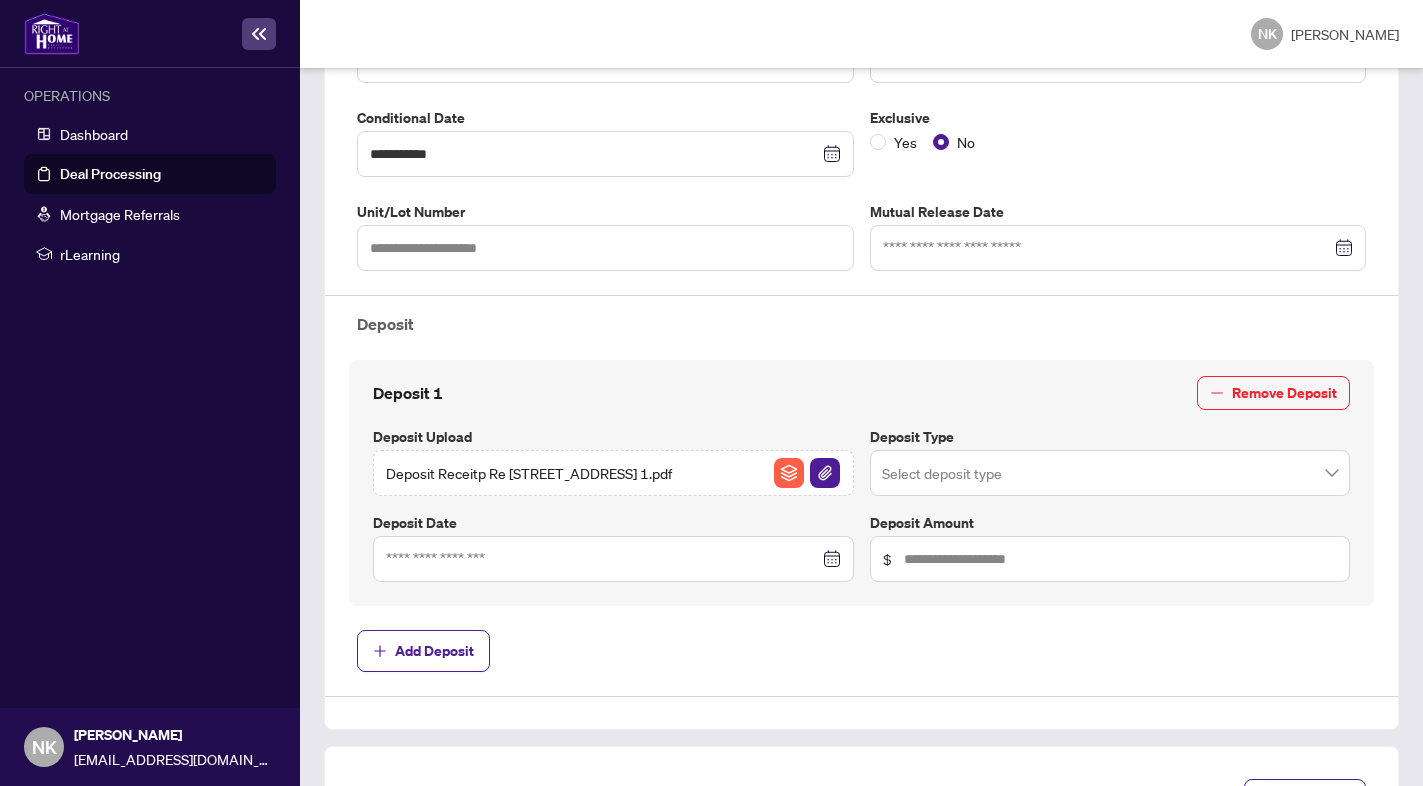 click at bounding box center (613, 559) 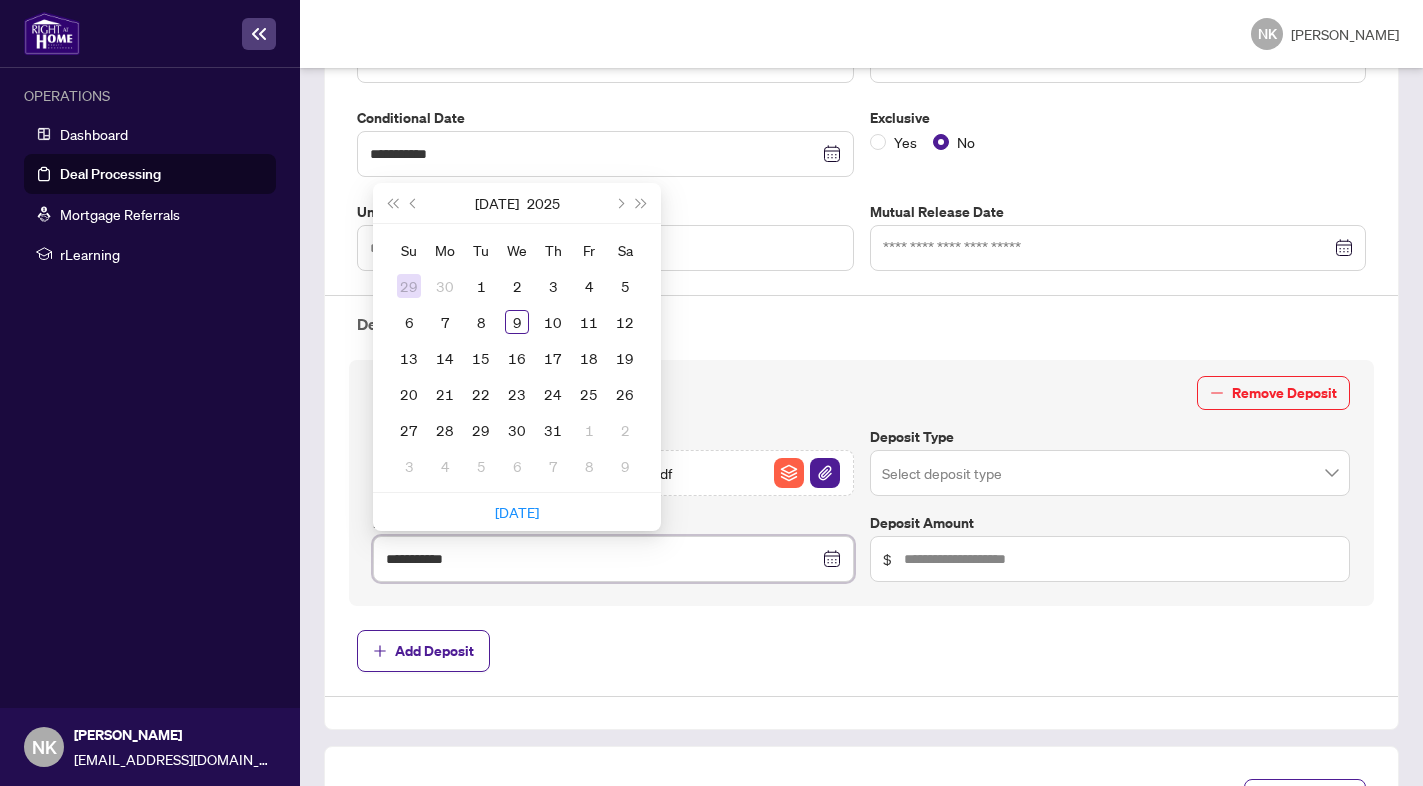 type on "**********" 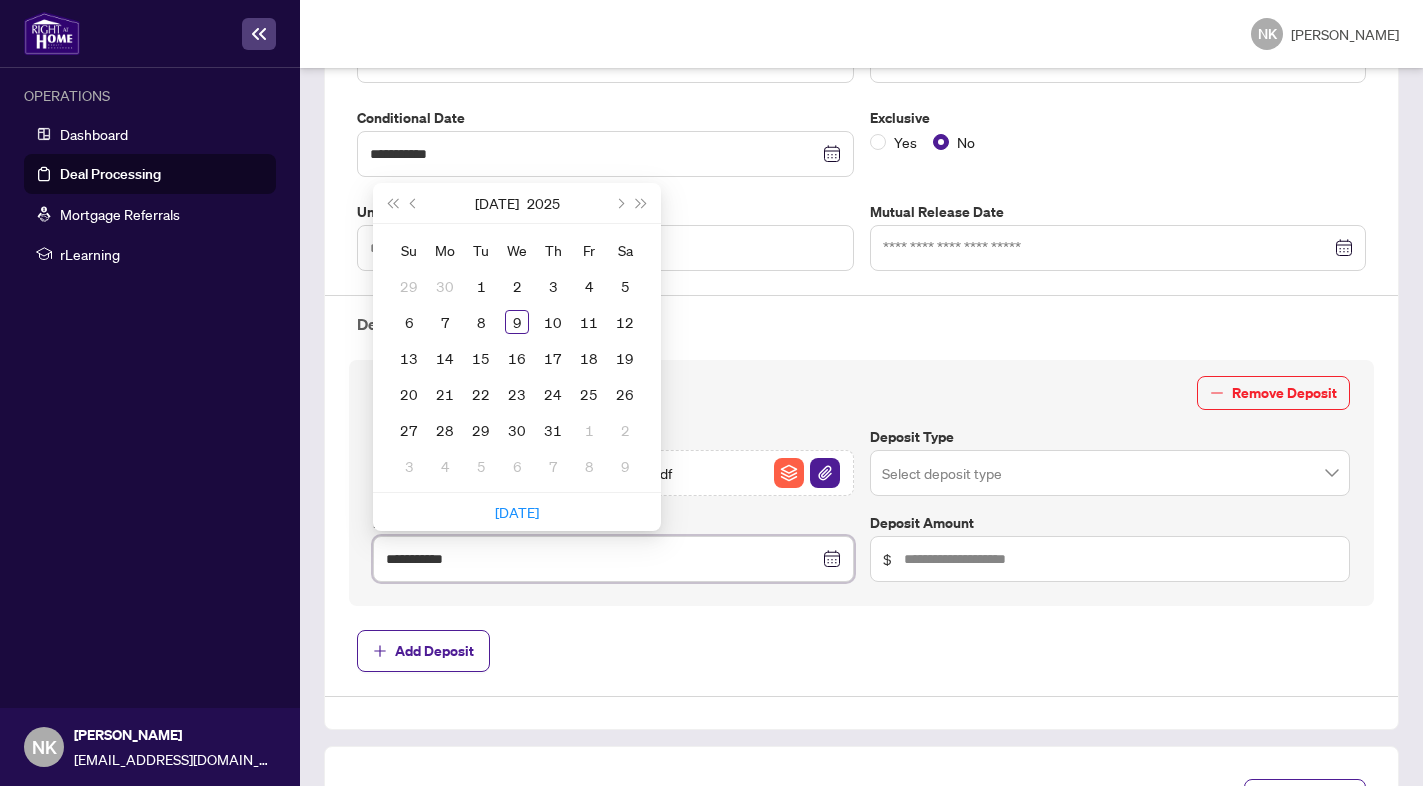 type on "**********" 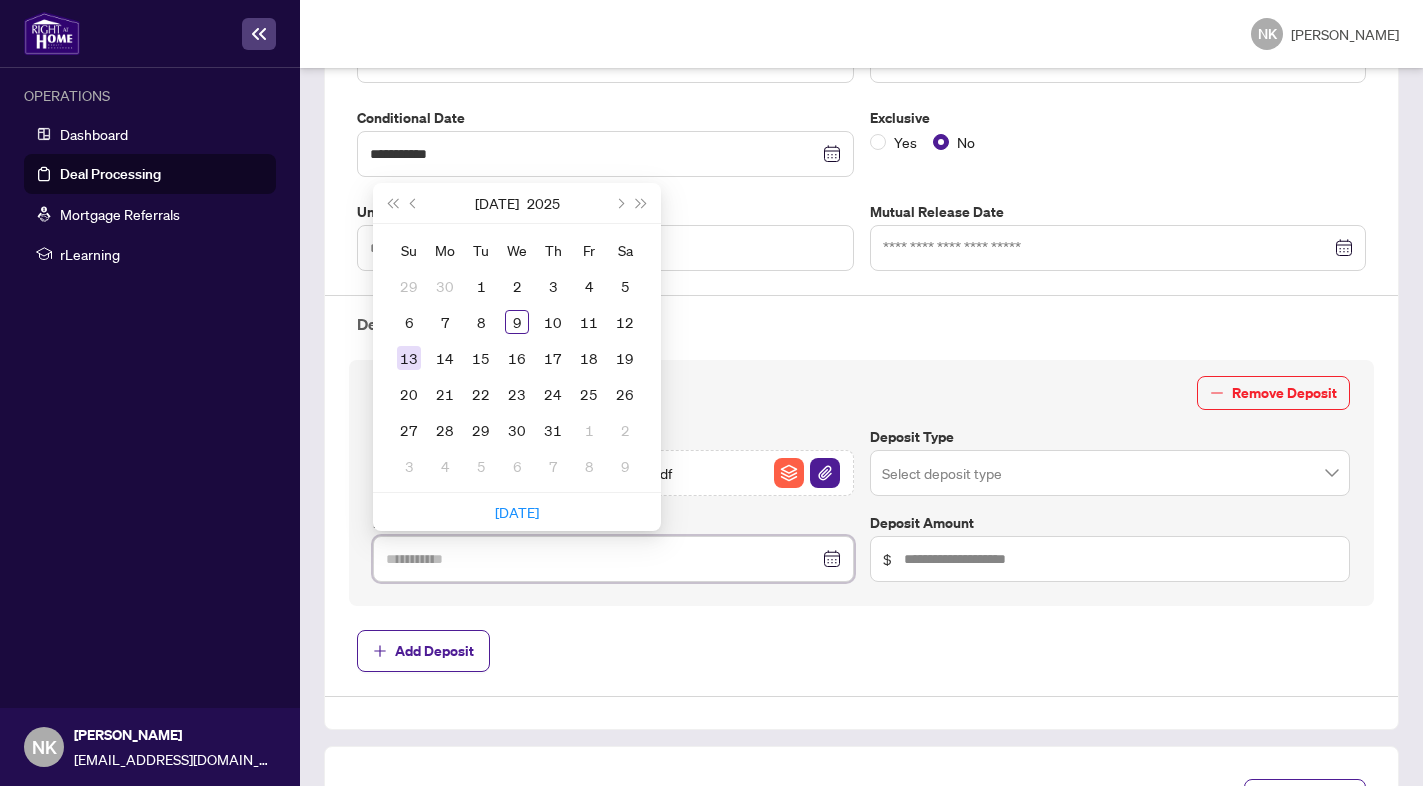type on "**********" 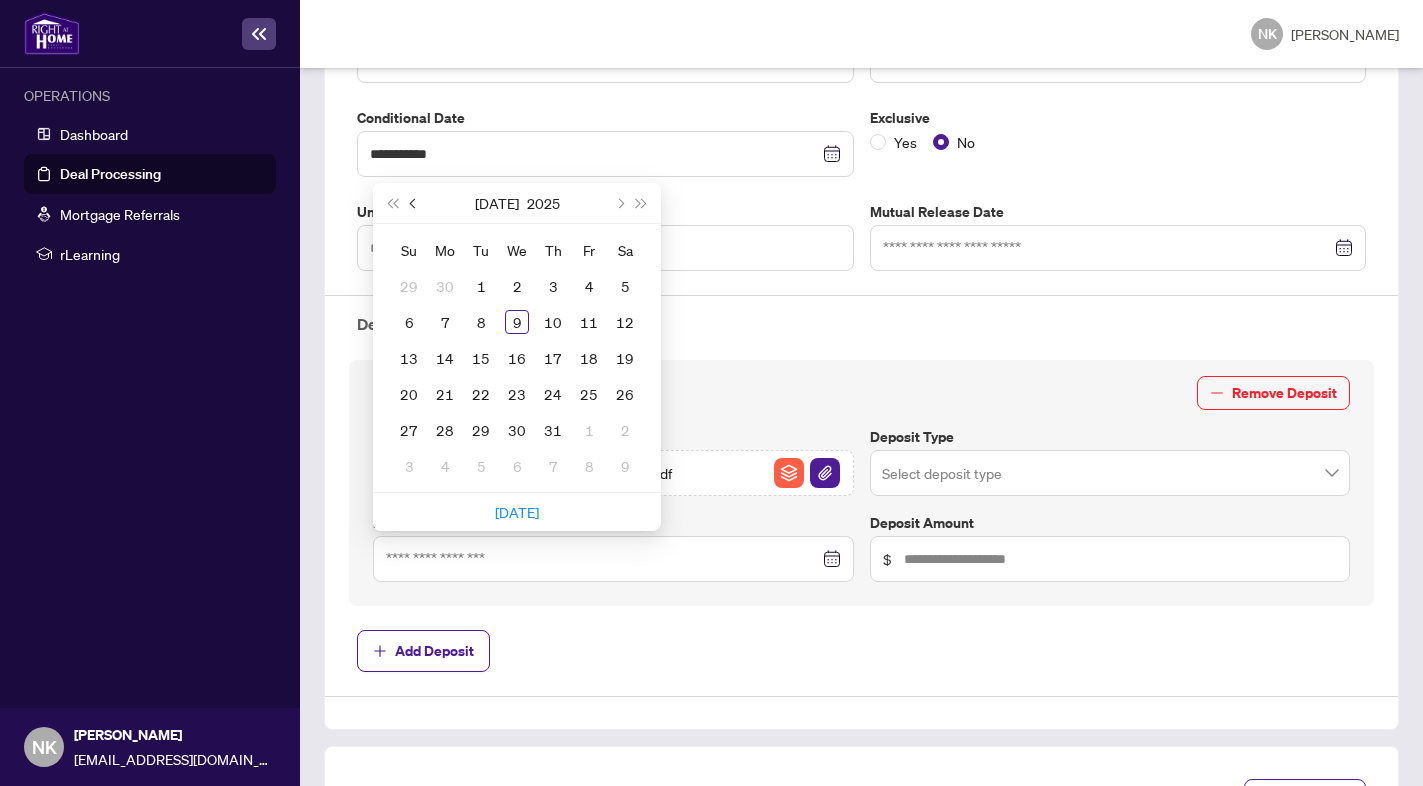 click at bounding box center (415, 203) 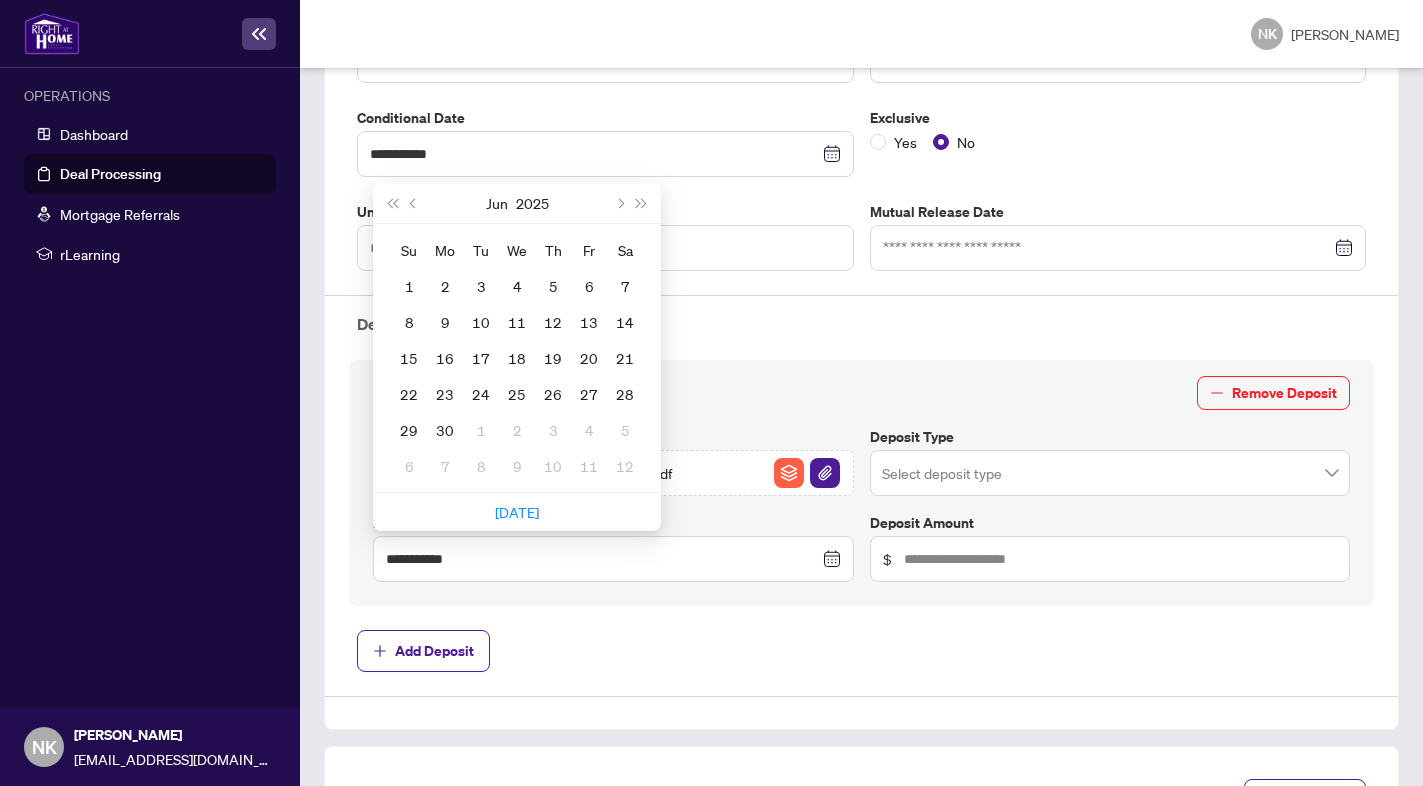 type on "**********" 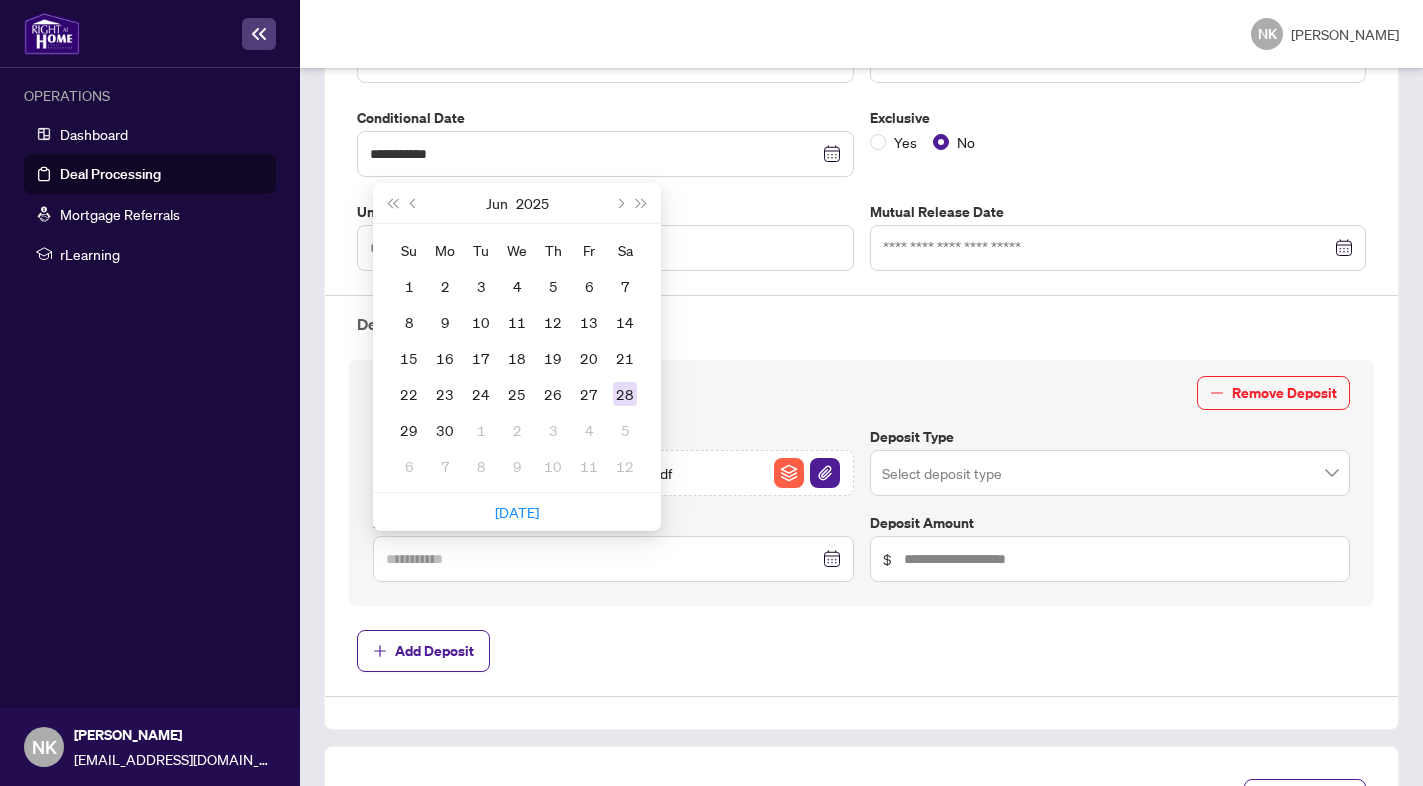 type on "**********" 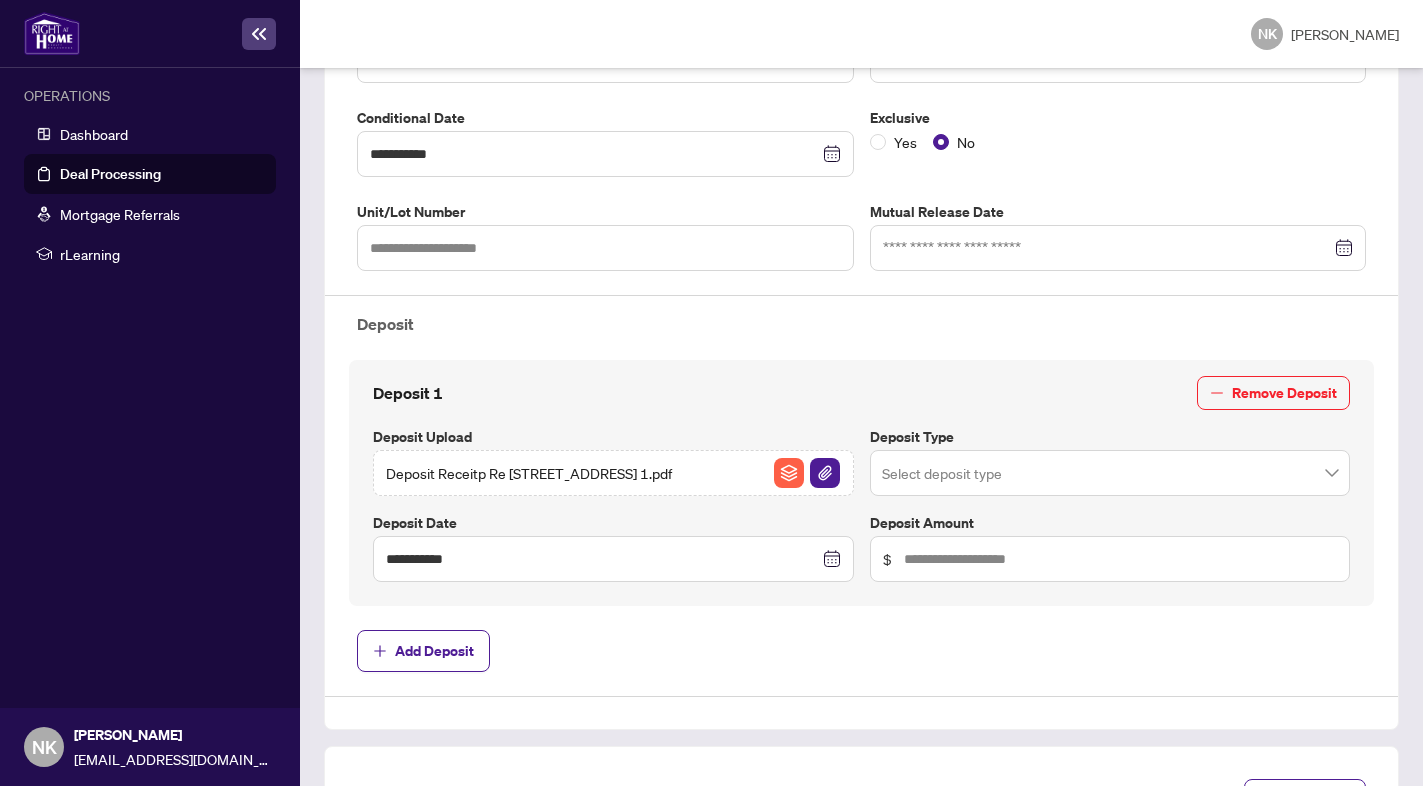 click at bounding box center (1110, 473) 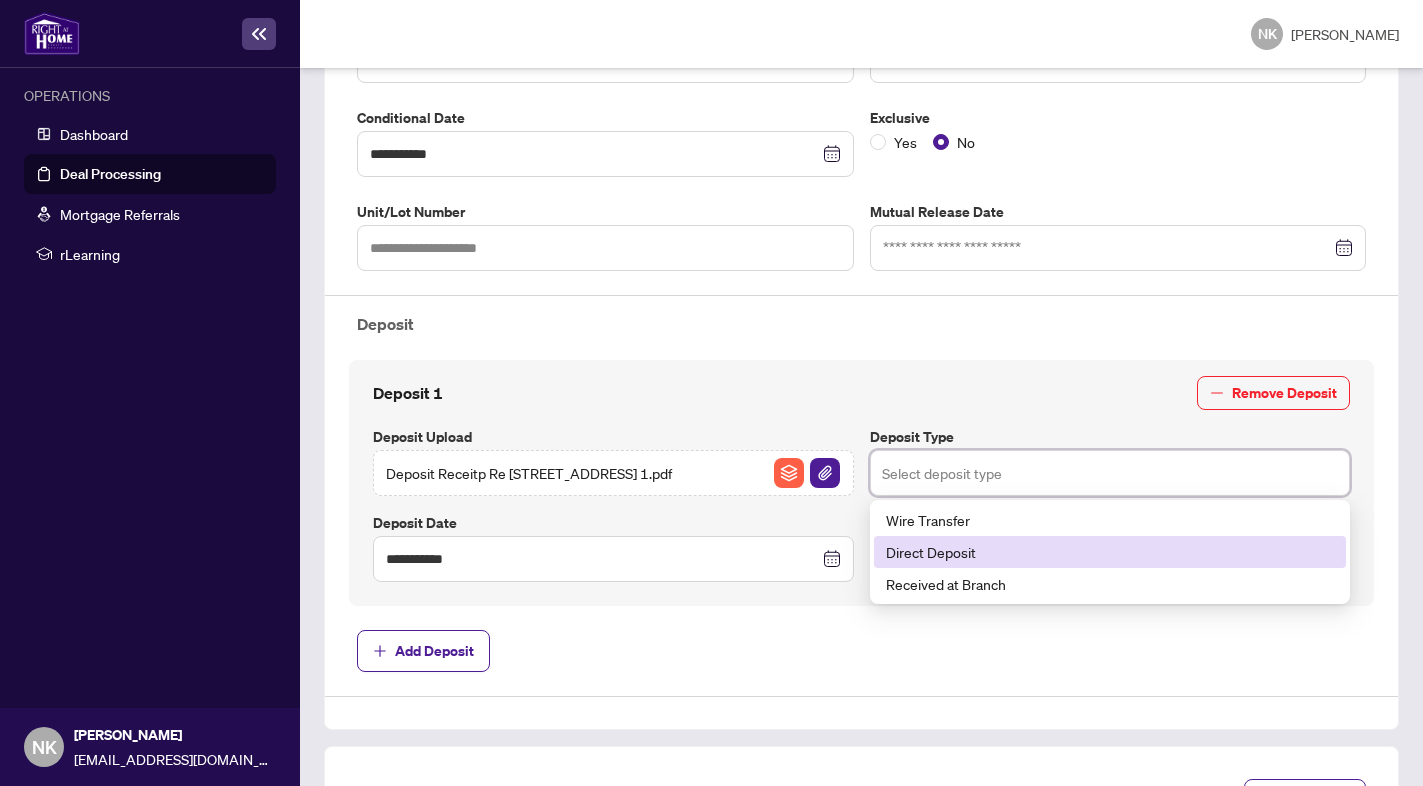 click on "Direct Deposit" at bounding box center (1110, 552) 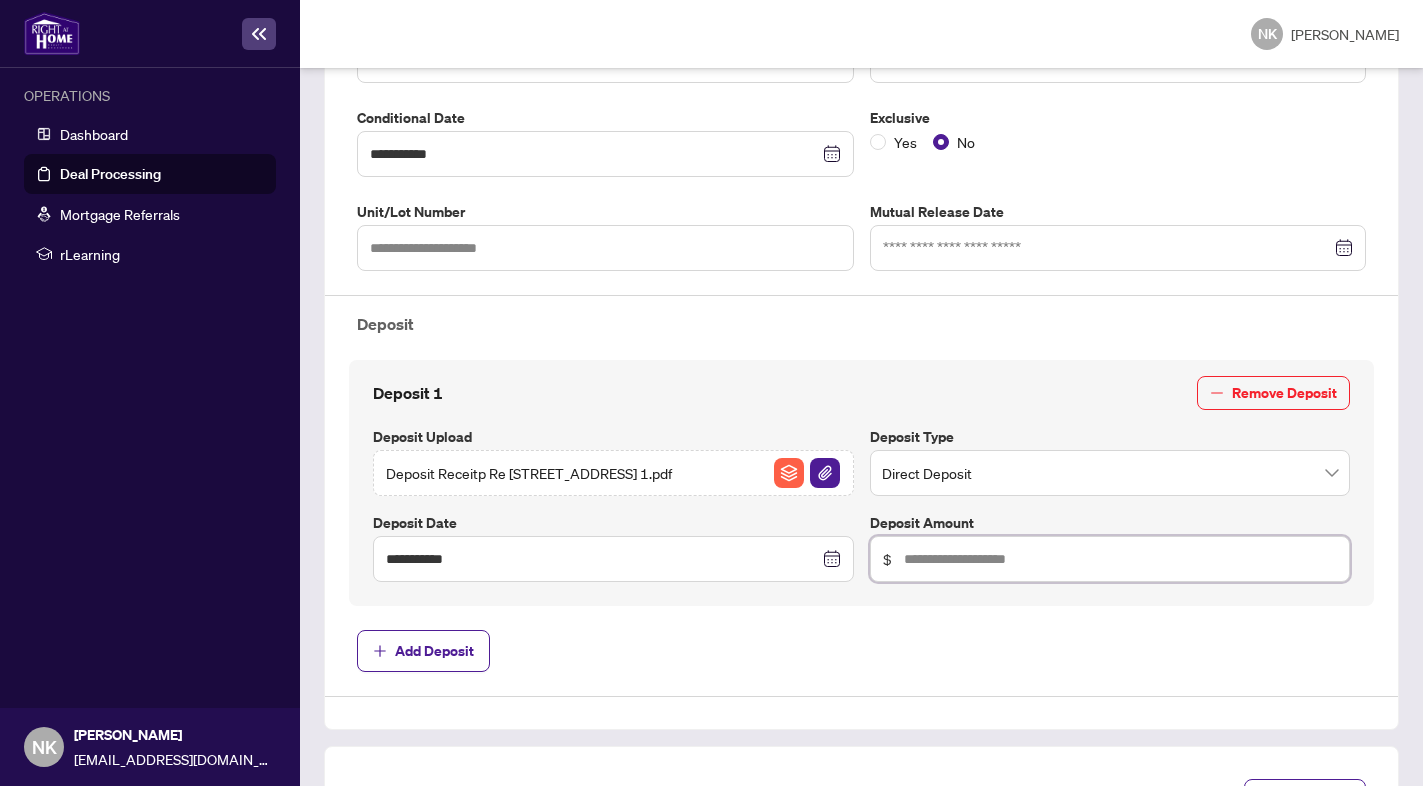 click at bounding box center (1121, 559) 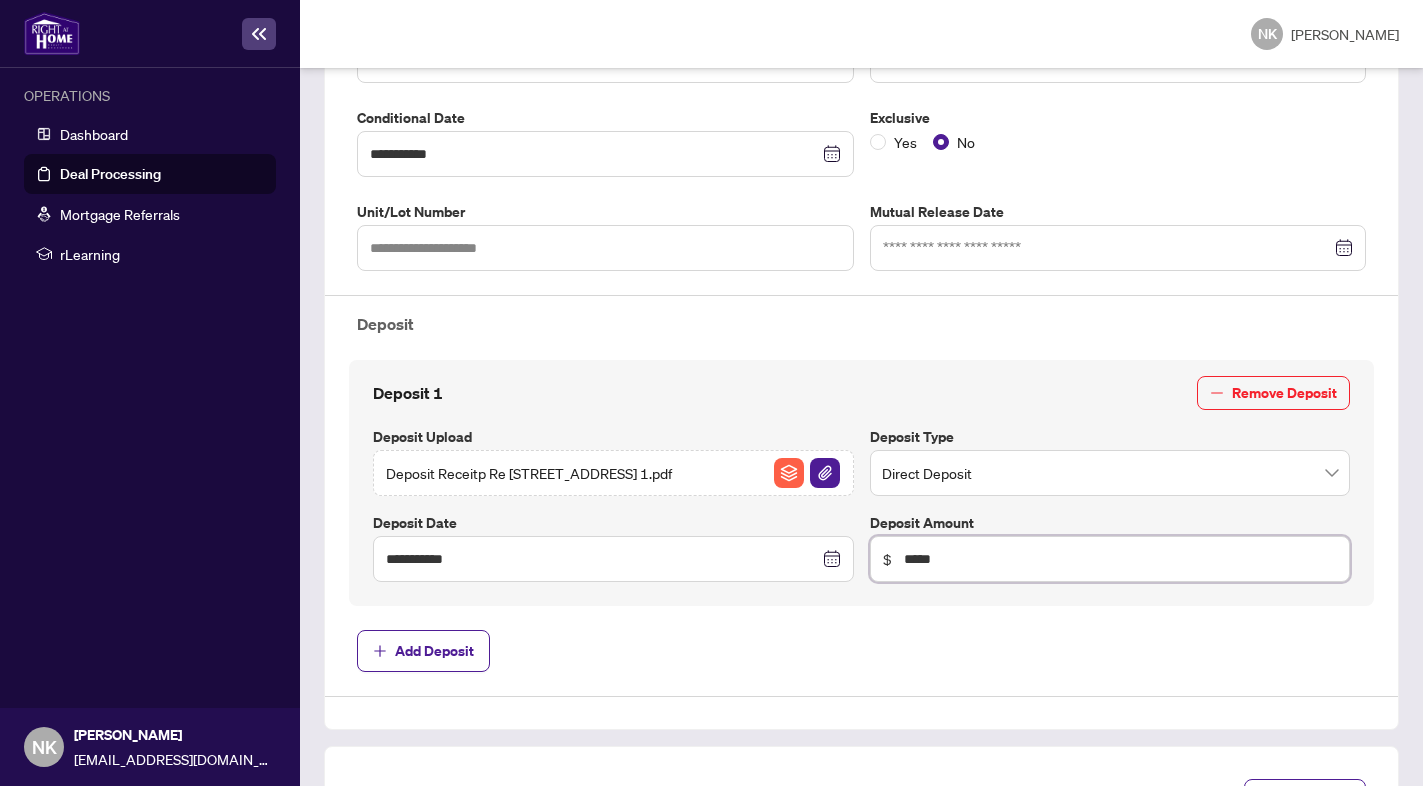 type on "******" 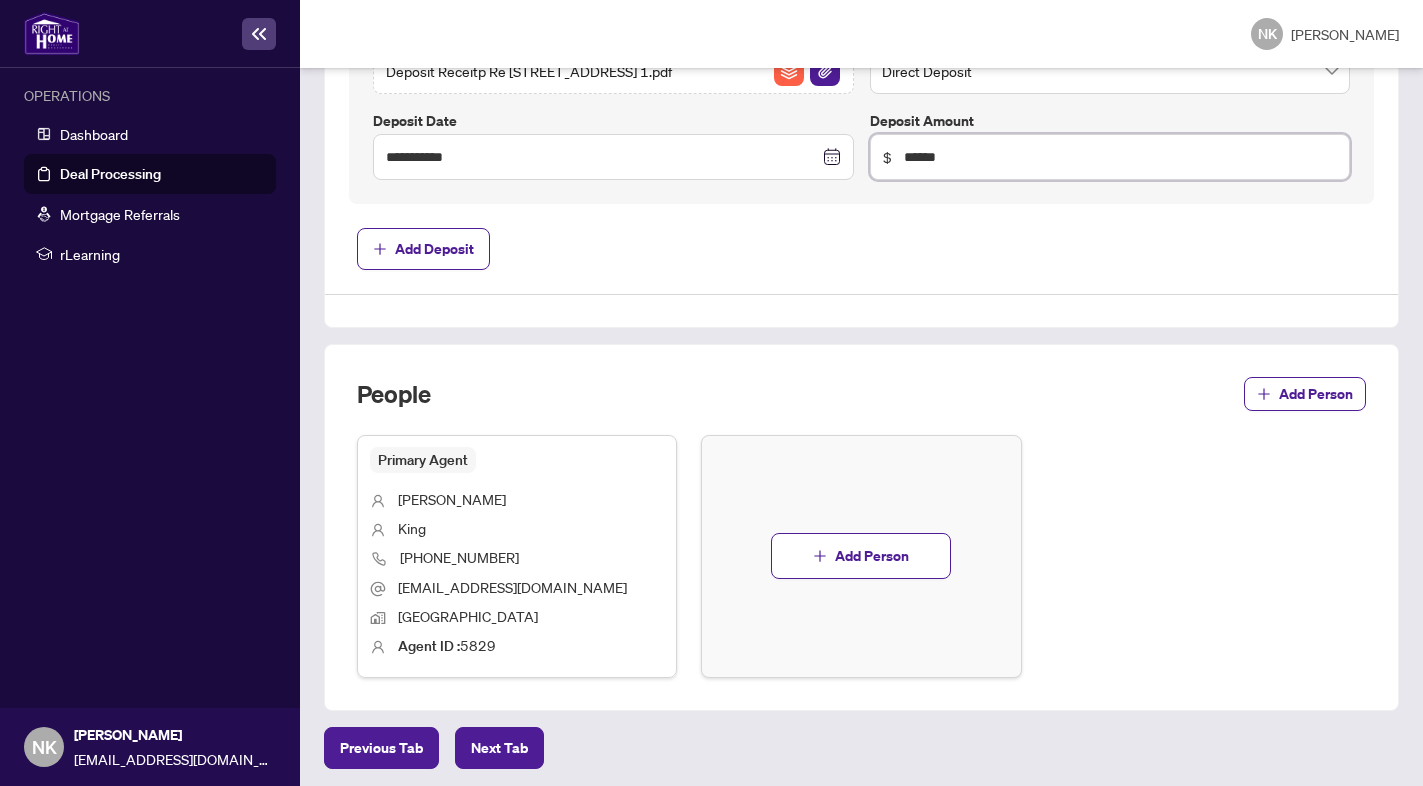 scroll, scrollTop: 928, scrollLeft: 0, axis: vertical 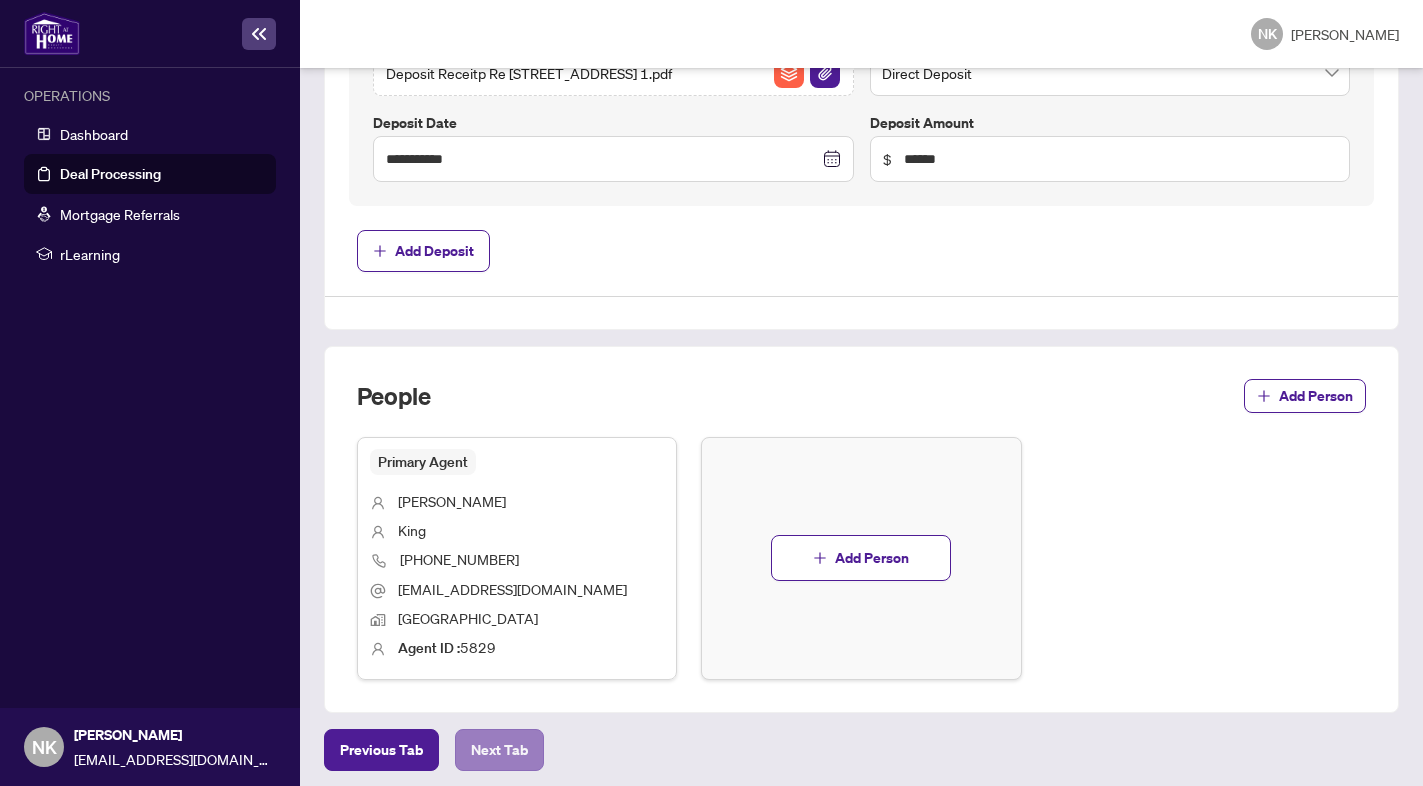 click on "Next Tab" at bounding box center (499, 750) 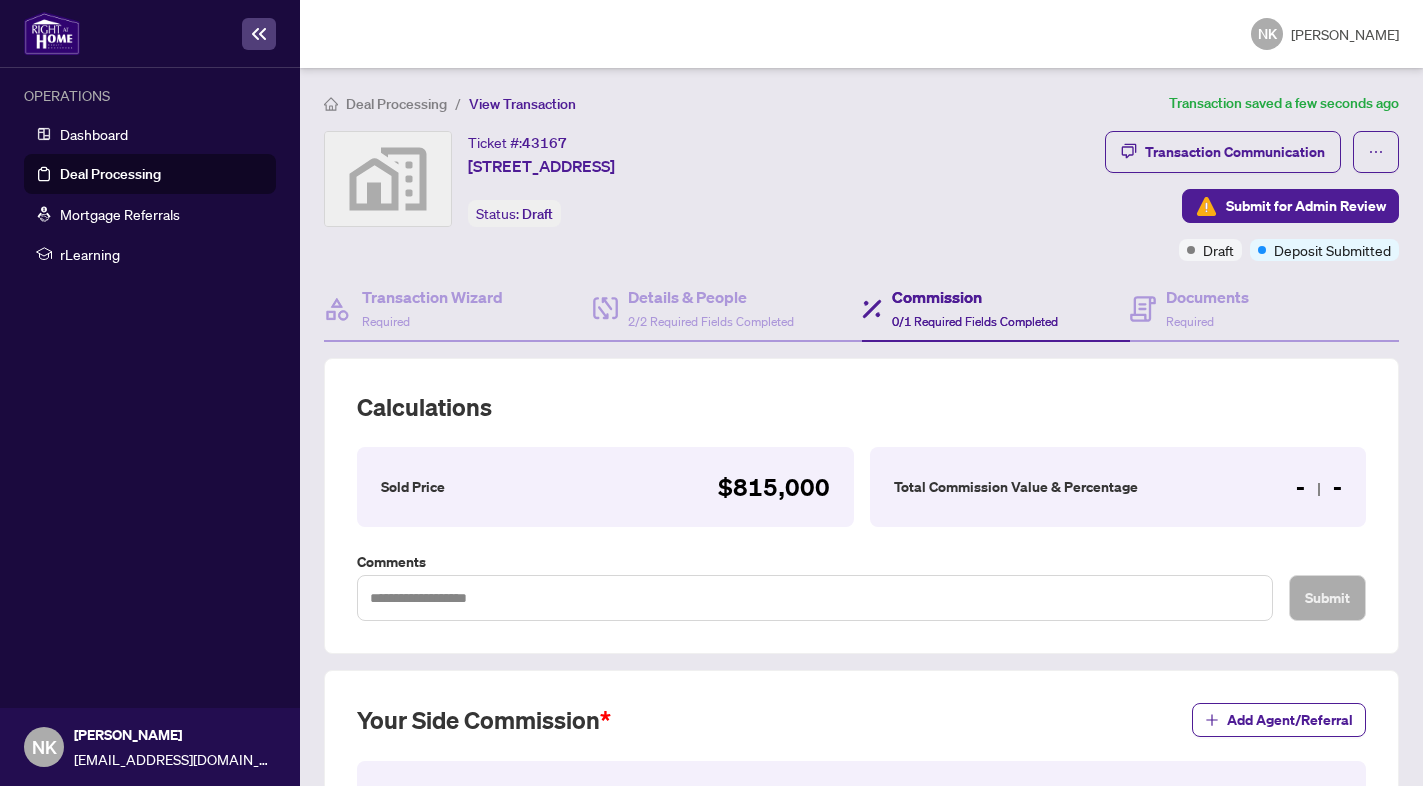 scroll, scrollTop: 0, scrollLeft: 0, axis: both 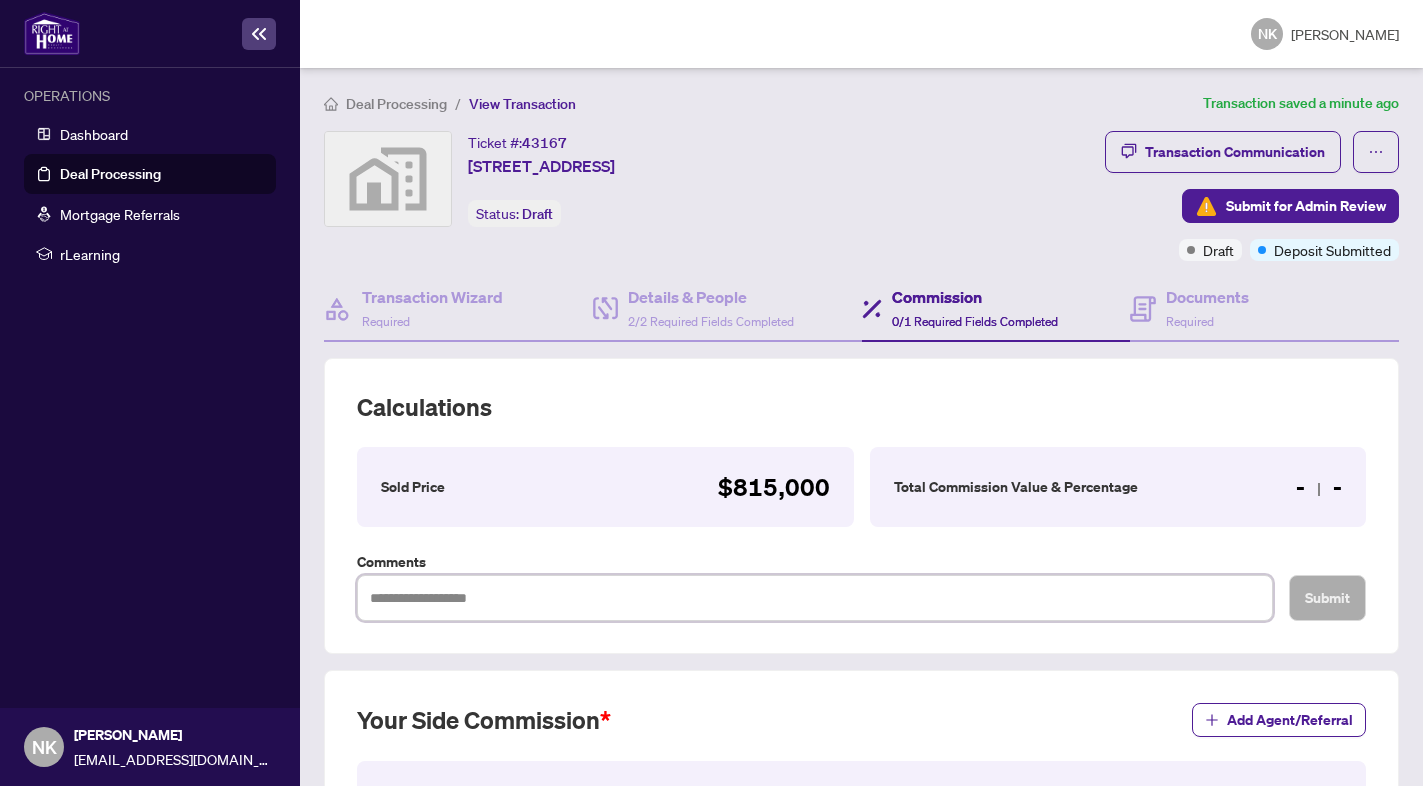 click at bounding box center [815, 598] 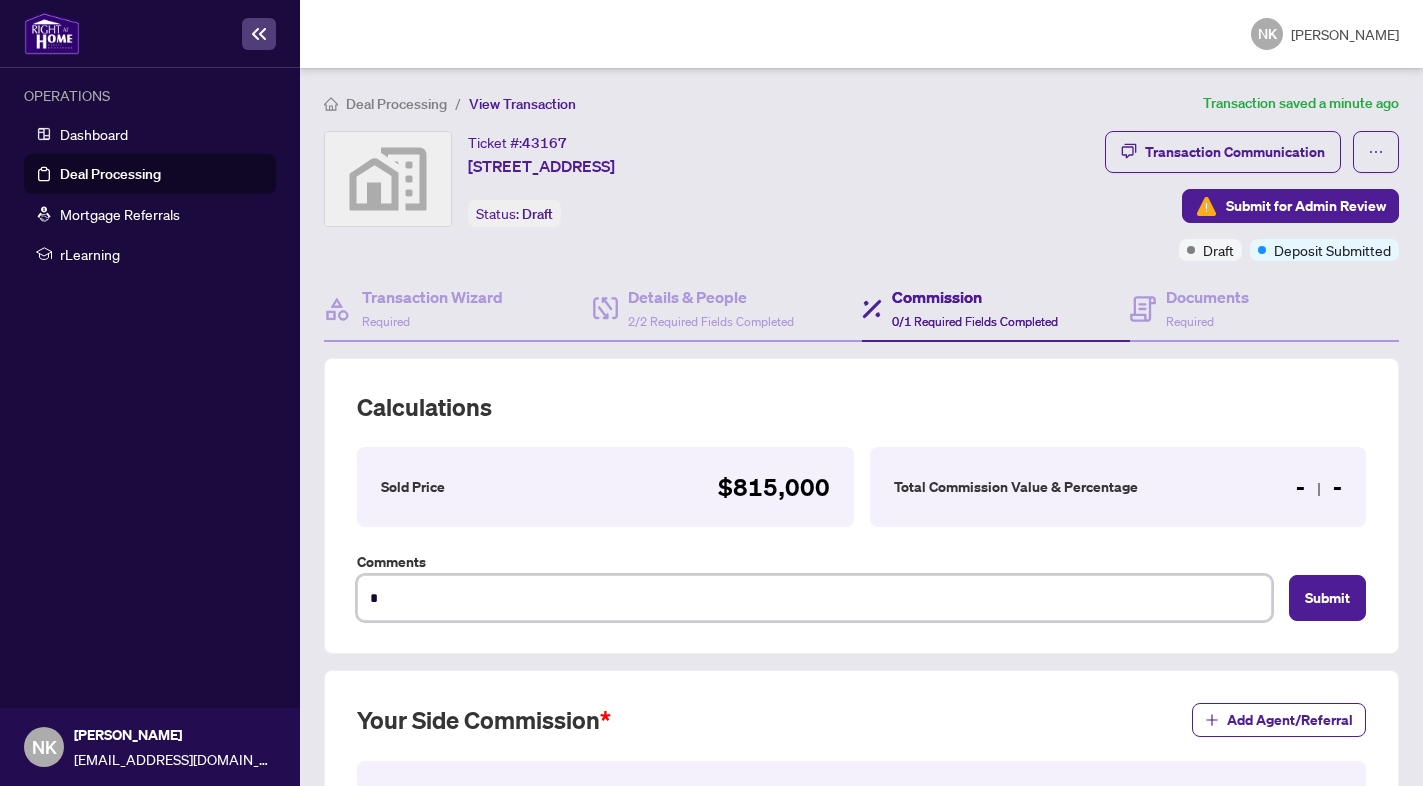 type on "**" 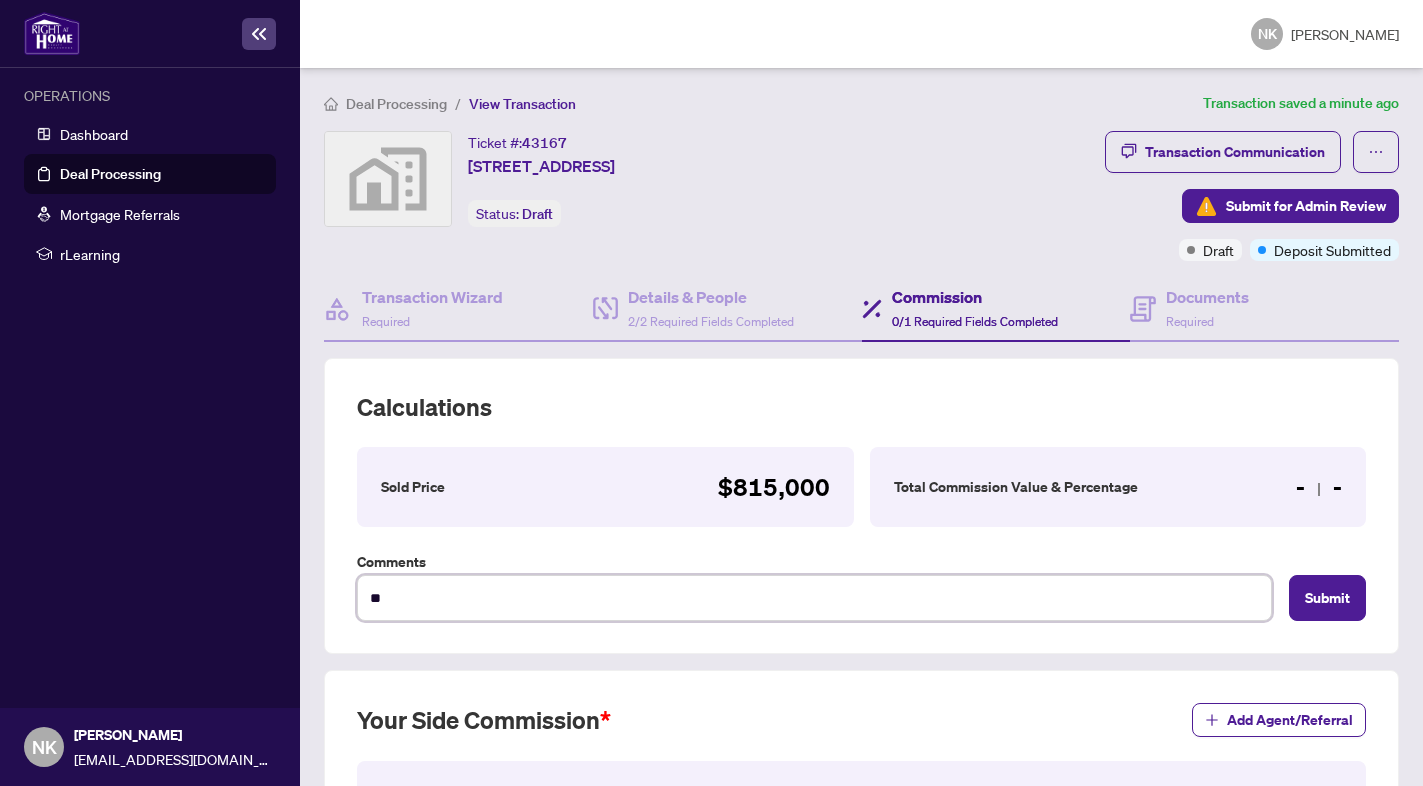 type on "***" 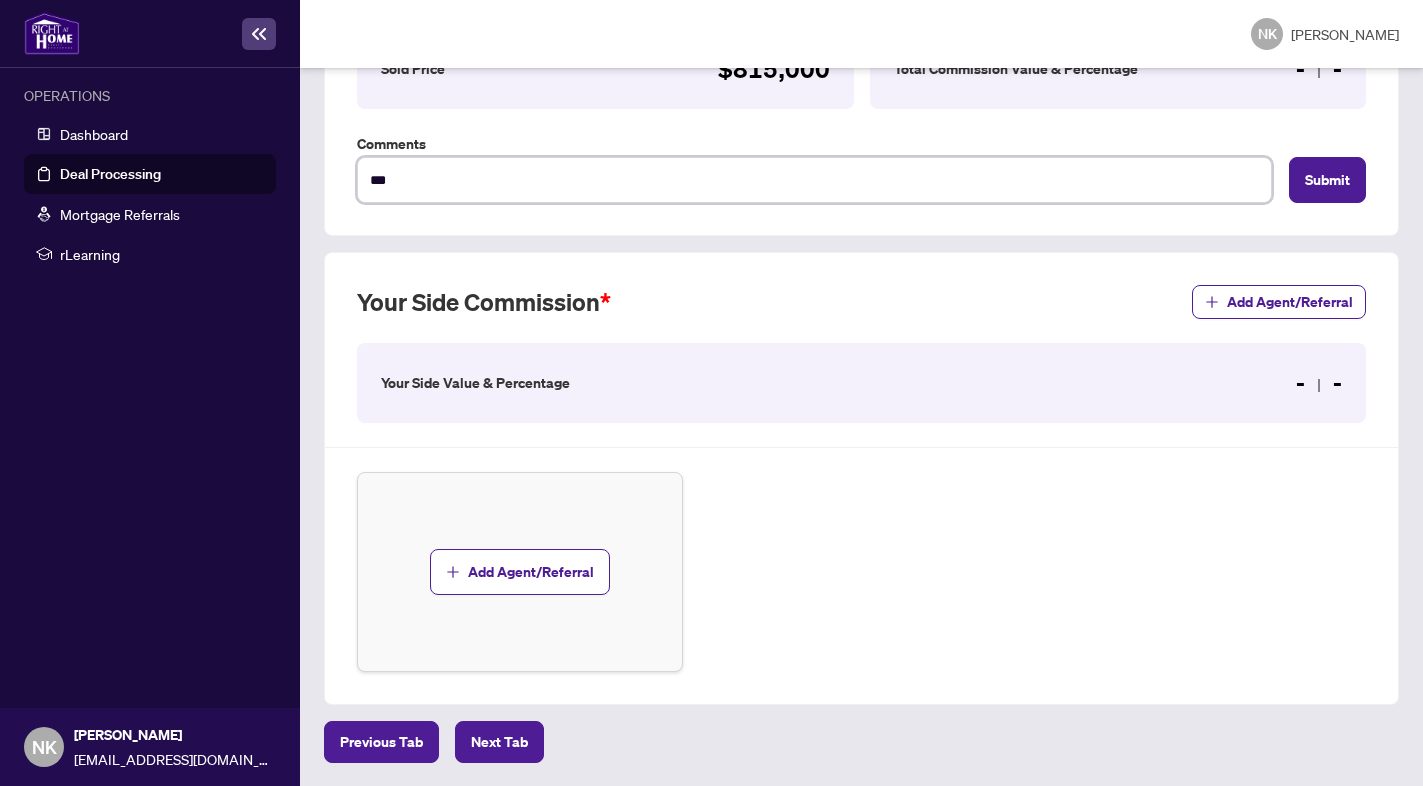 scroll, scrollTop: 417, scrollLeft: 0, axis: vertical 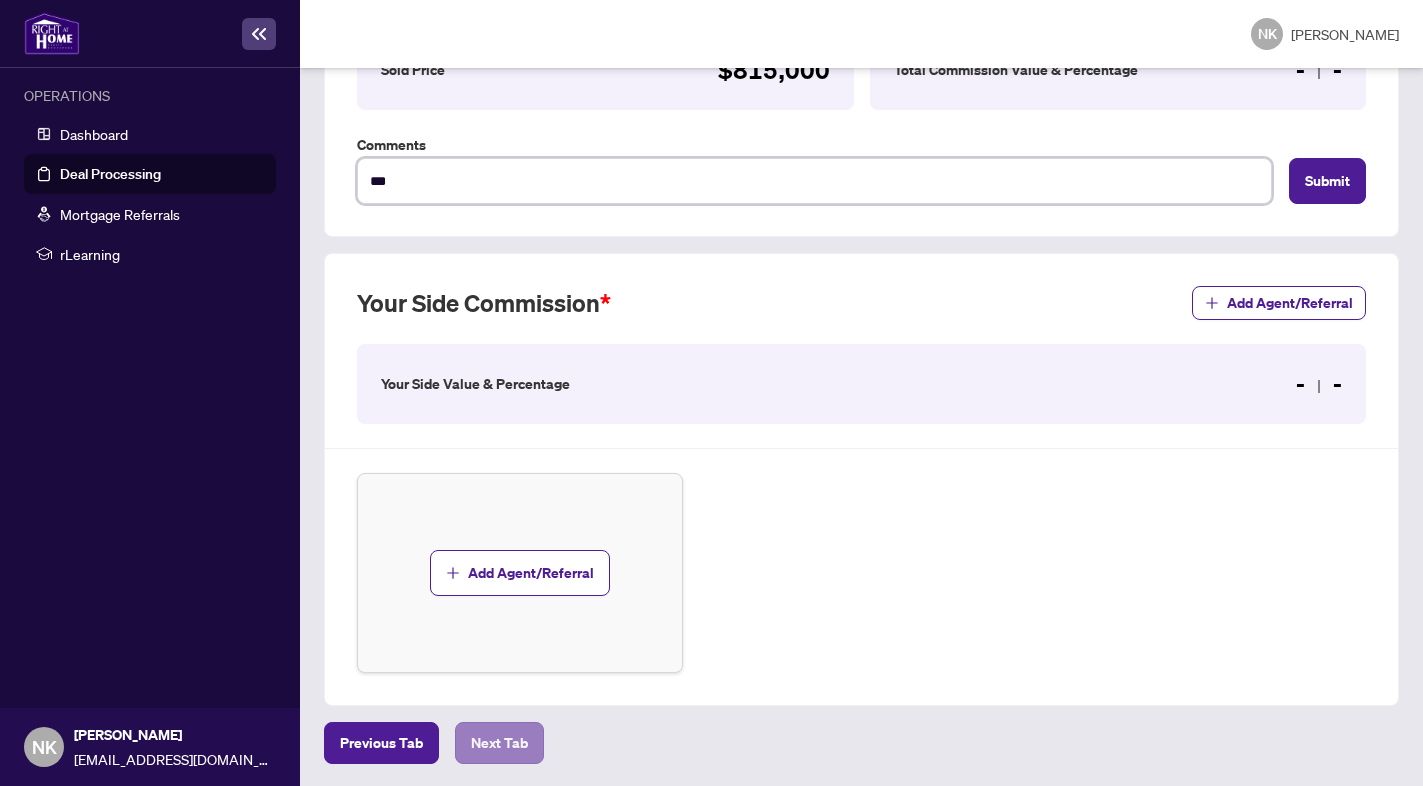 type on "***" 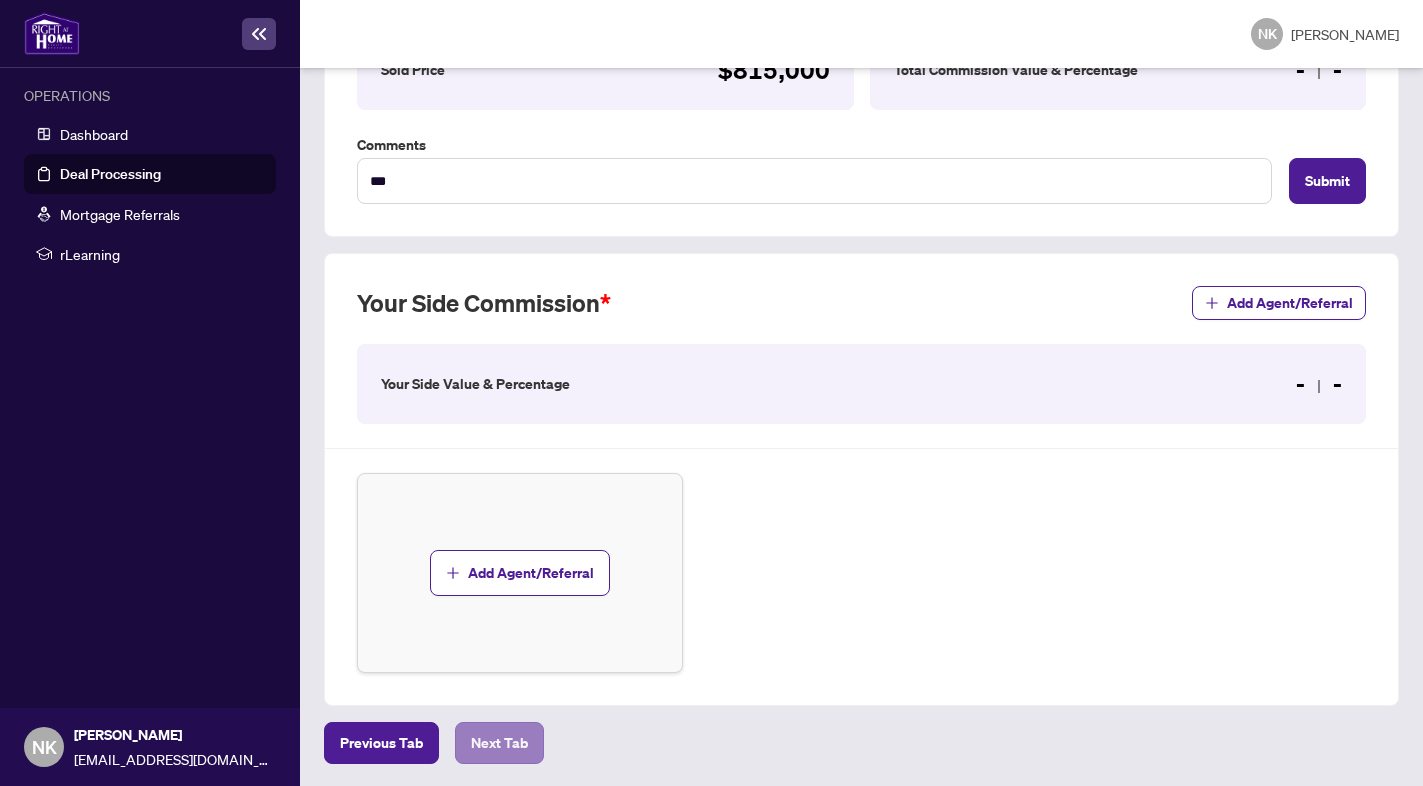 click on "Next Tab" at bounding box center [499, 743] 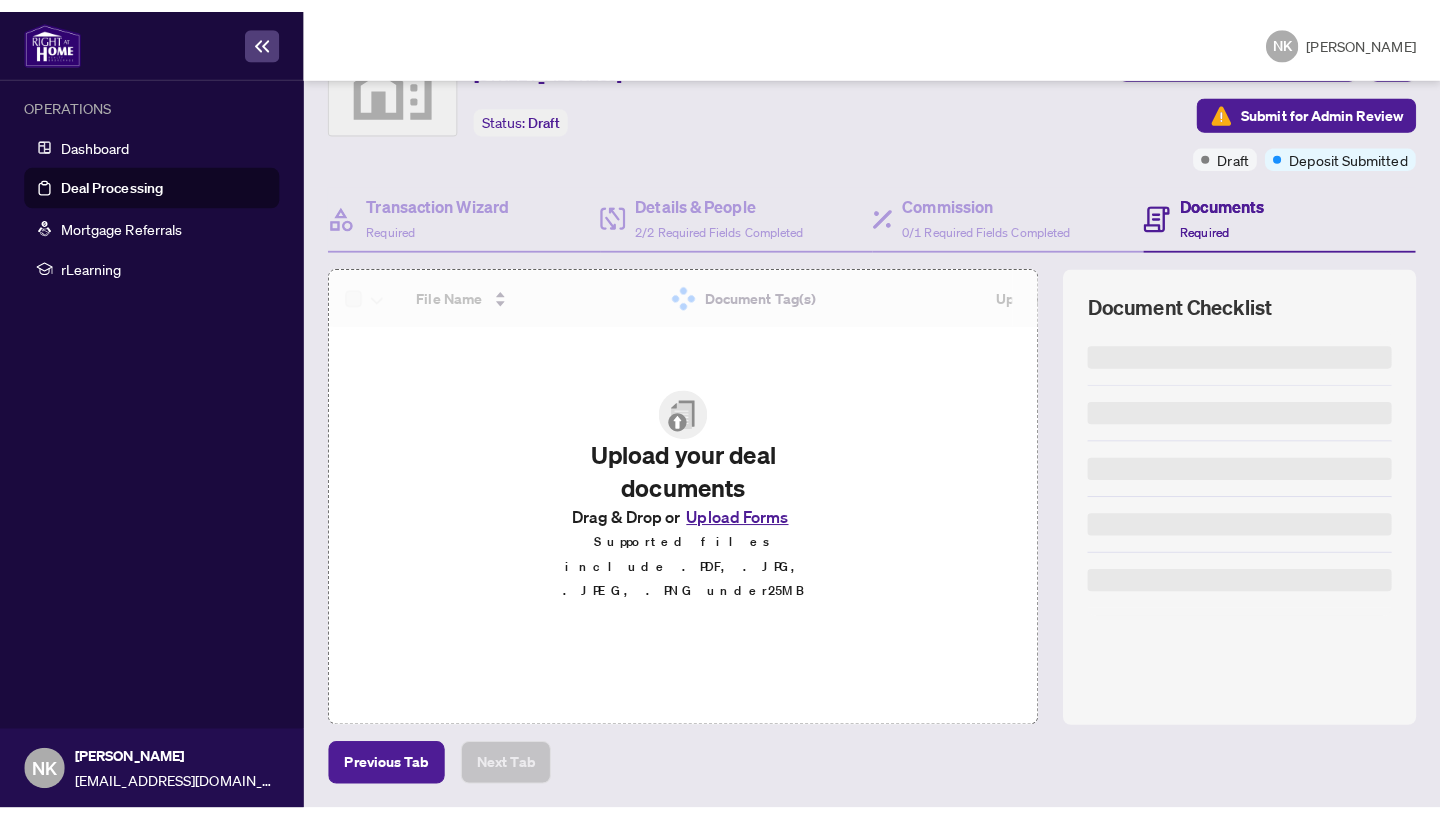 scroll, scrollTop: 103, scrollLeft: 0, axis: vertical 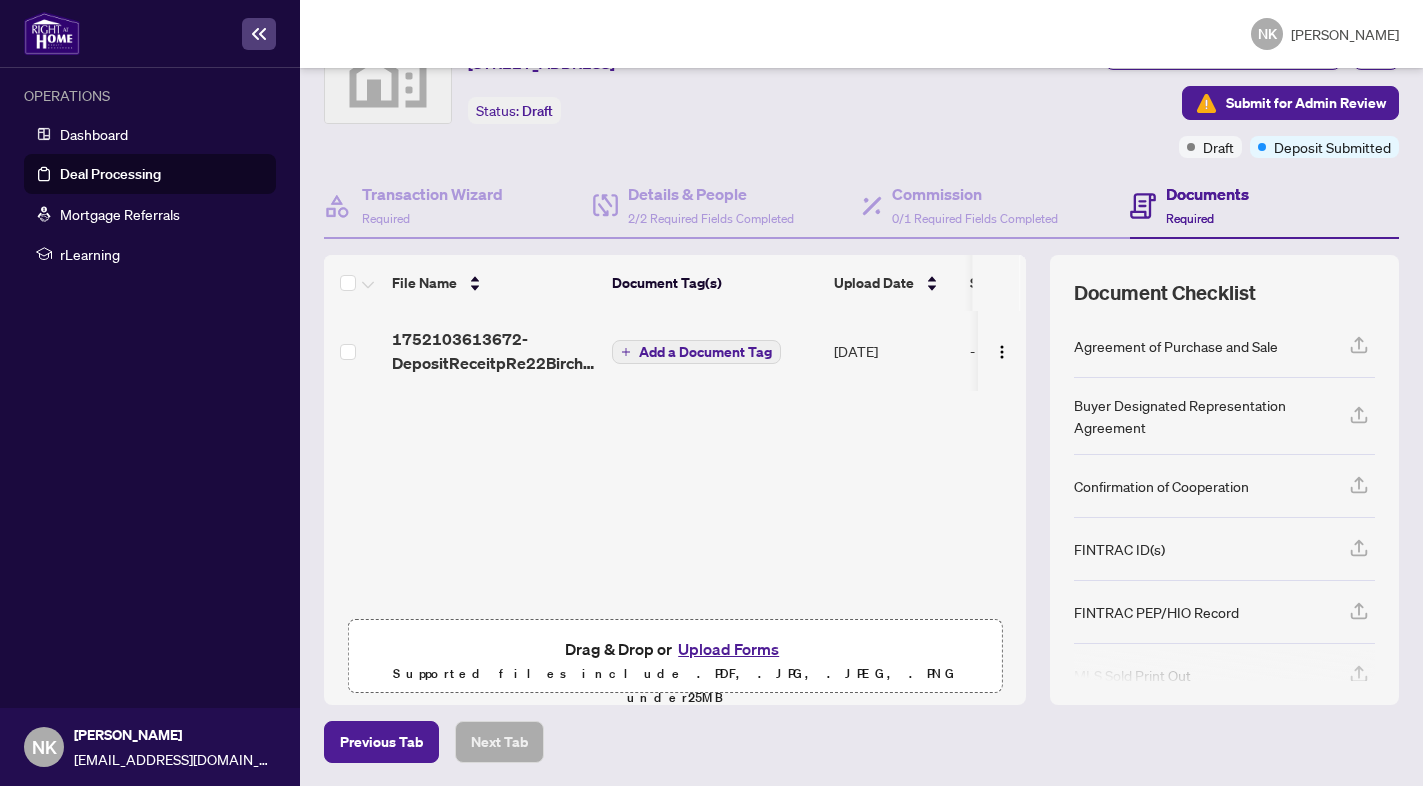 click on "Upload Forms" at bounding box center (728, 649) 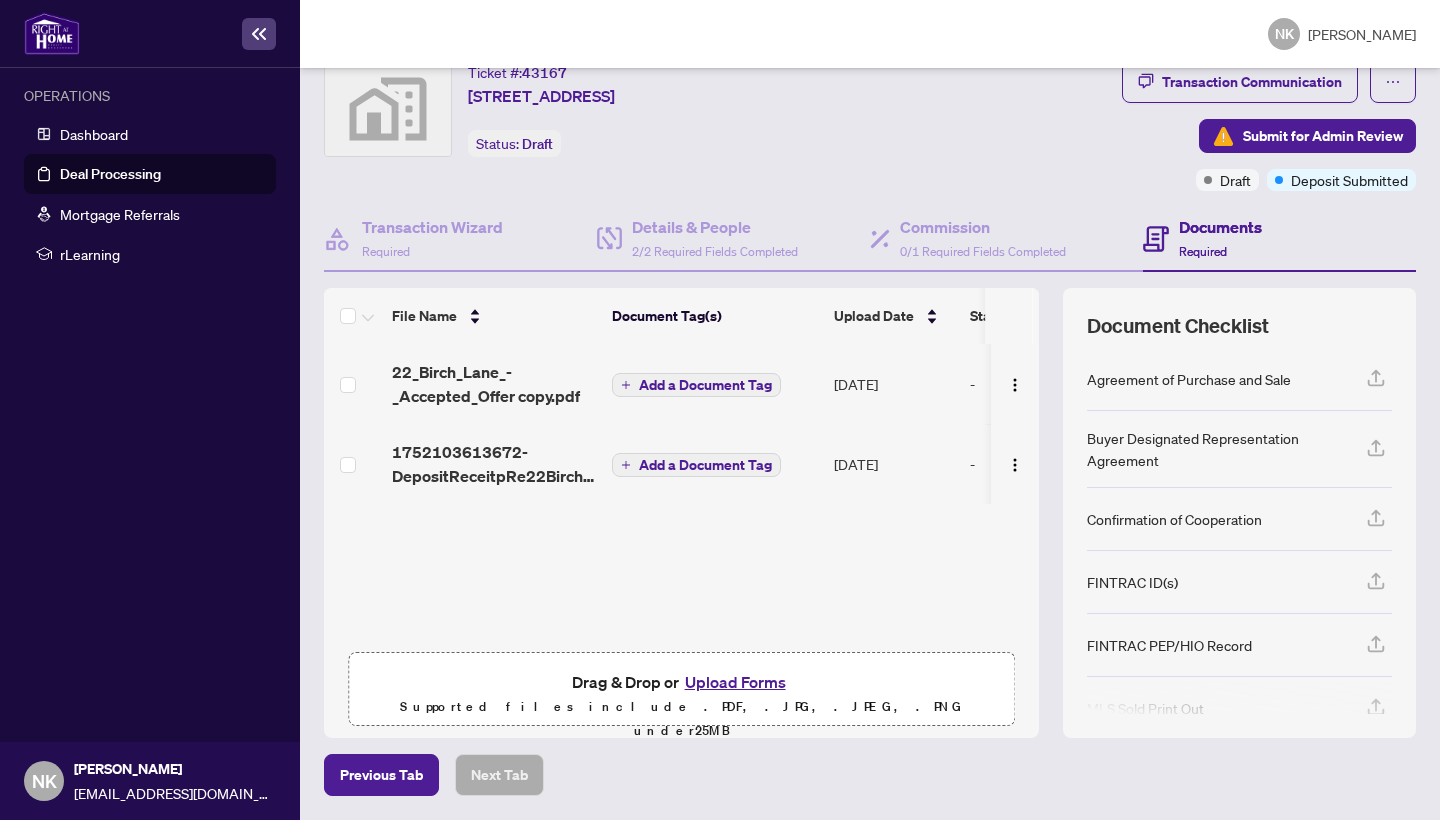 scroll, scrollTop: 69, scrollLeft: 0, axis: vertical 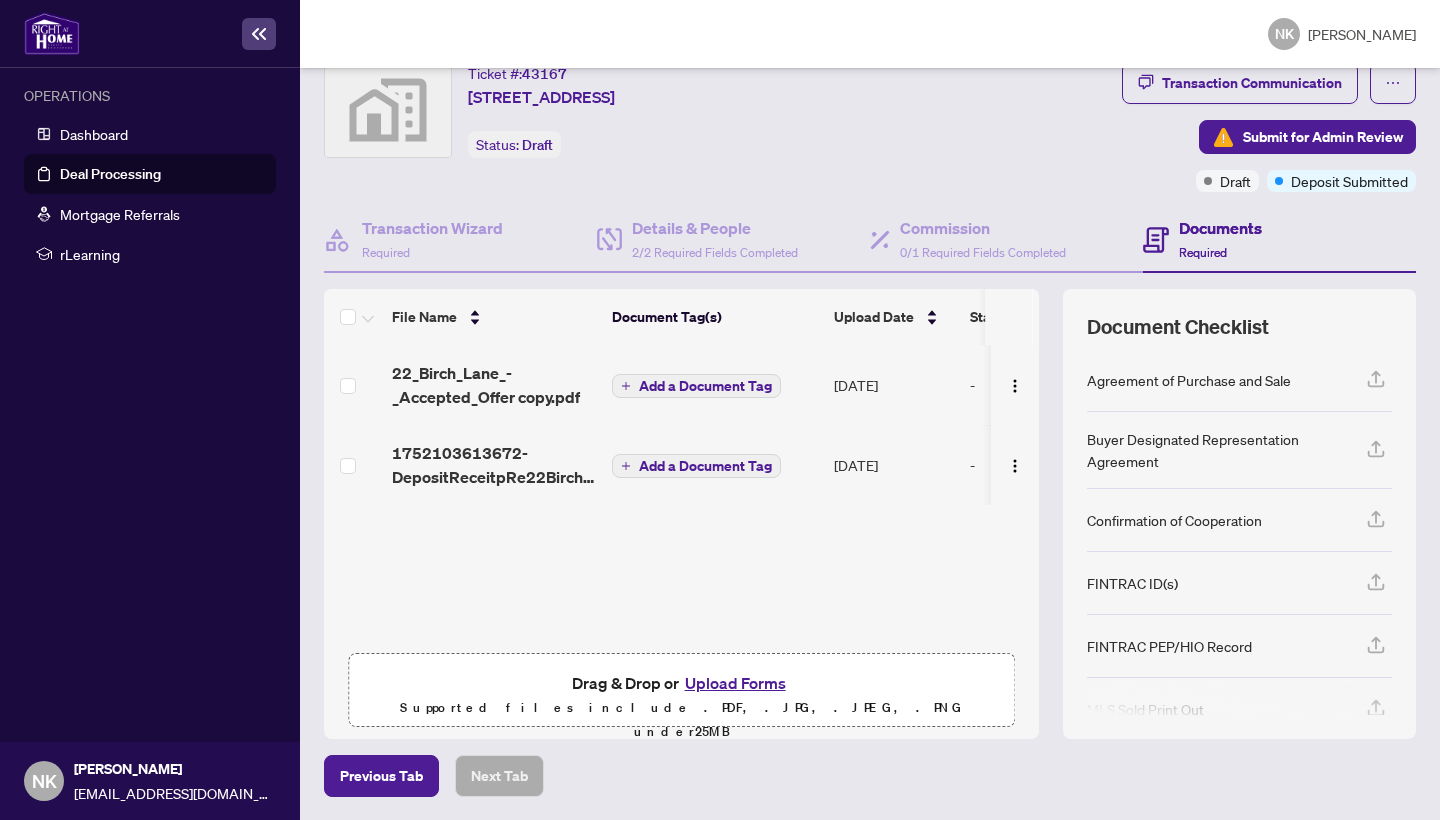 click on "Upload Forms" at bounding box center [735, 683] 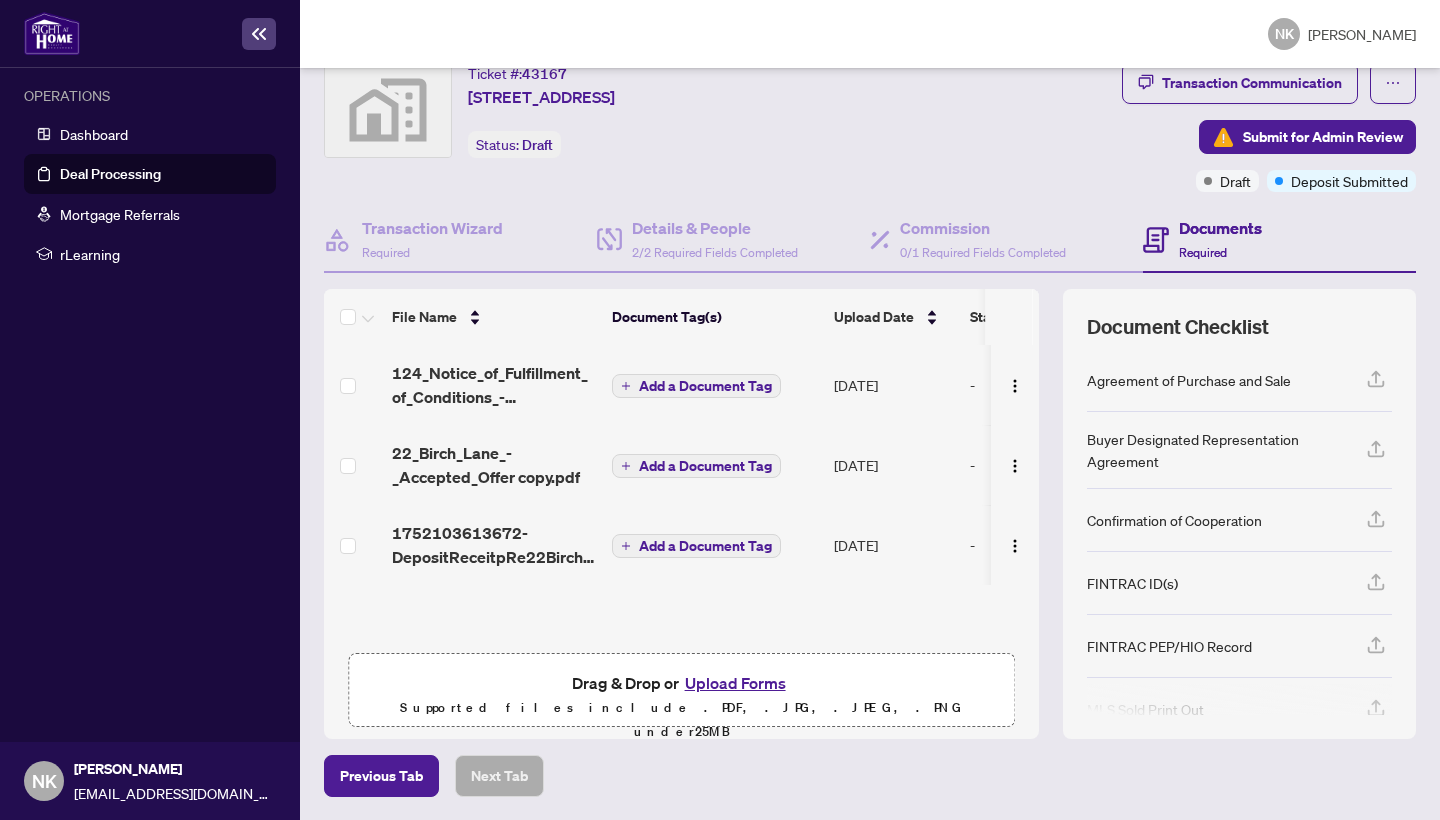 scroll, scrollTop: 0, scrollLeft: 0, axis: both 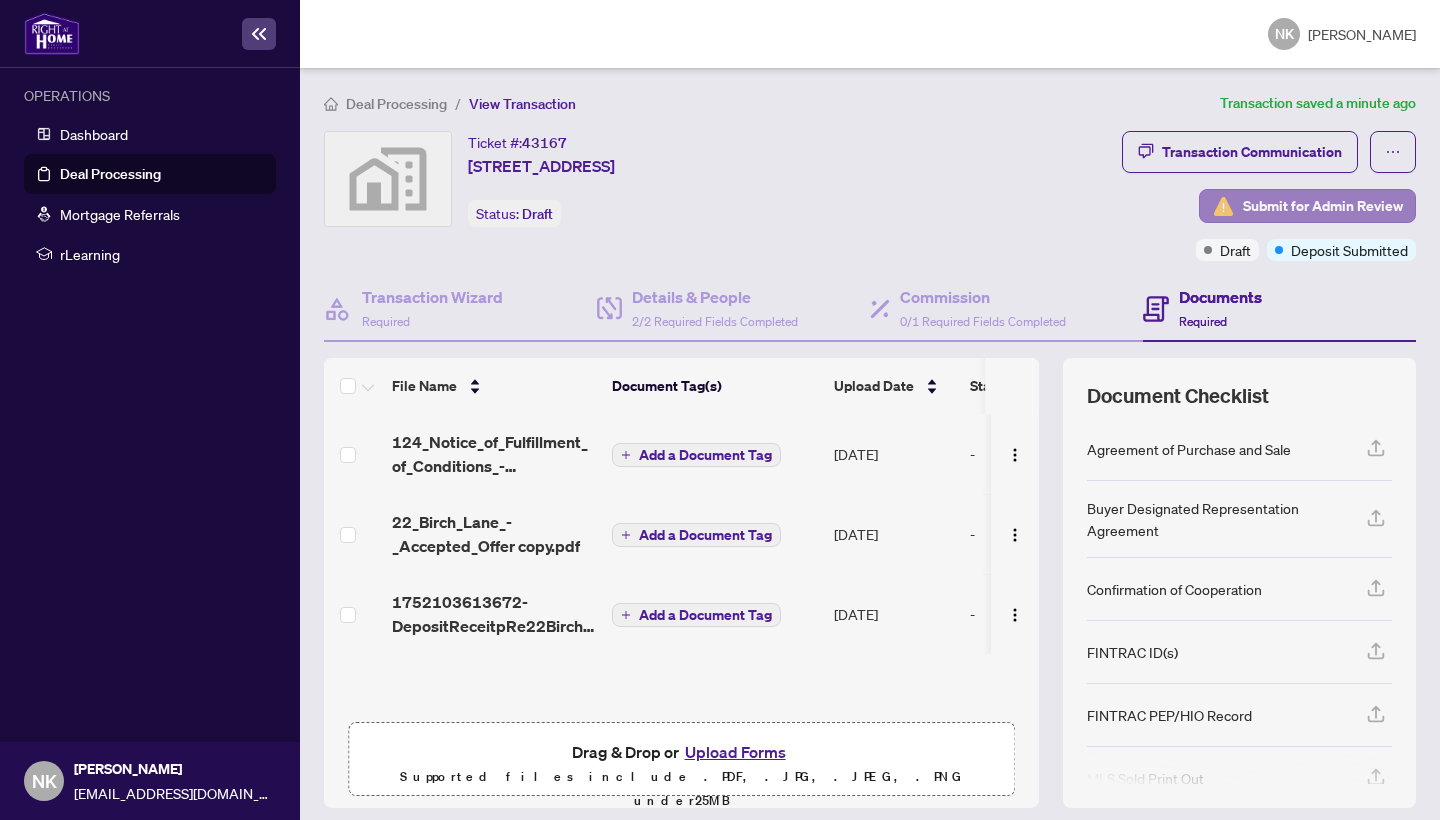 click at bounding box center (1223, 206) 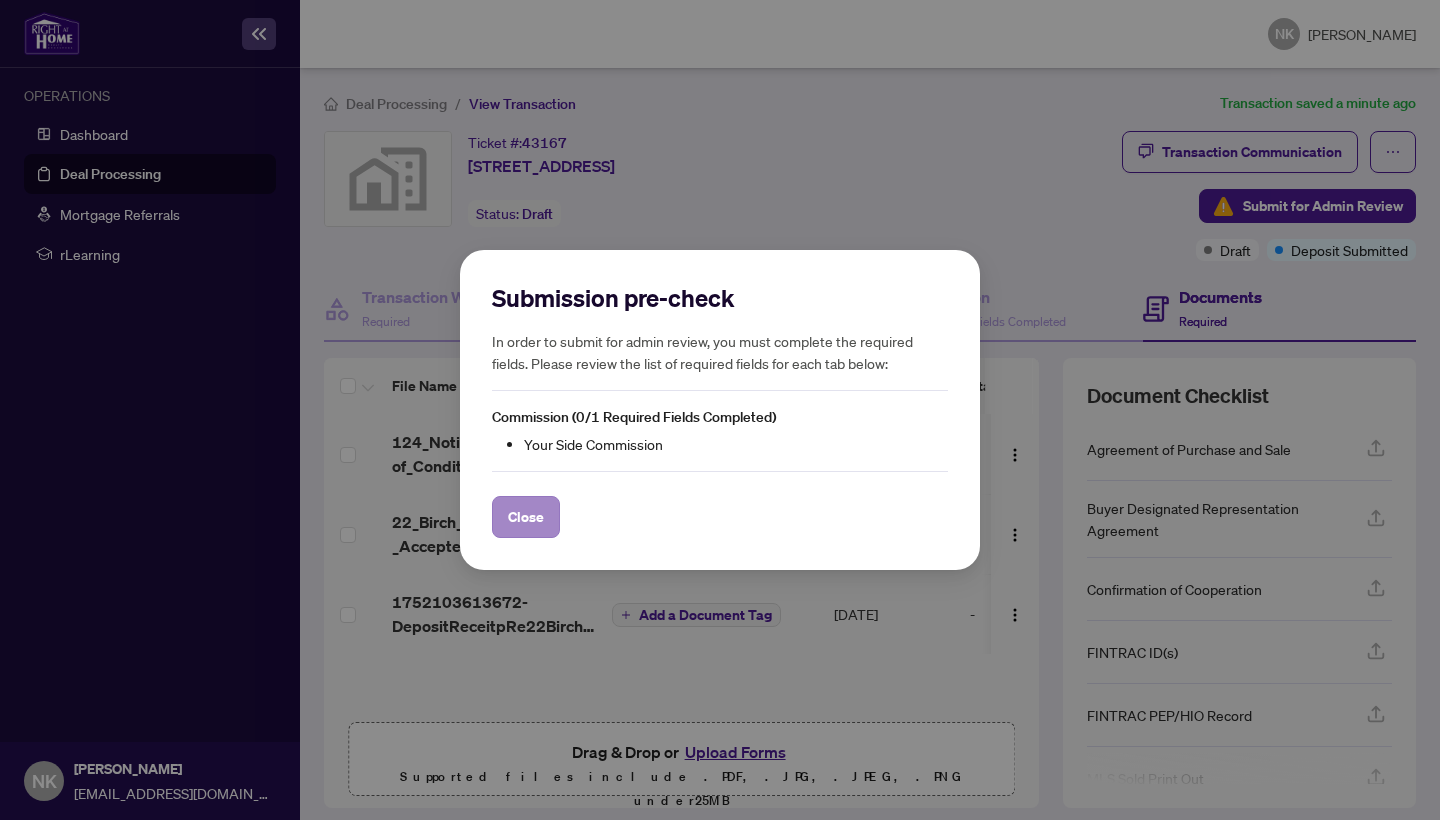 click on "Close" at bounding box center [526, 517] 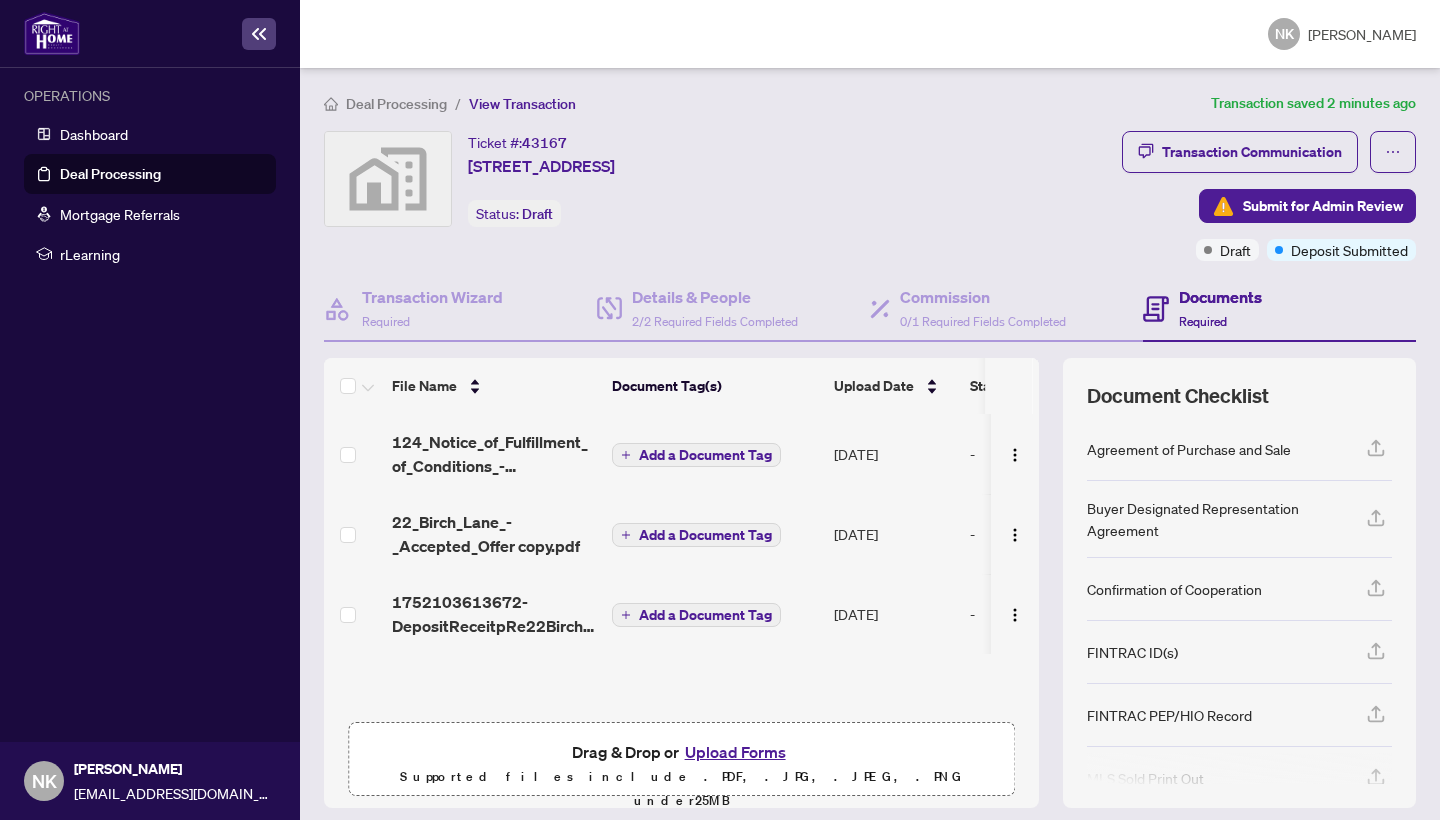 scroll, scrollTop: 0, scrollLeft: 0, axis: both 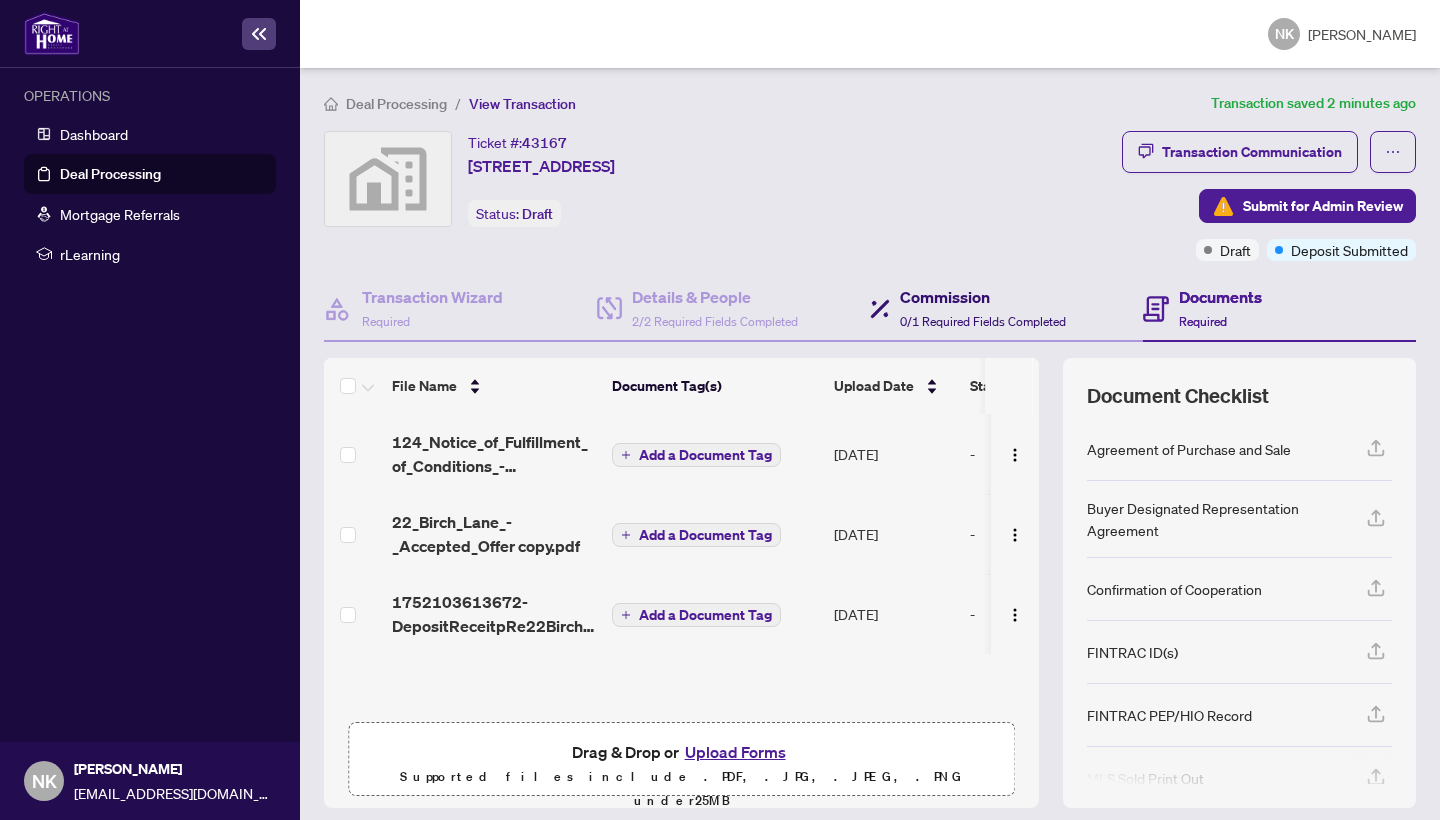 click on "Commission 0/1 Required Fields Completed" at bounding box center [983, 308] 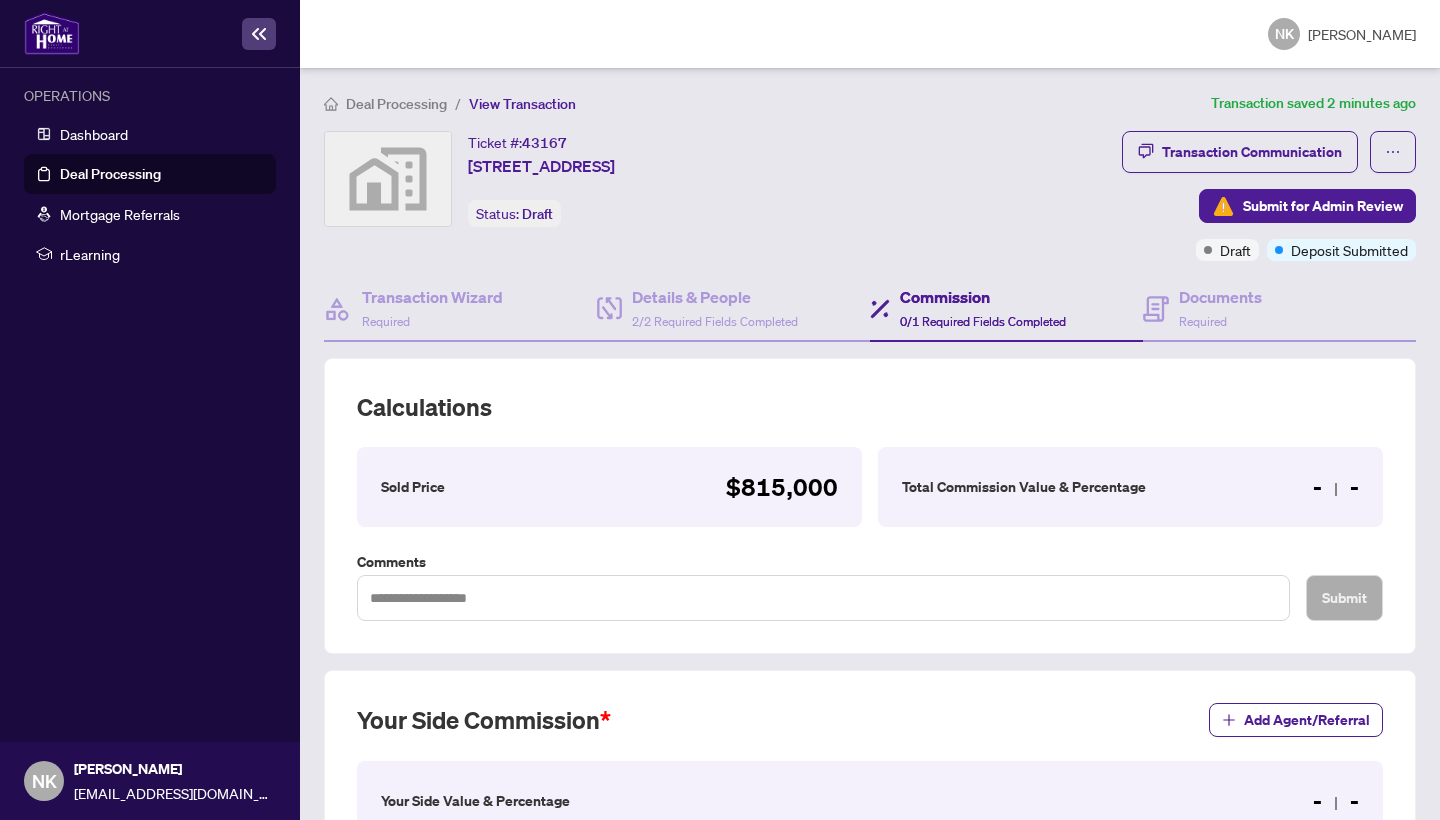 click on "Total Commission Value & Percentage" at bounding box center (1024, 487) 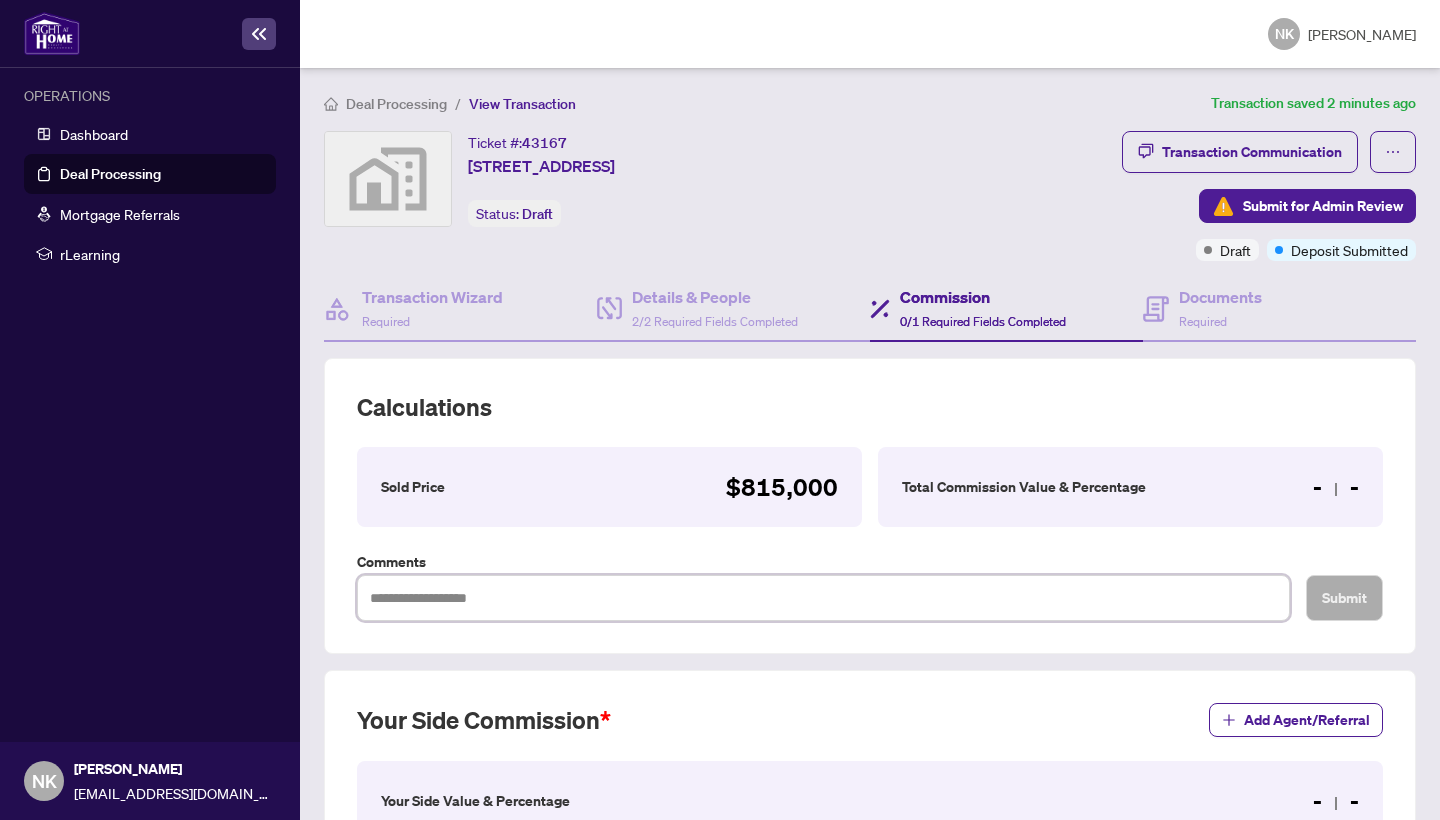 click at bounding box center [823, 598] 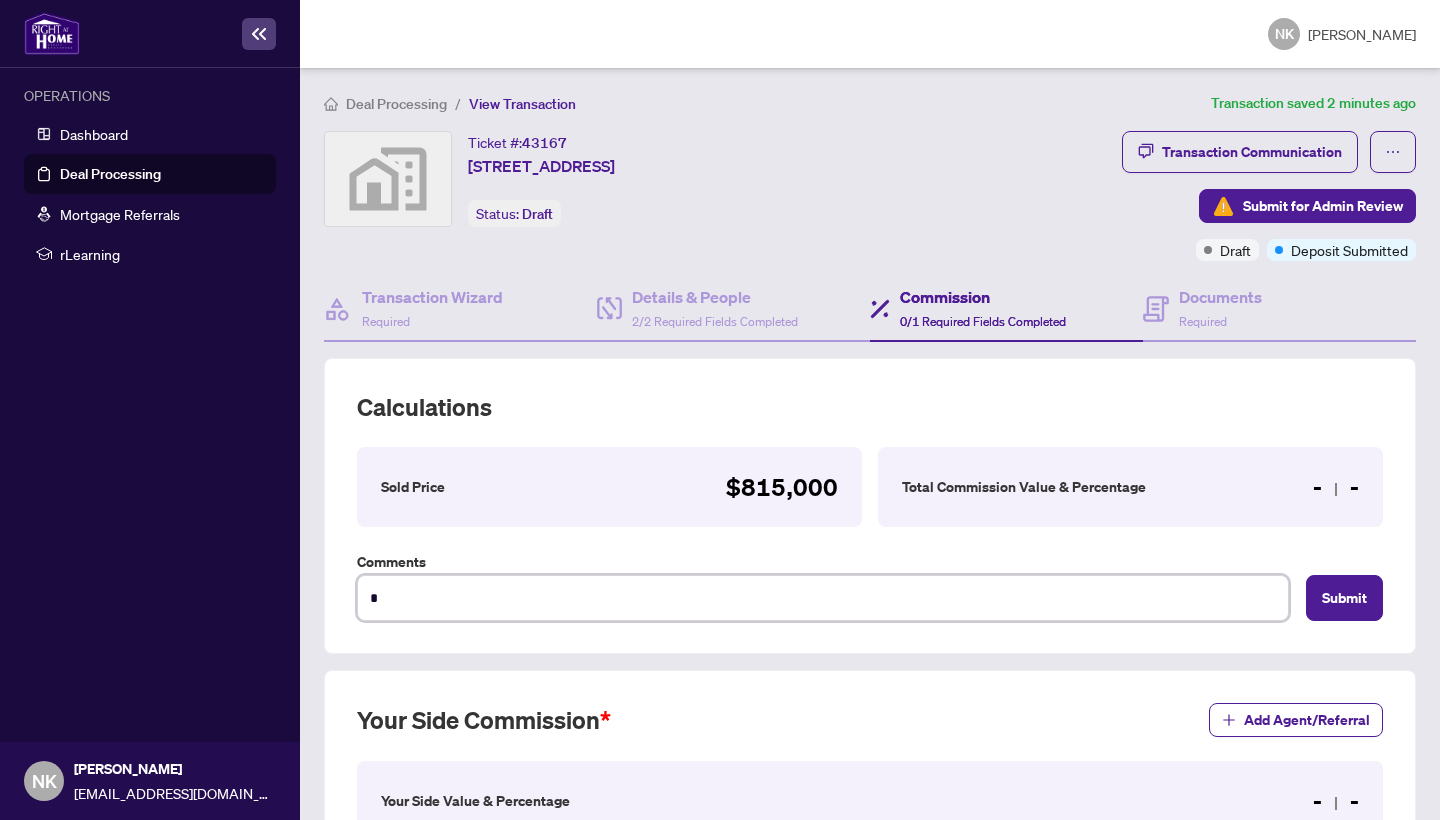 type on "**" 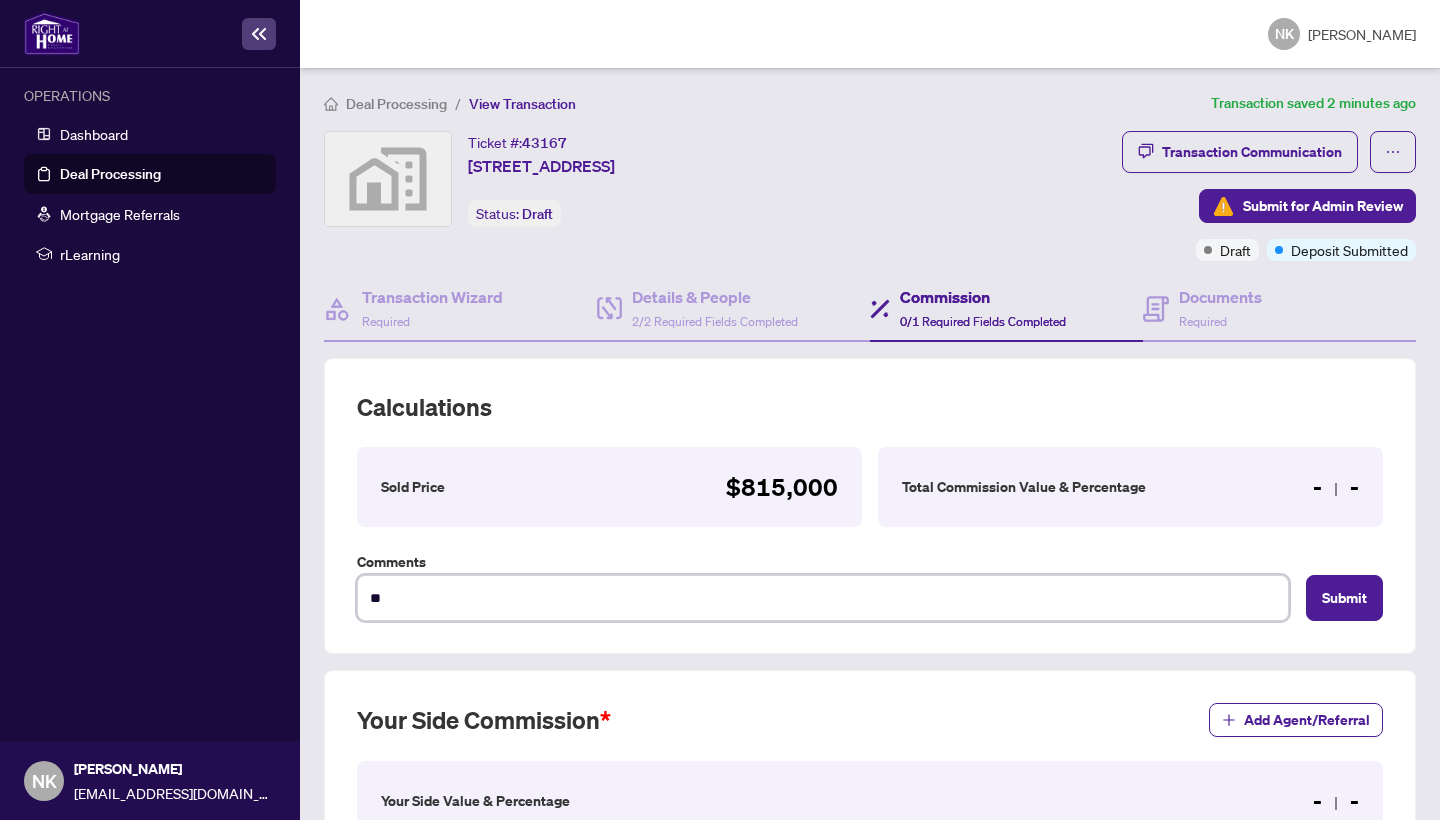 type on "***" 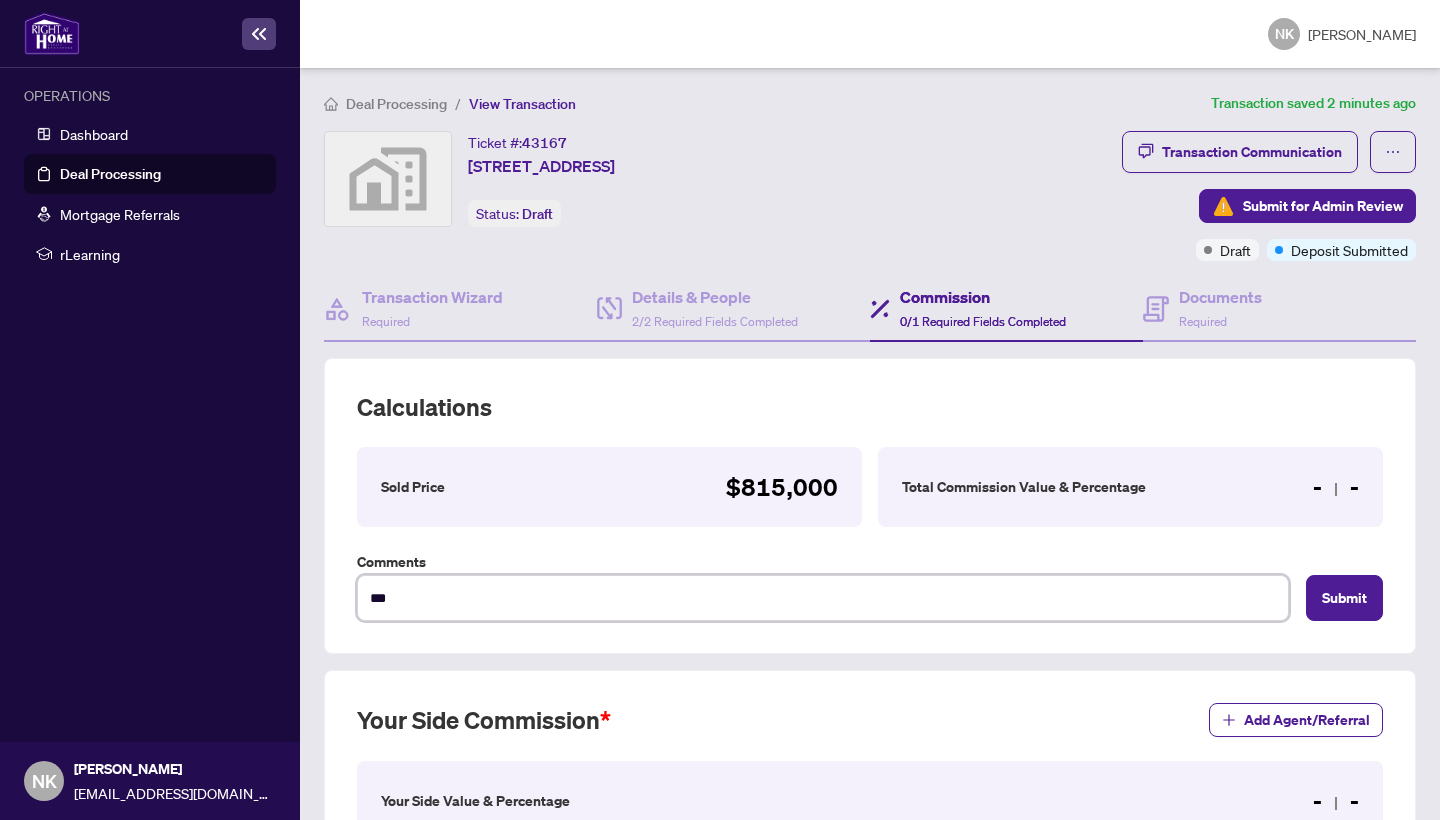 type on "**" 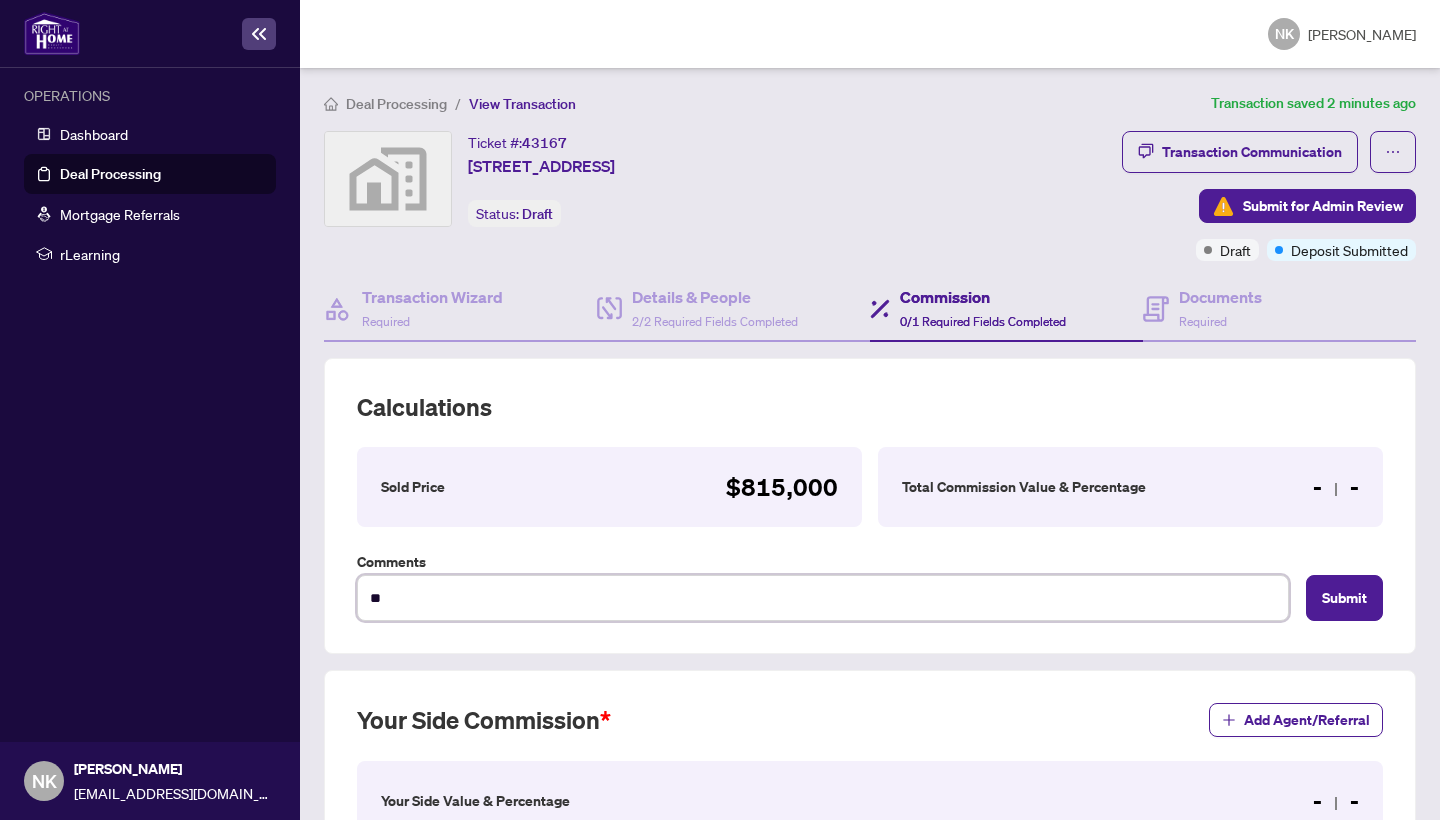 type on "***" 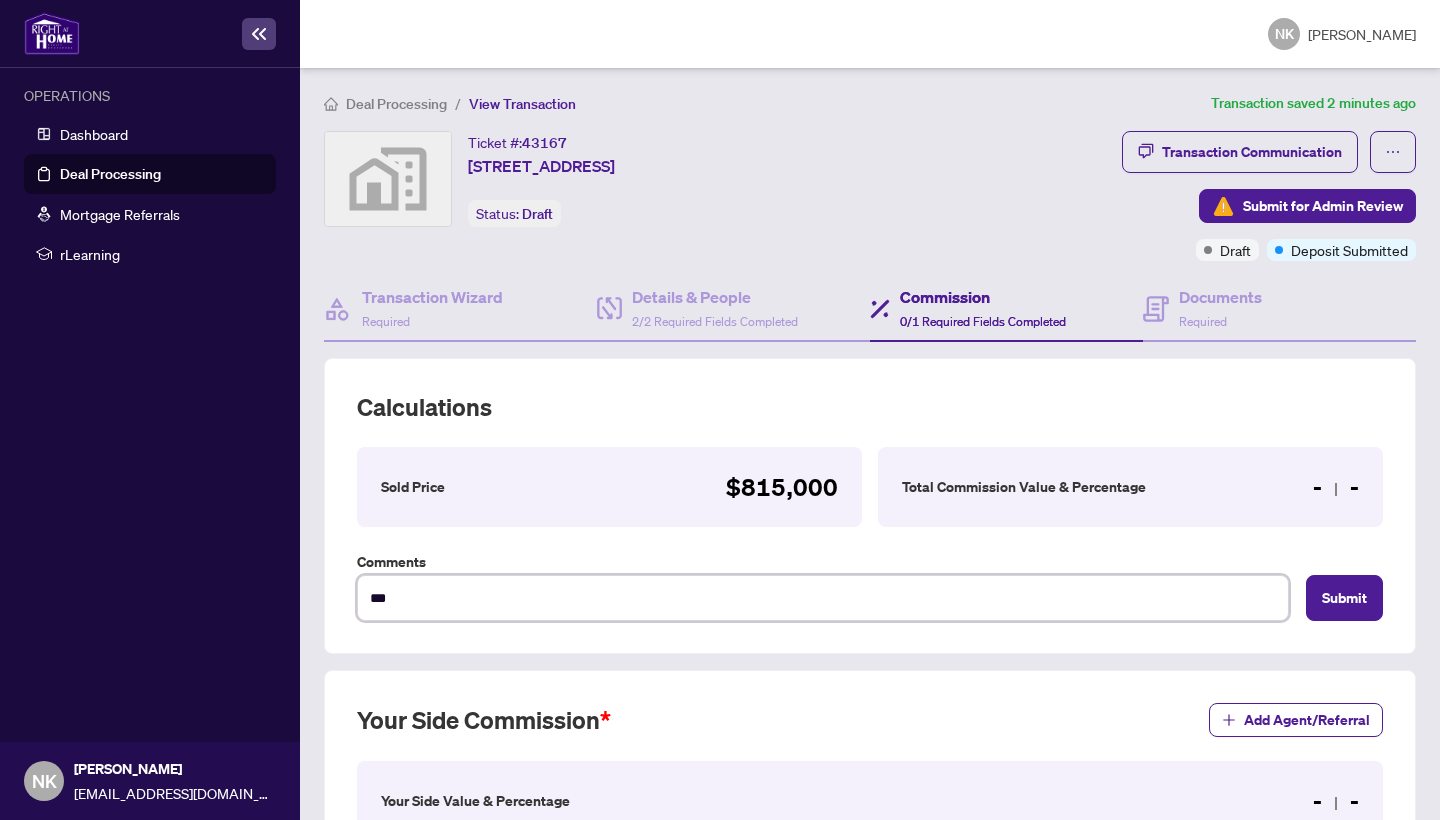 type on "**" 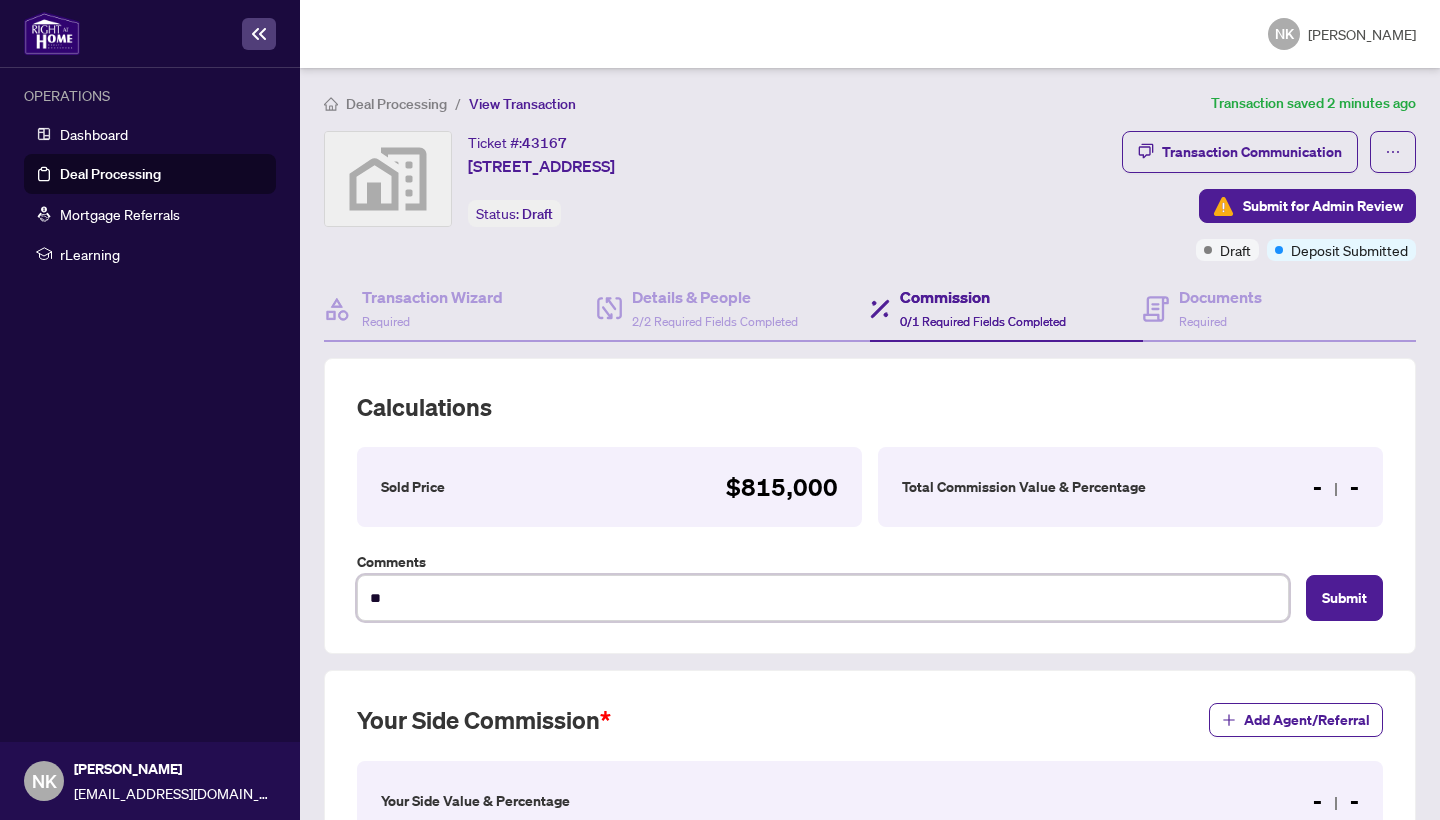 type on "***" 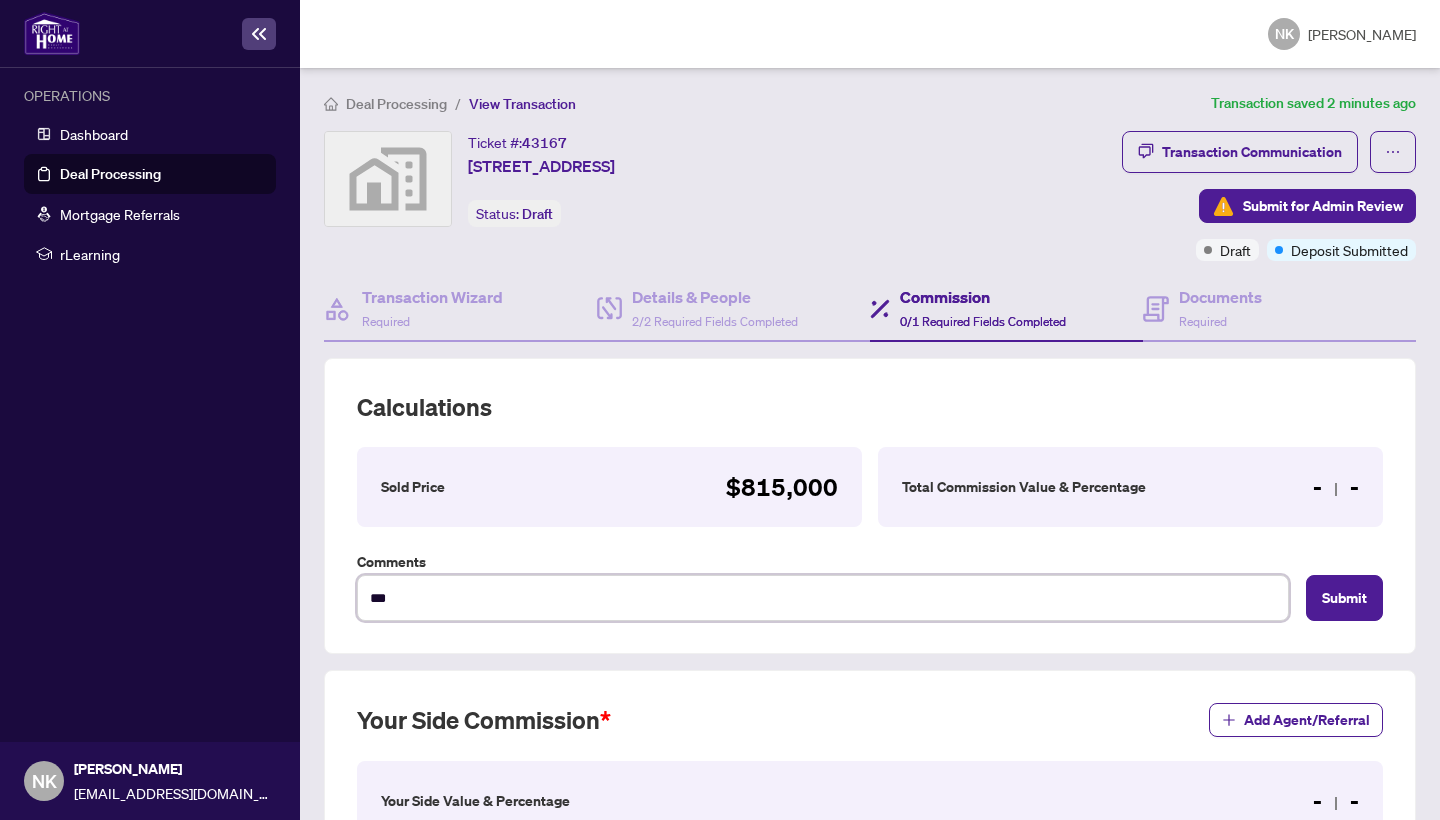 type on "****" 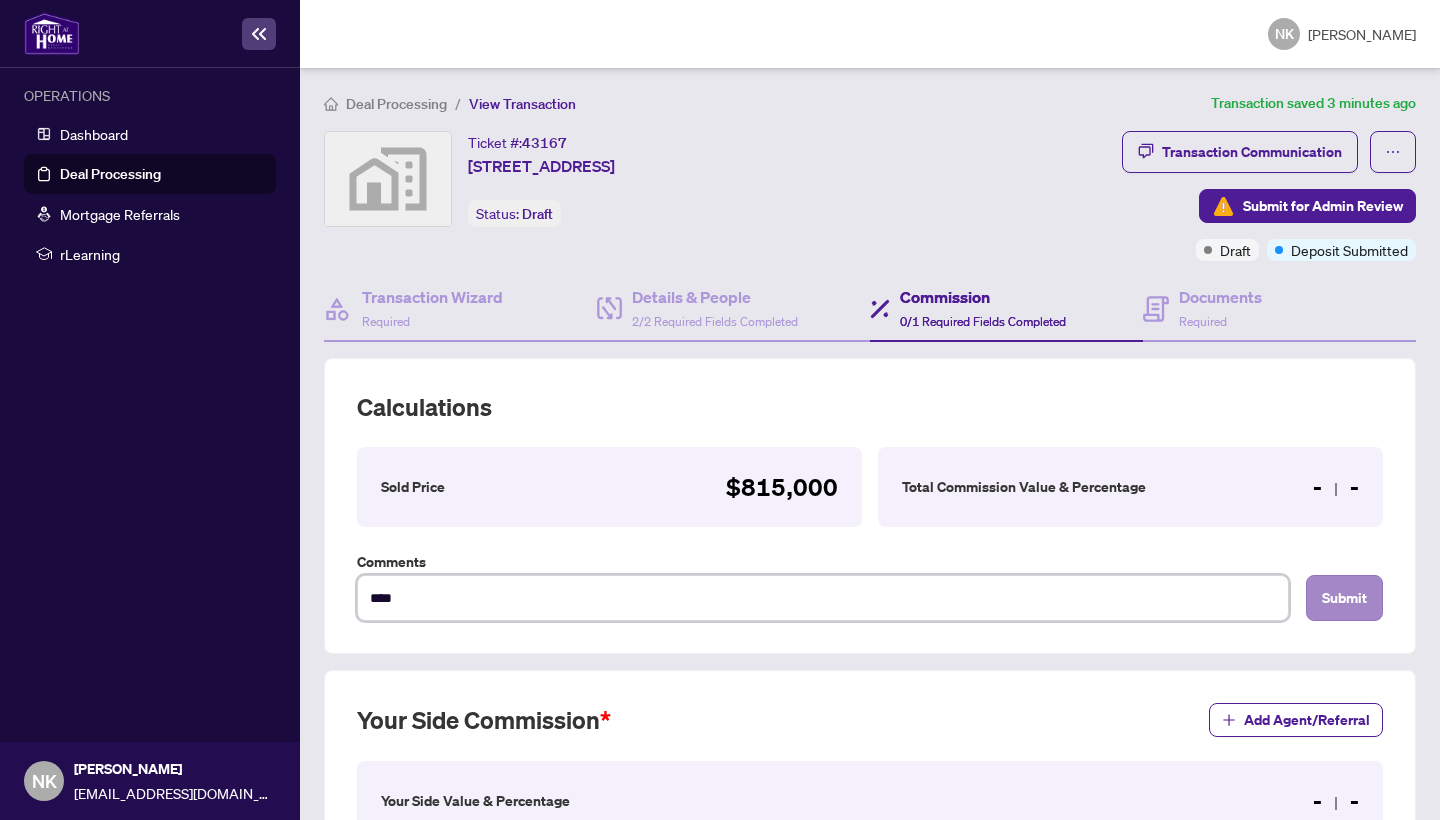 type on "****" 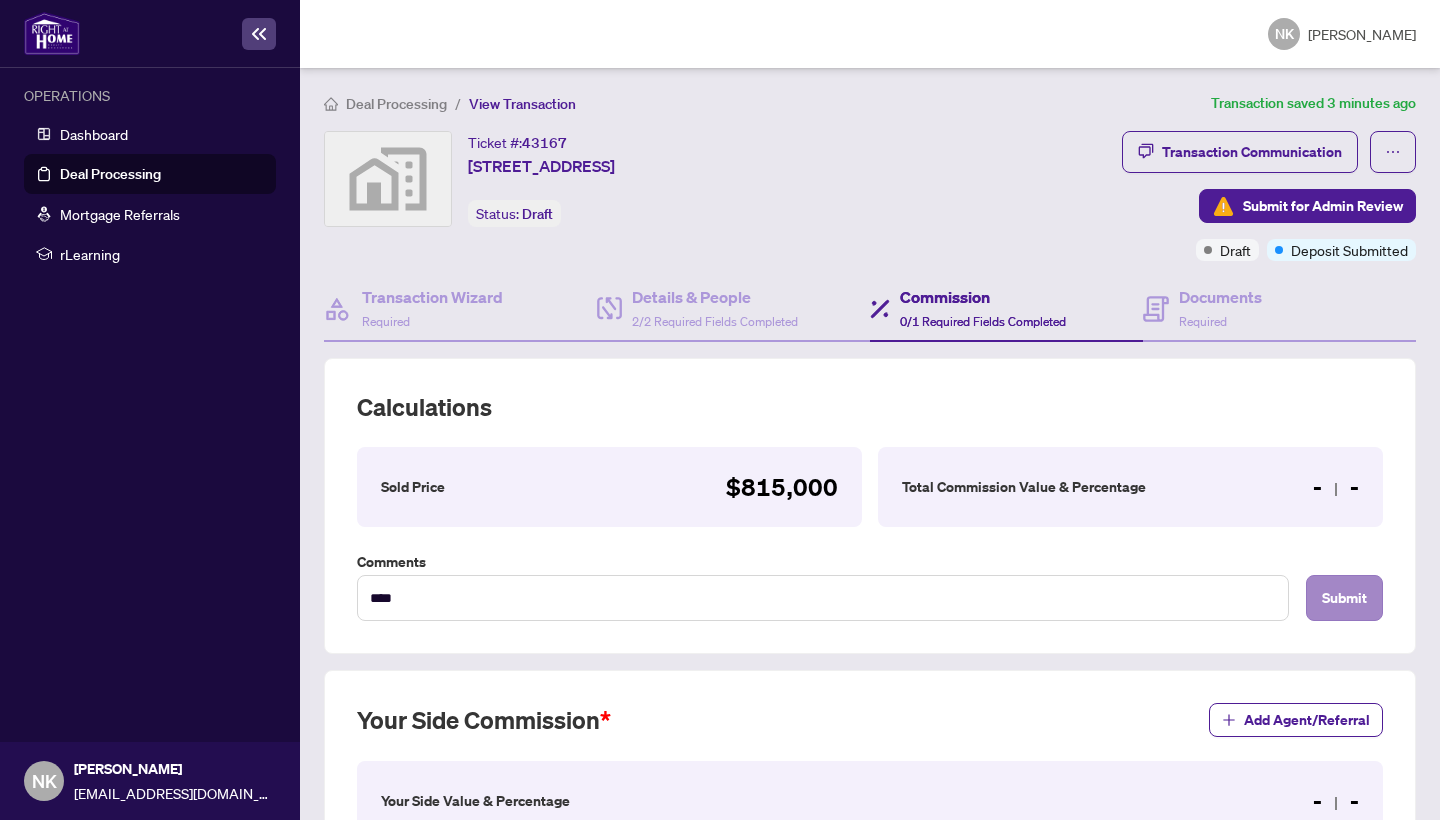click on "Submit" at bounding box center (1344, 598) 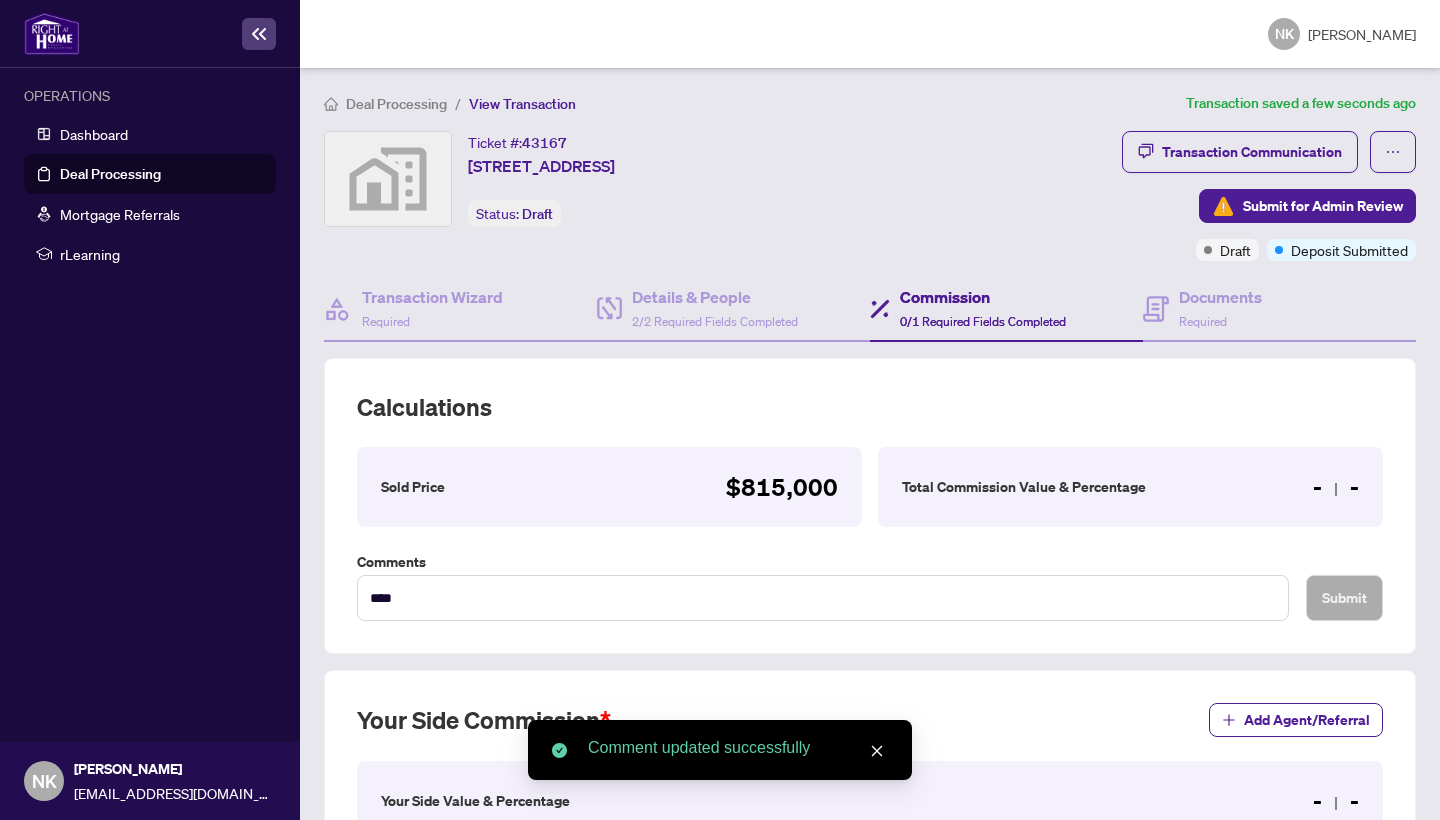 click on "Total Commission Value & Percentage" at bounding box center (1024, 487) 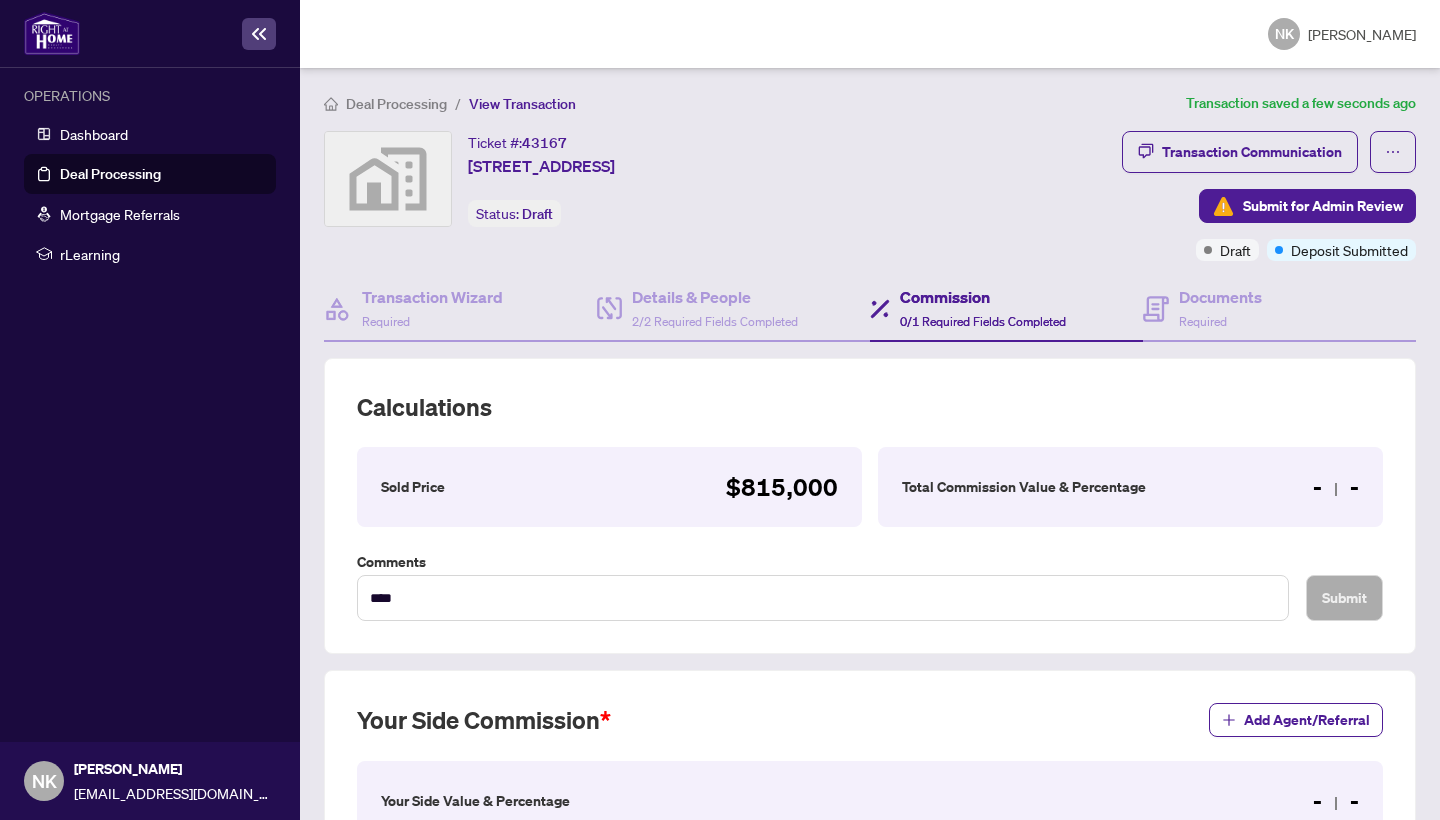 click on "Total Commission Value & Percentage" at bounding box center [1024, 487] 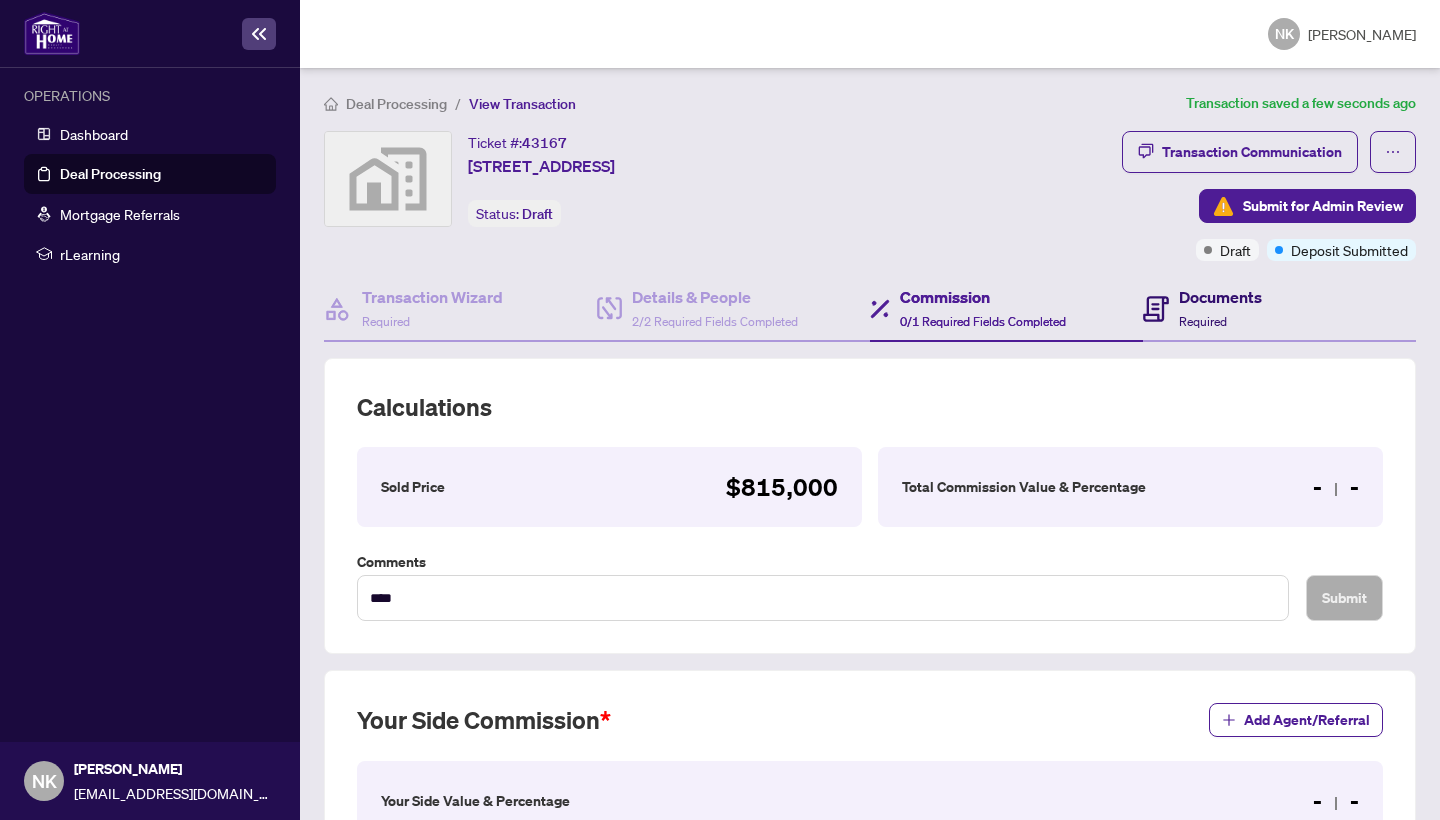 click on "Required" at bounding box center (1203, 321) 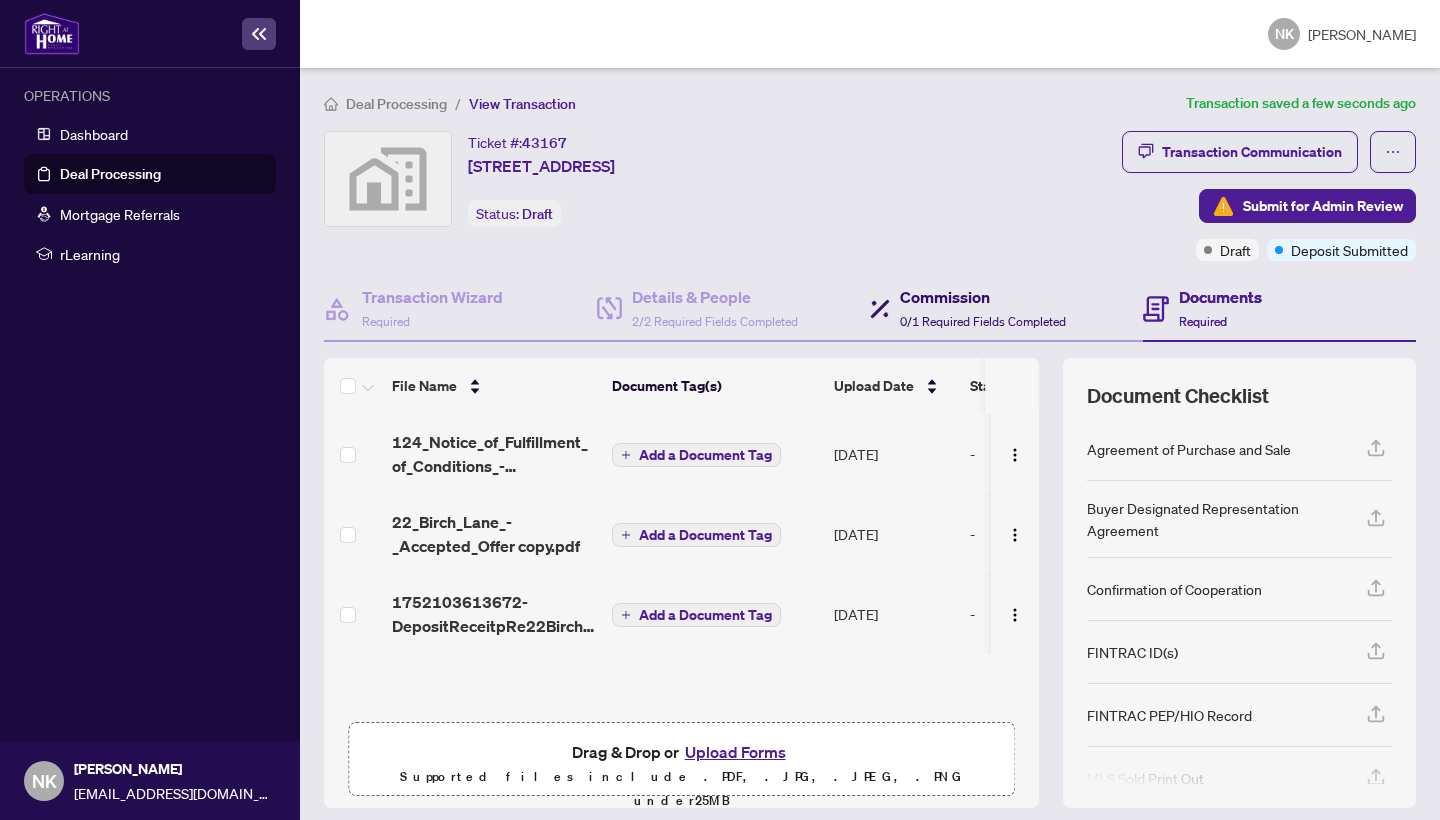 click on "Commission 0/1 Required Fields Completed" at bounding box center [968, 308] 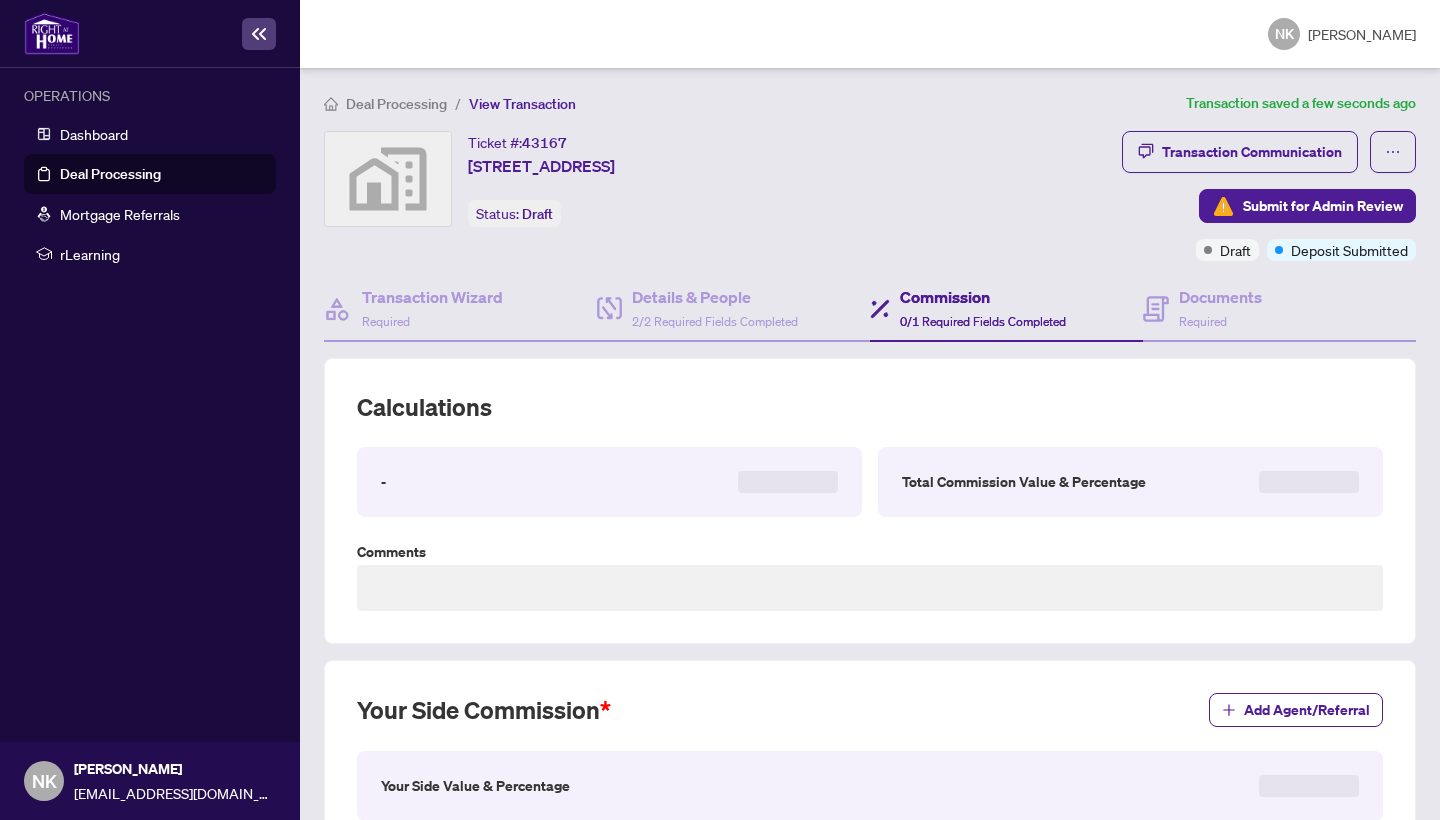 type on "****" 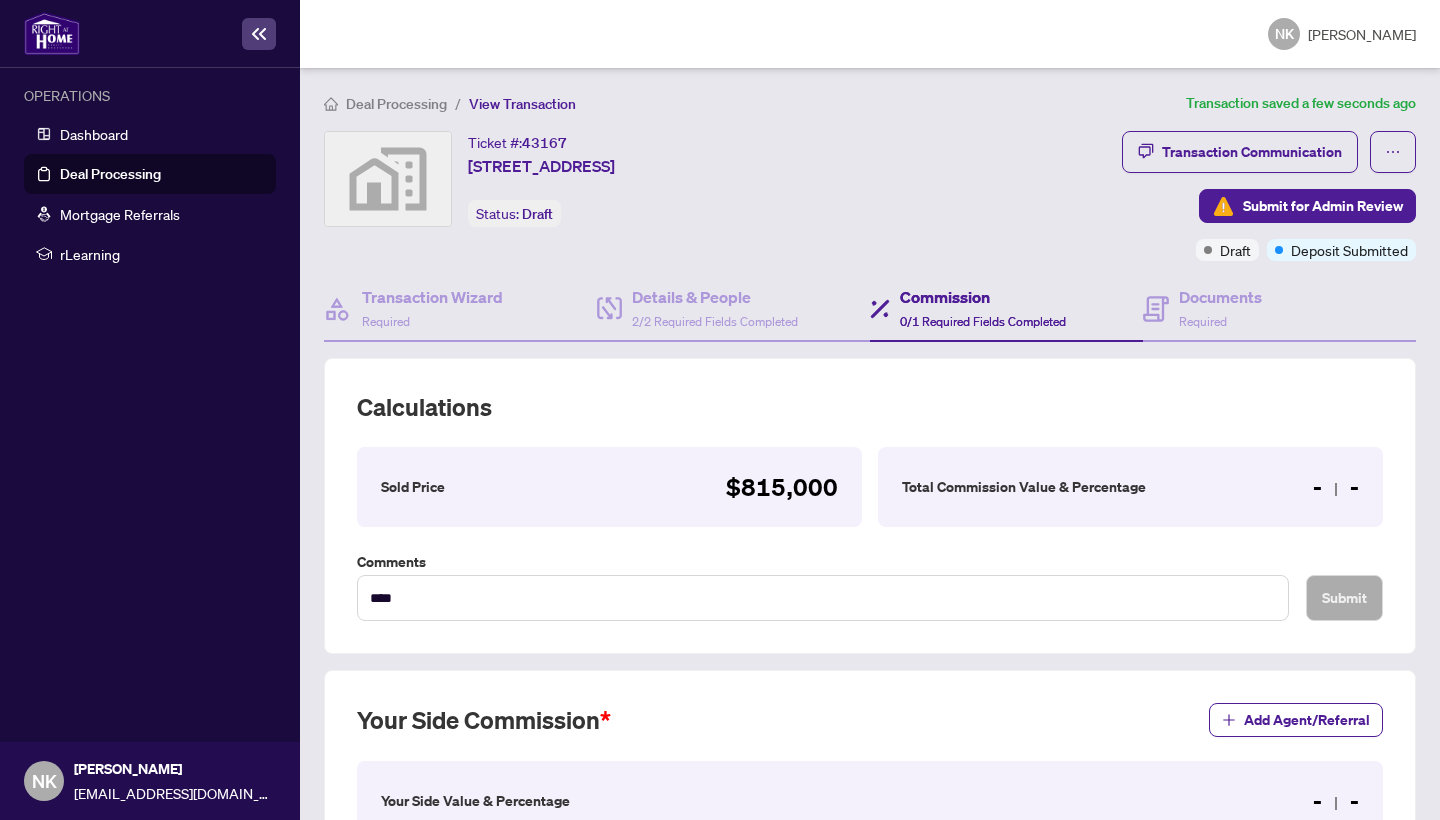 click on "-     -" at bounding box center (1336, 487) 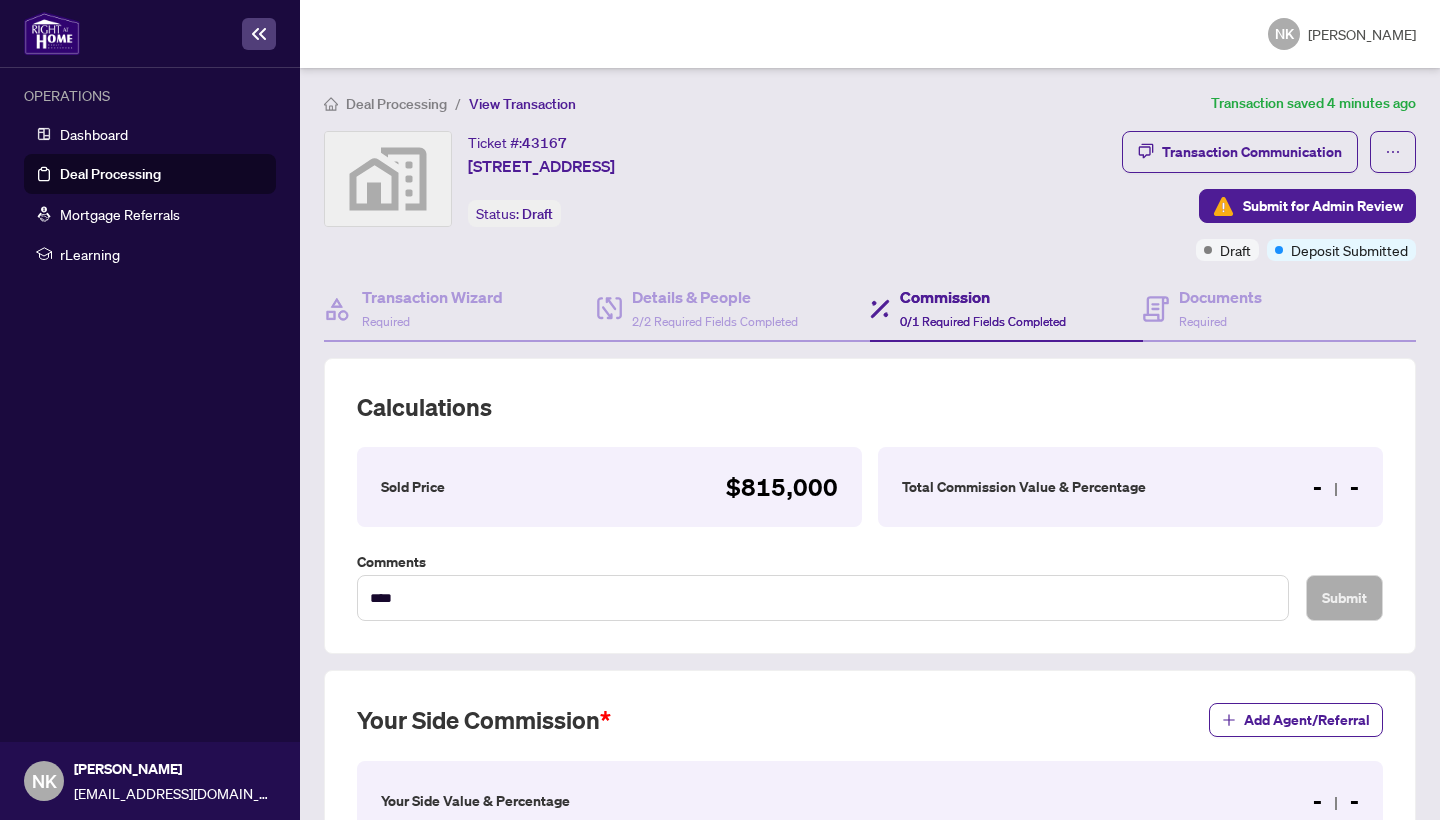 click on "OPERATIONS Dashboard Deal Processing Mortgage Referrals rLearning" at bounding box center (150, 405) 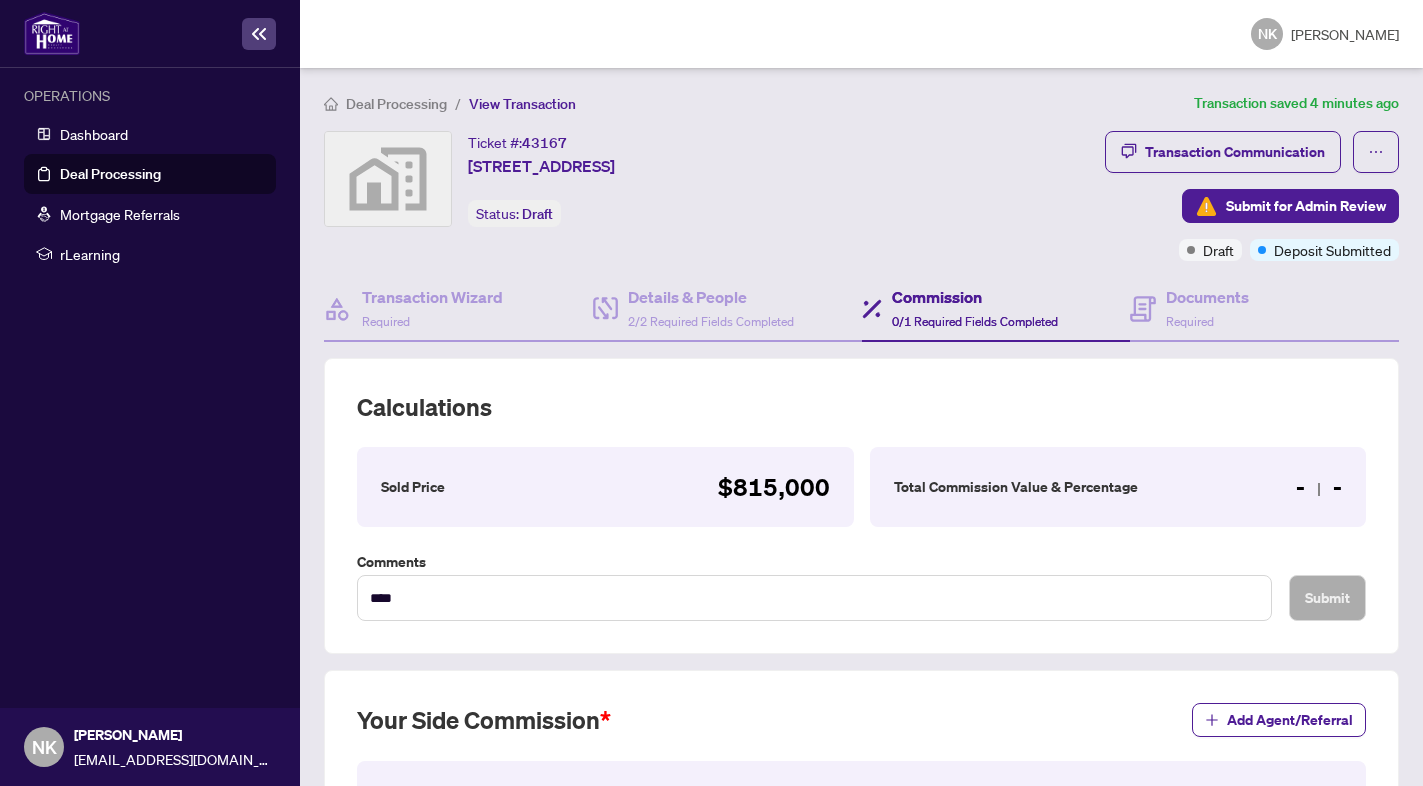 click on "0/1 Required Fields Completed" at bounding box center [975, 321] 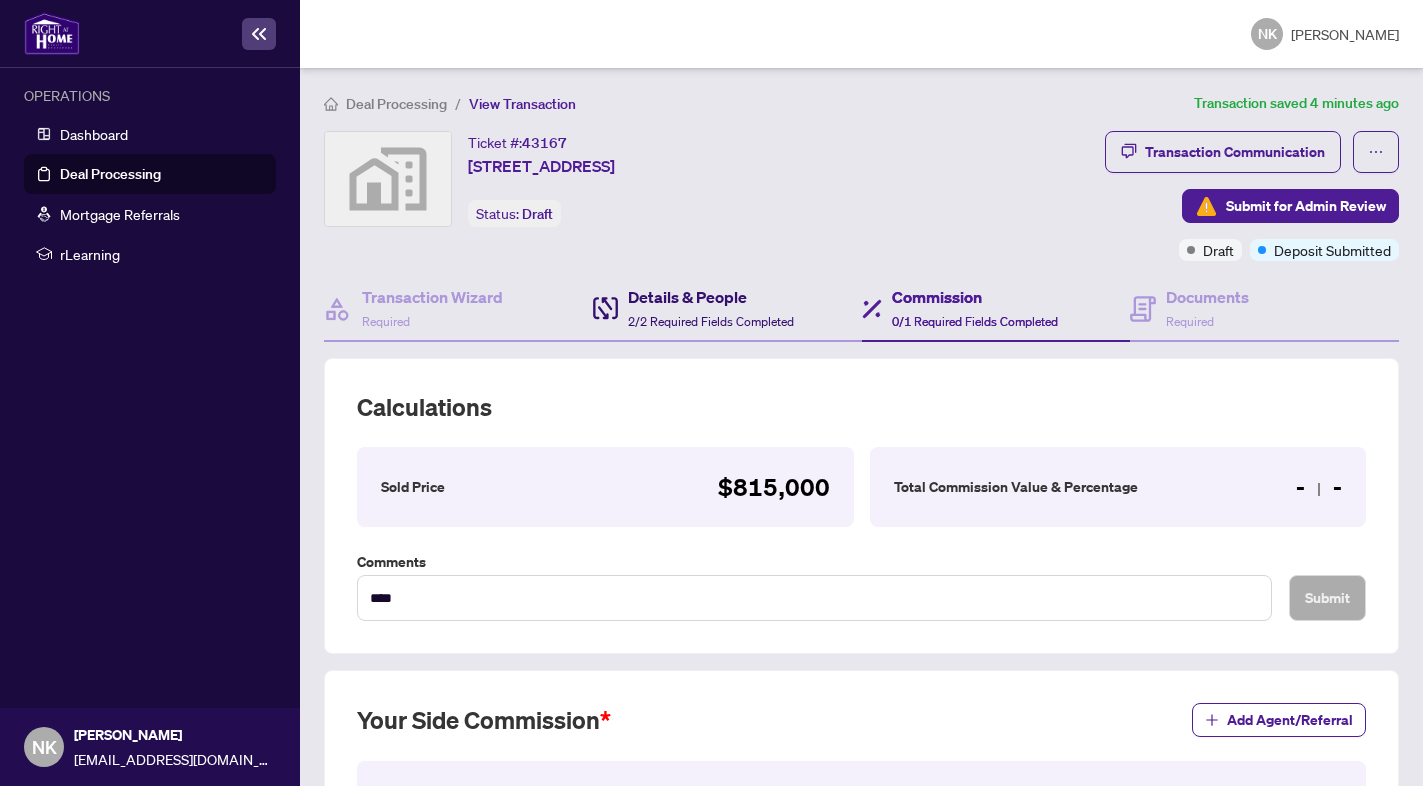 click on "2/2 Required Fields Completed" at bounding box center (711, 321) 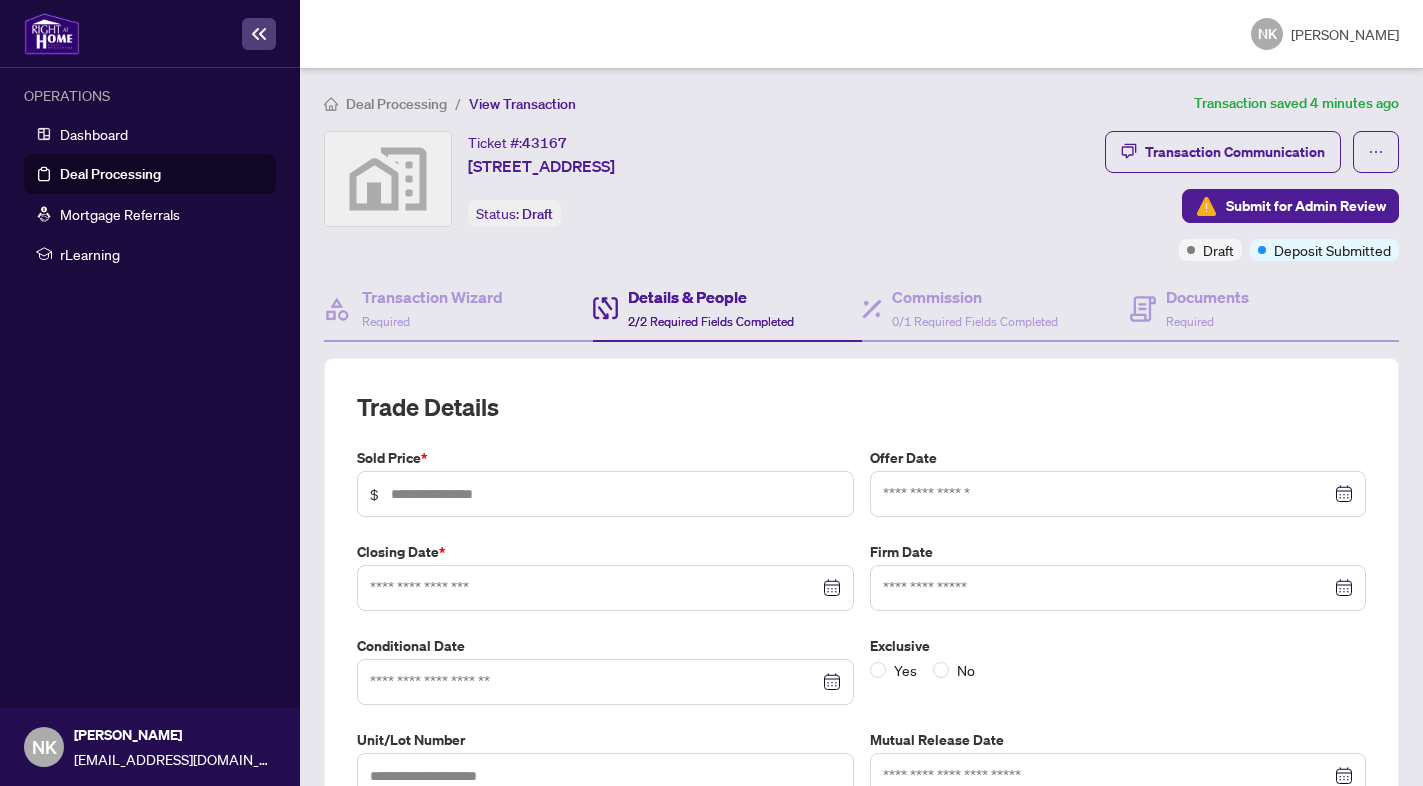 type on "*******" 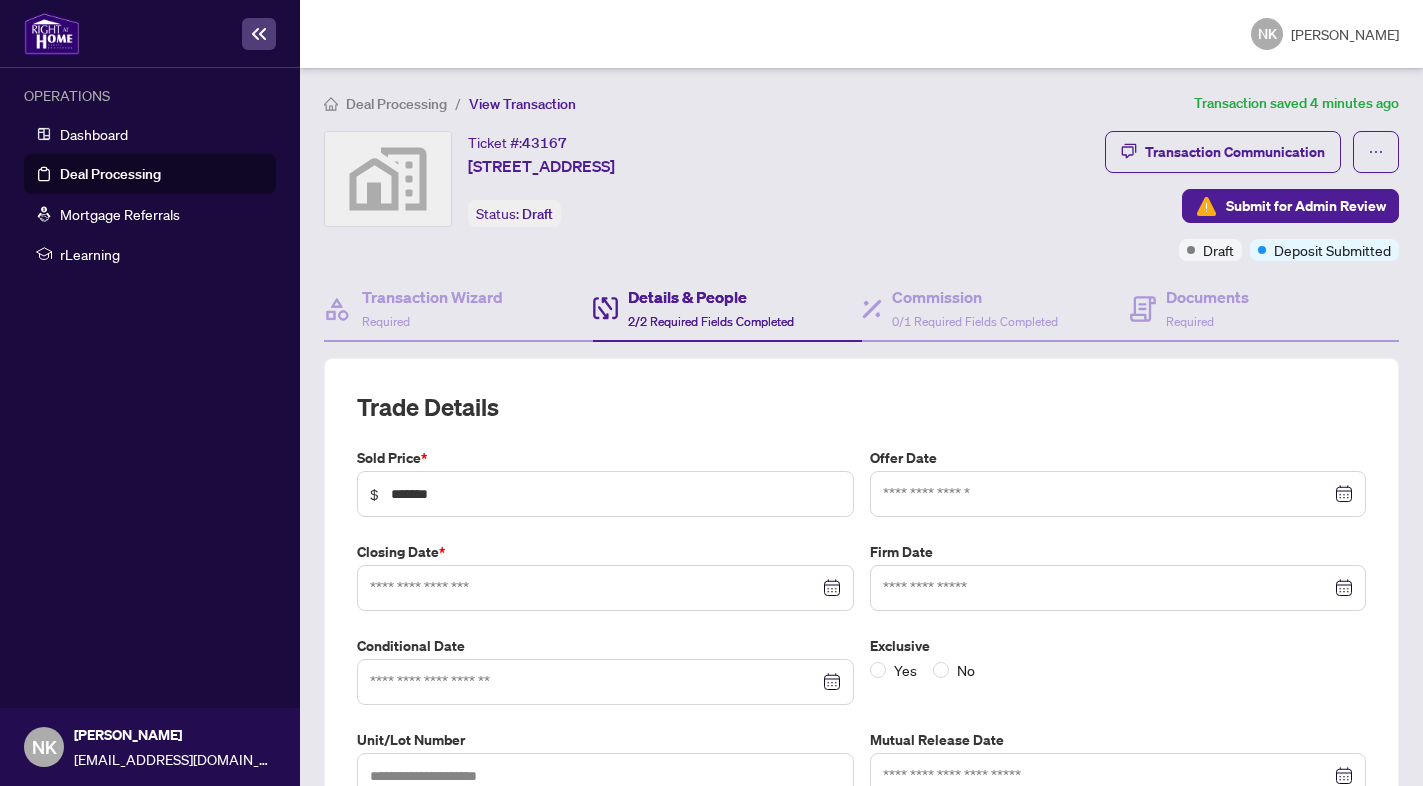 type on "**********" 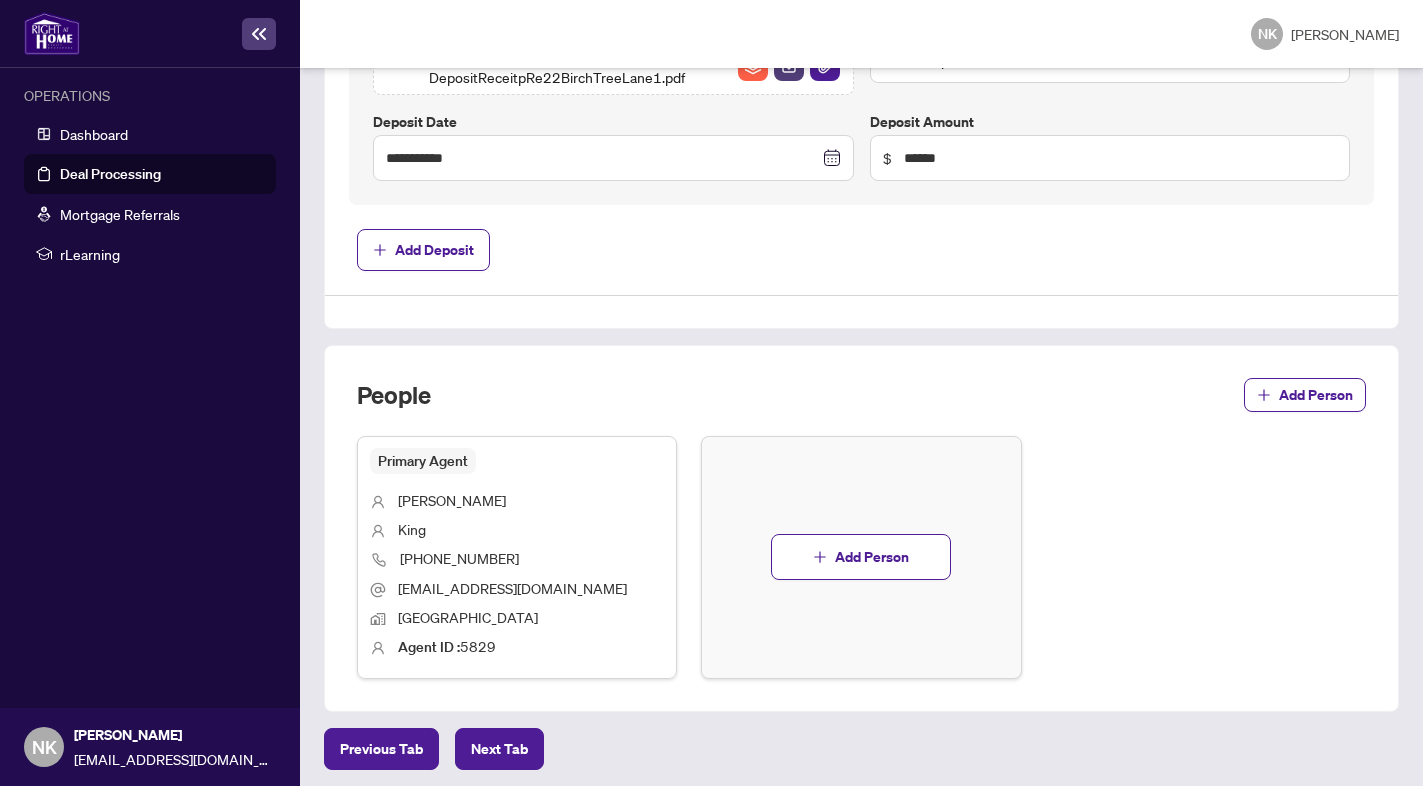scroll, scrollTop: 940, scrollLeft: 0, axis: vertical 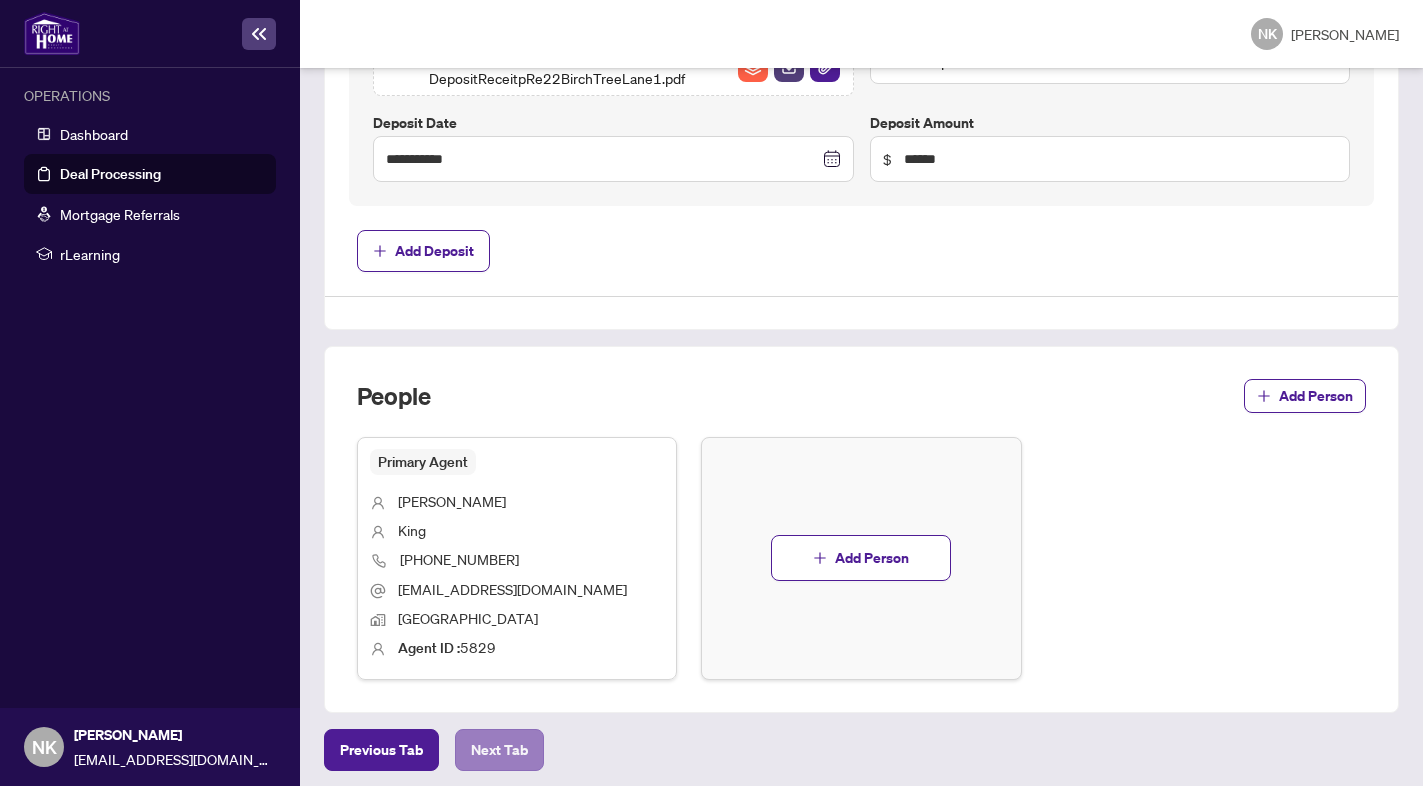 click on "Next Tab" at bounding box center (499, 750) 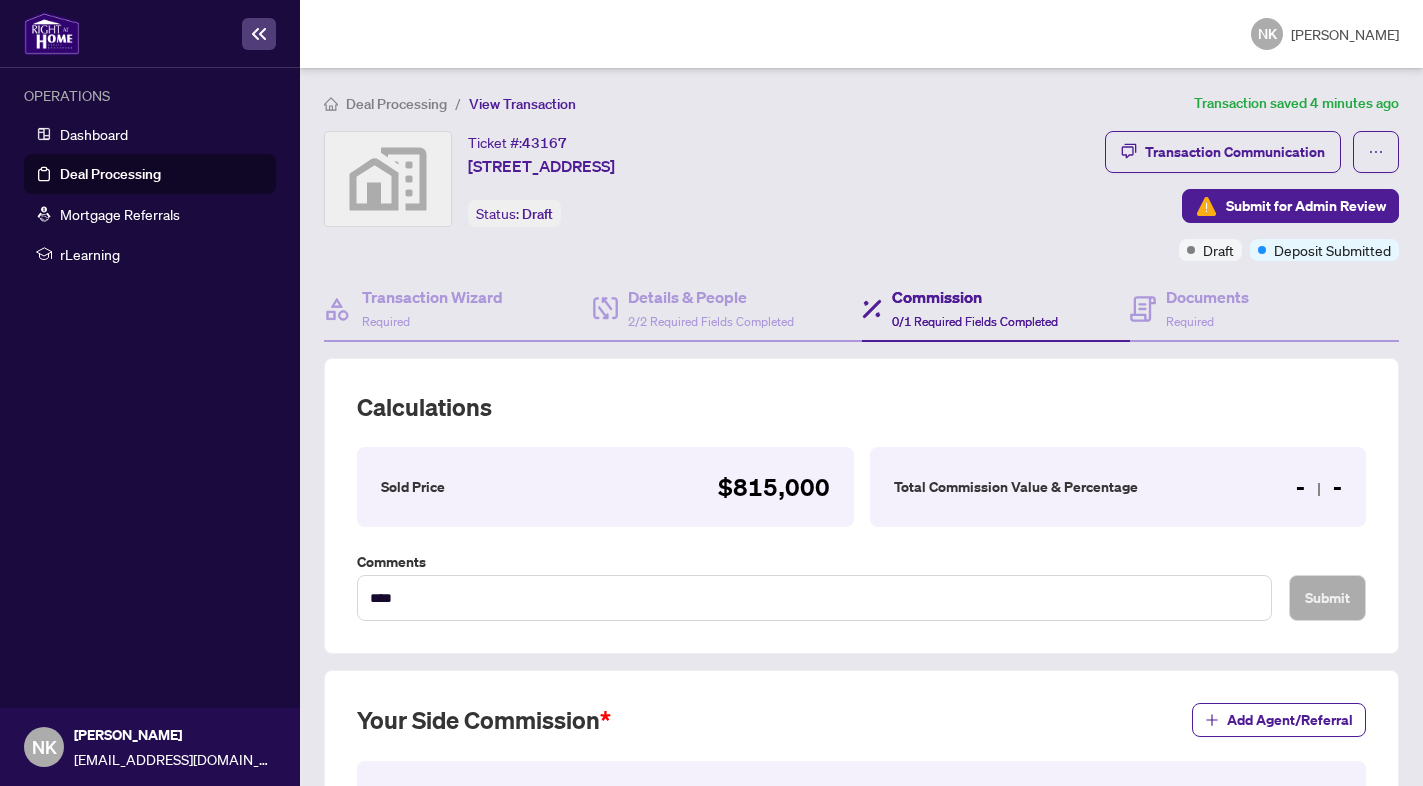 click on "-     -" at bounding box center [1319, 487] 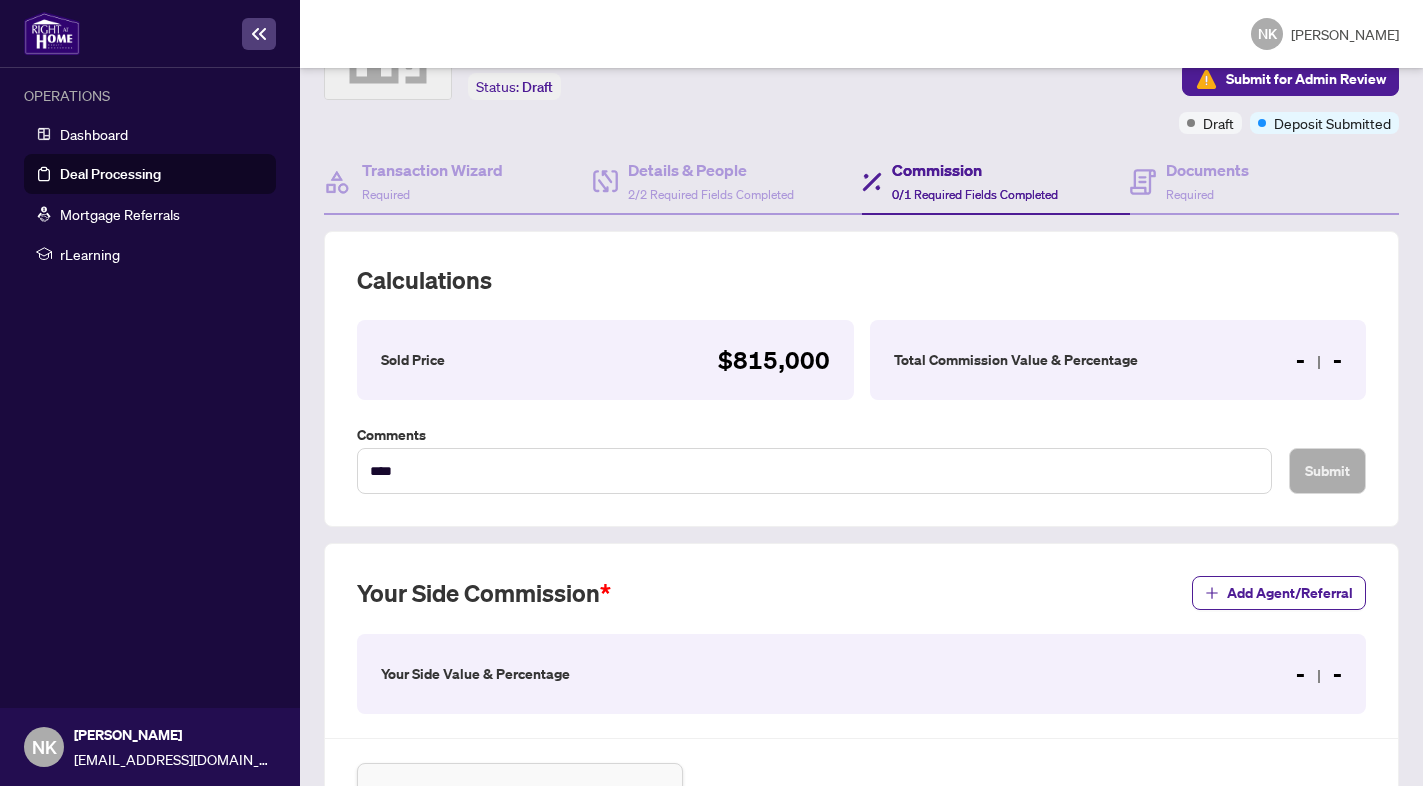 scroll, scrollTop: 142, scrollLeft: 0, axis: vertical 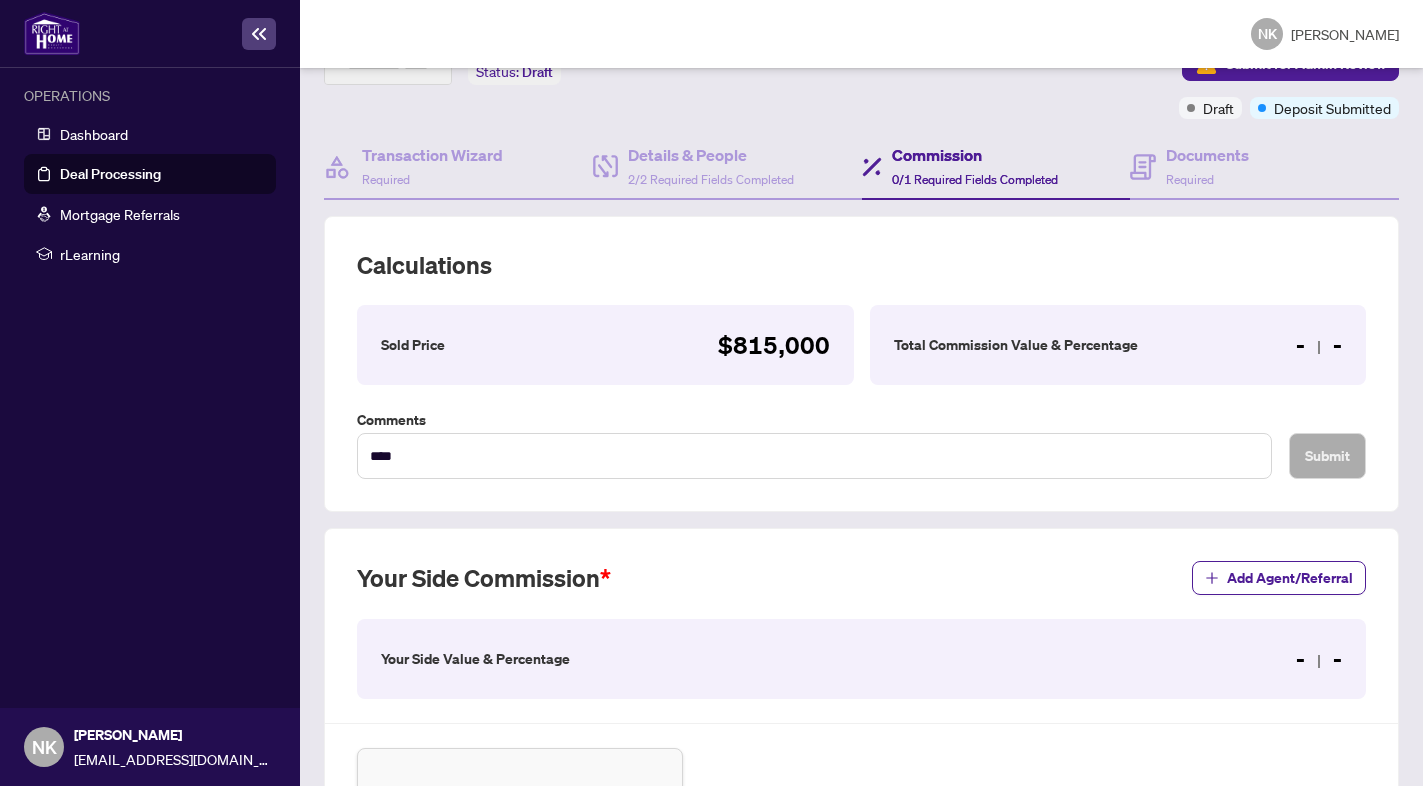 click on "Your Side Value & Percentage -     -" at bounding box center [861, 659] 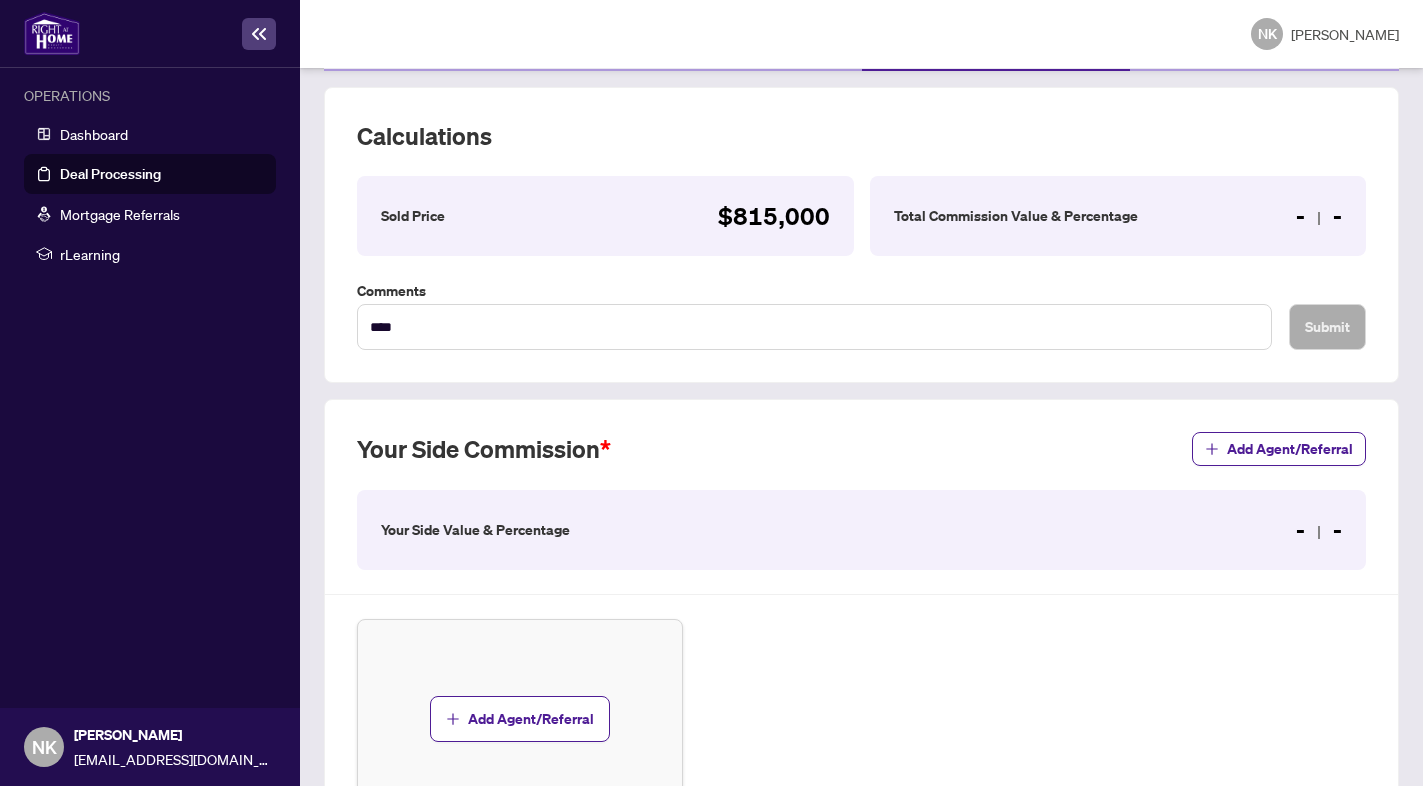 scroll, scrollTop: 277, scrollLeft: 0, axis: vertical 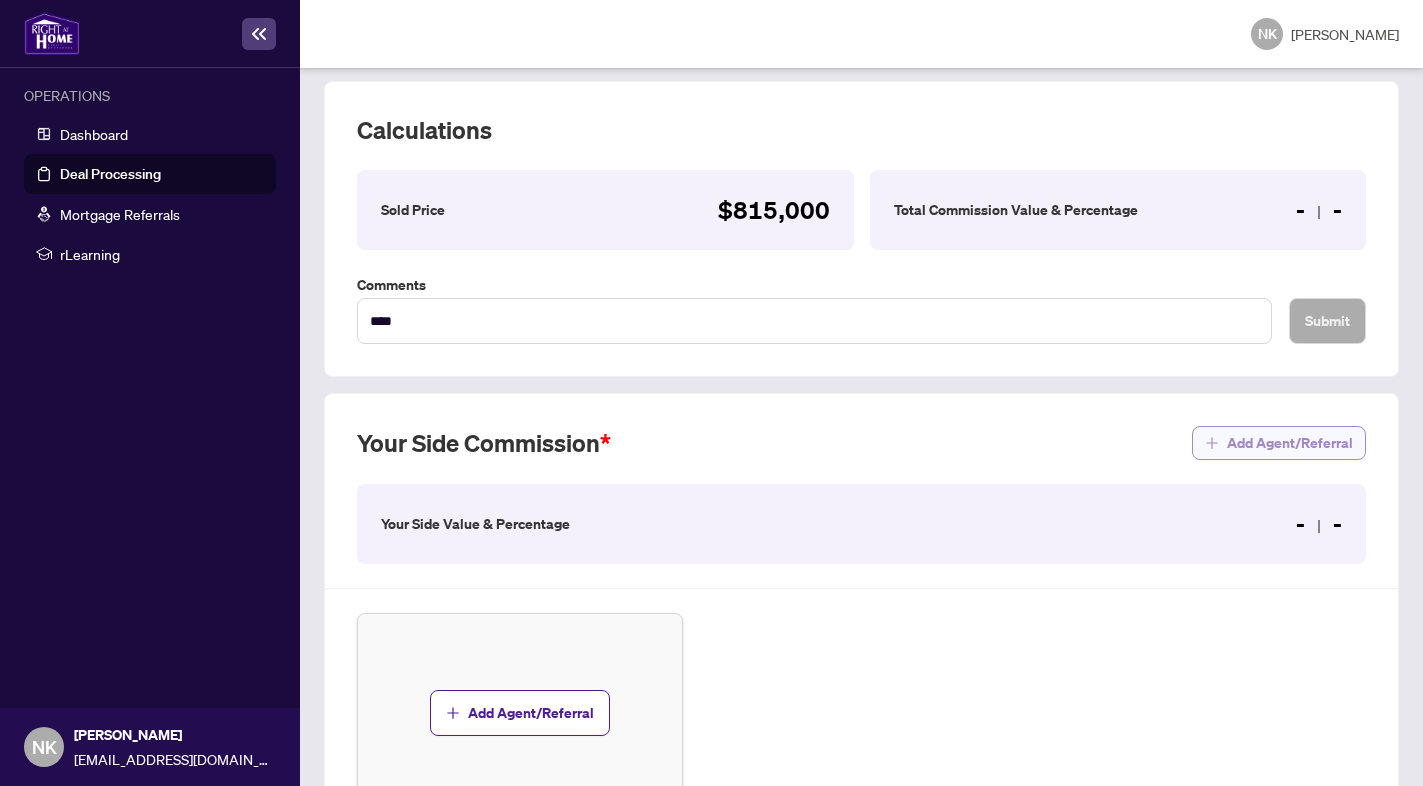 click on "Add Agent/Referral" at bounding box center [1290, 443] 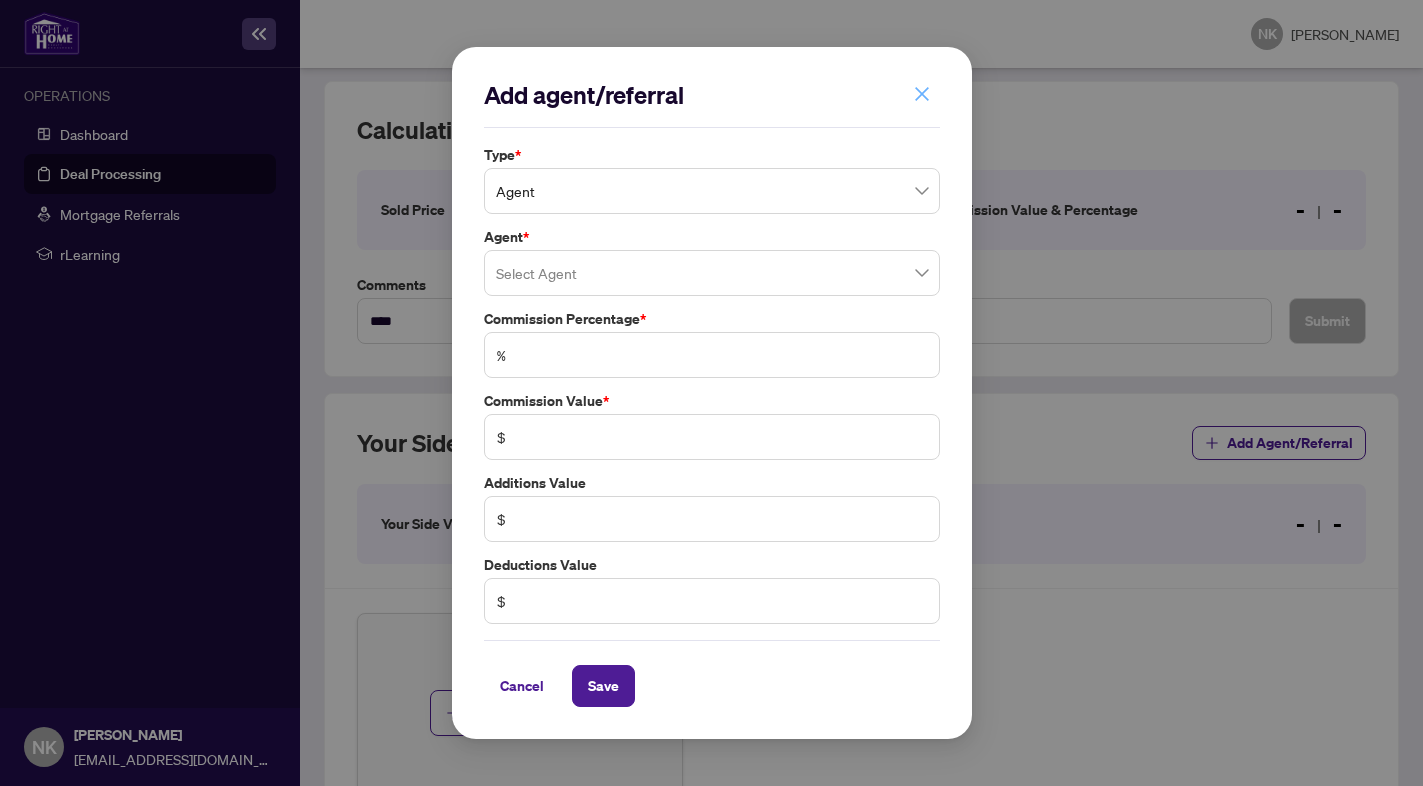 click 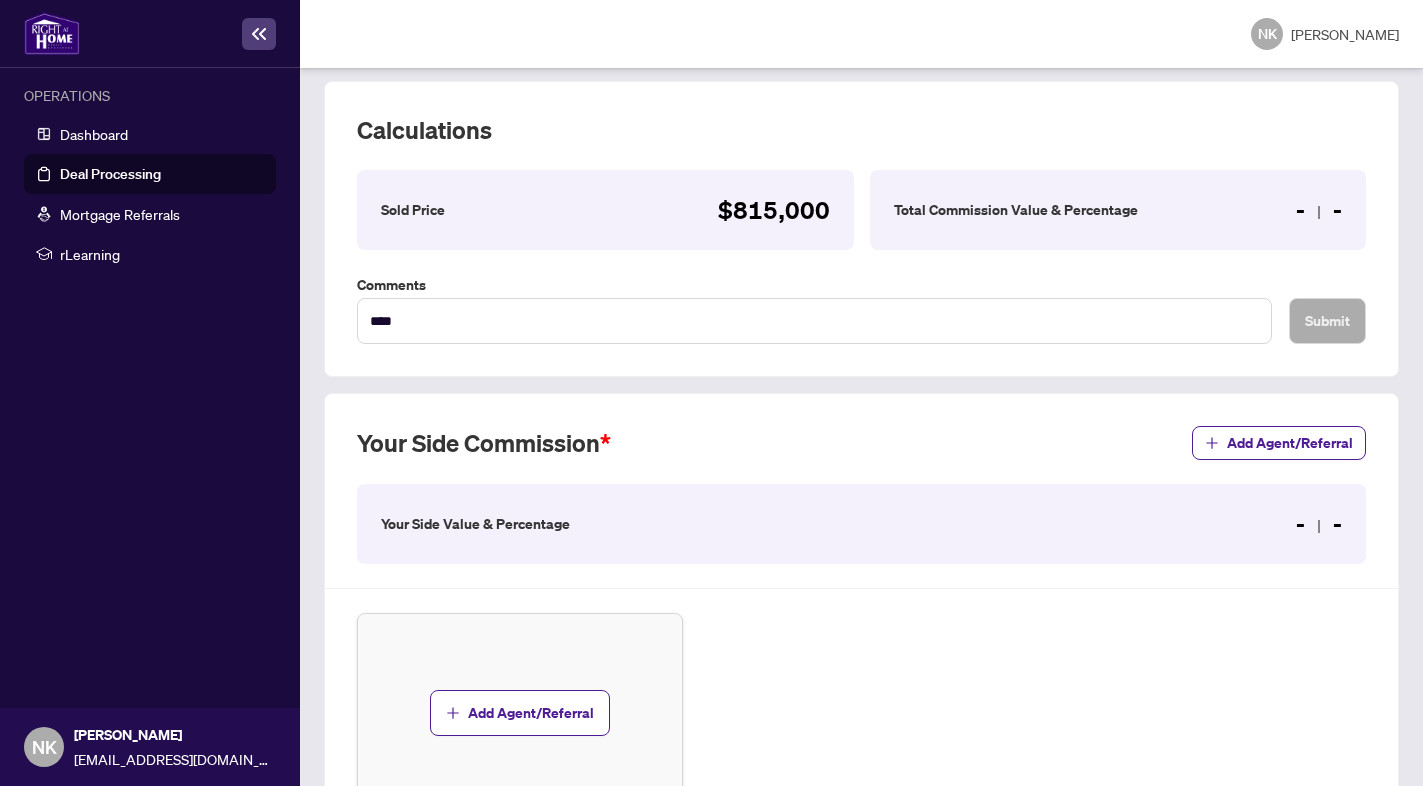 click on "Your Side Value & Percentage -     -" at bounding box center (861, 524) 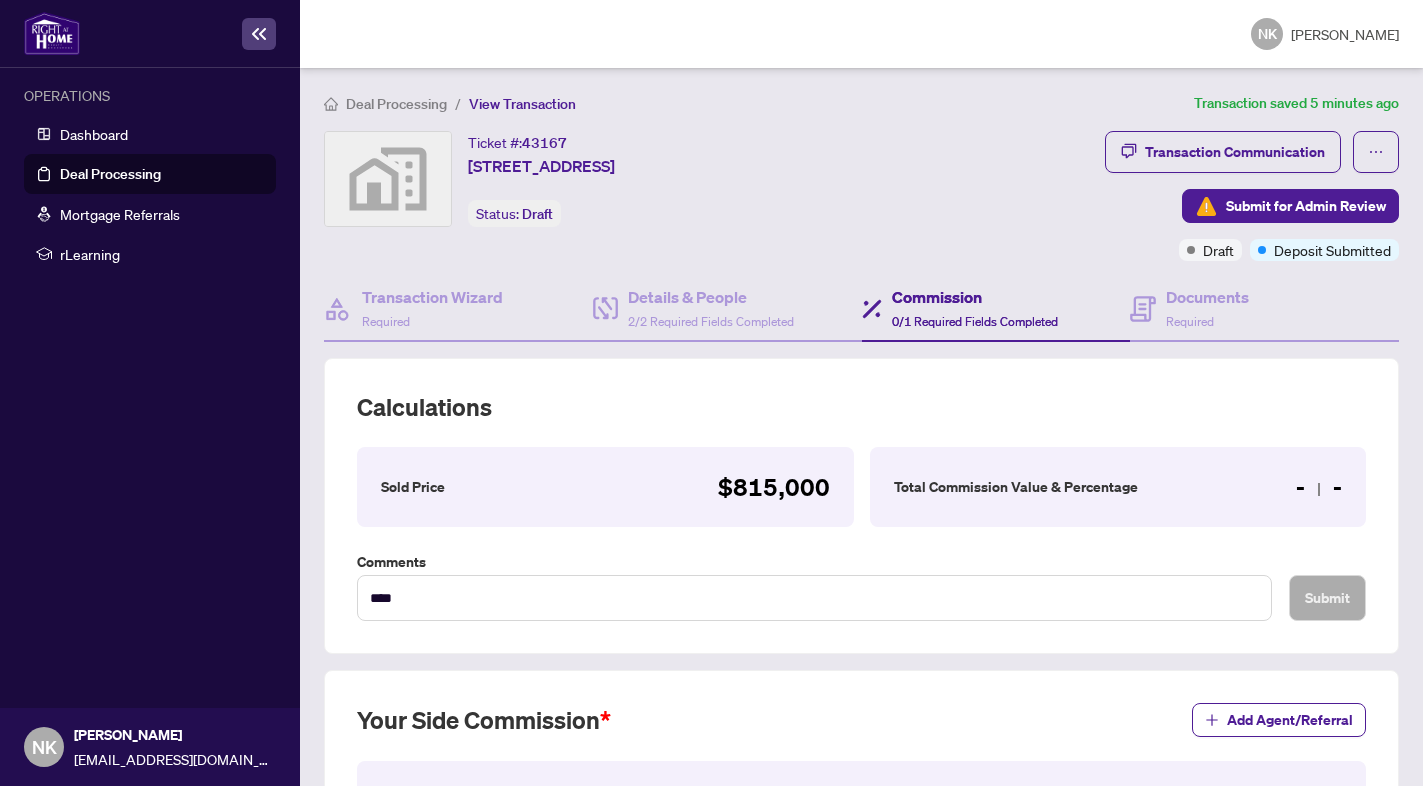 scroll, scrollTop: 0, scrollLeft: 0, axis: both 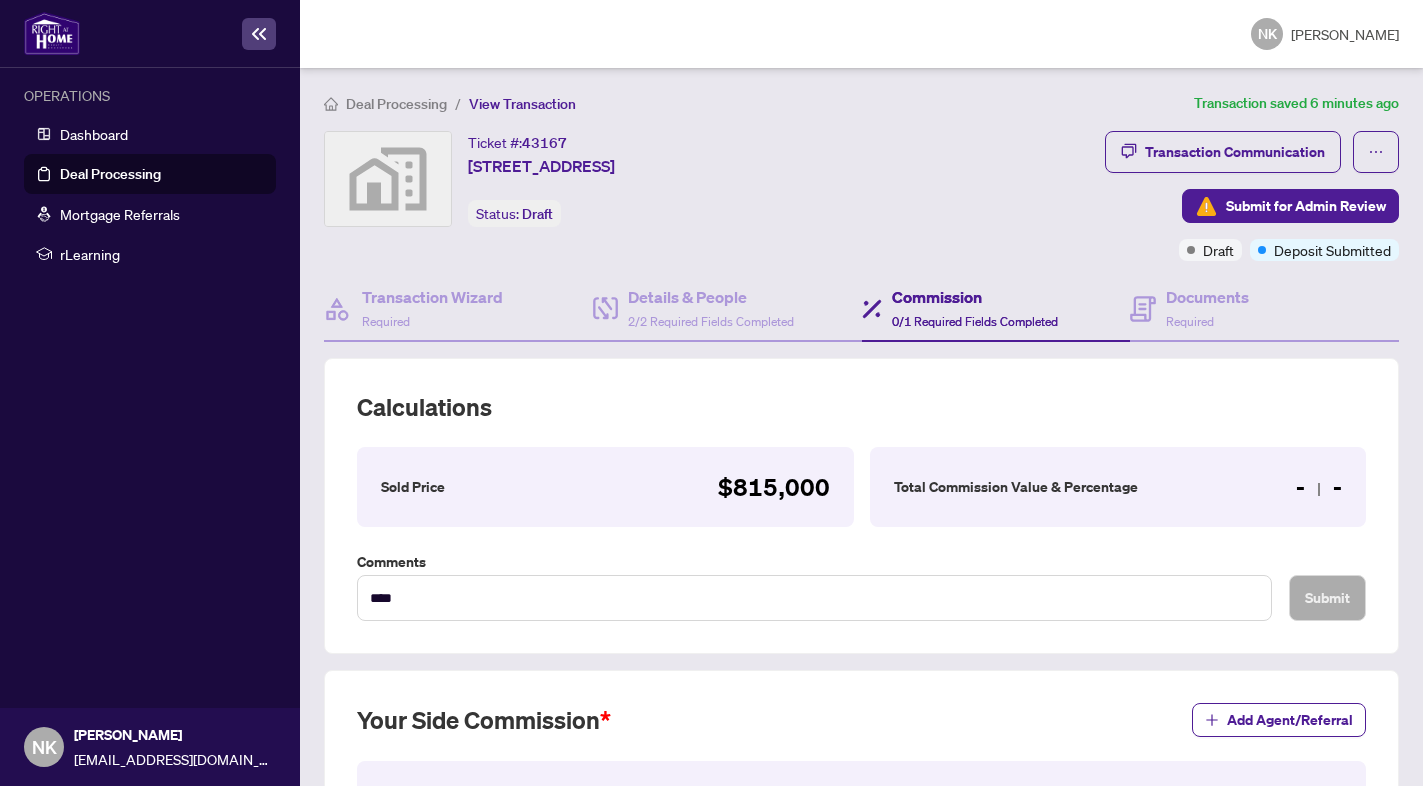 click on "Commission 0/1 Required Fields Completed" at bounding box center (996, 309) 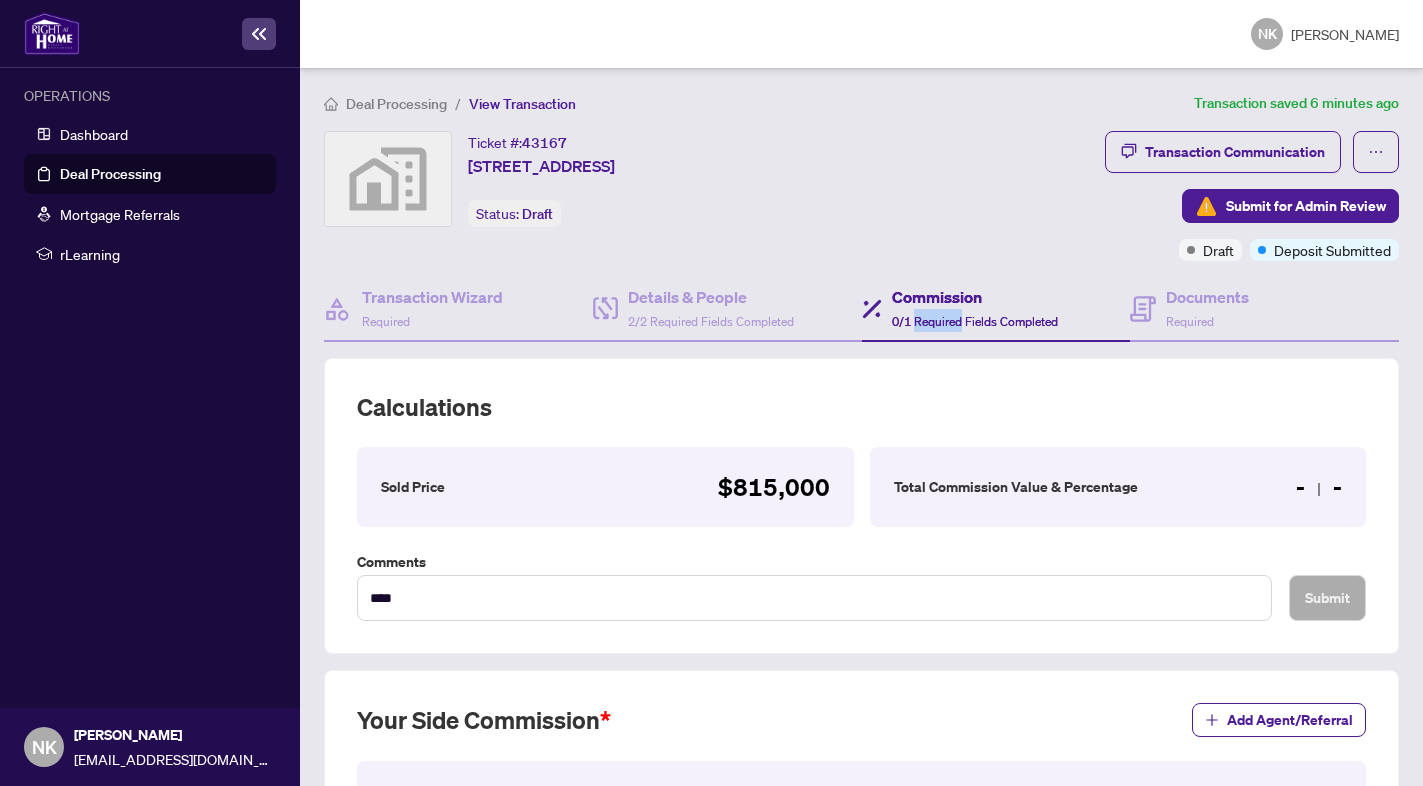 click on "0/1 Required Fields Completed" at bounding box center (975, 321) 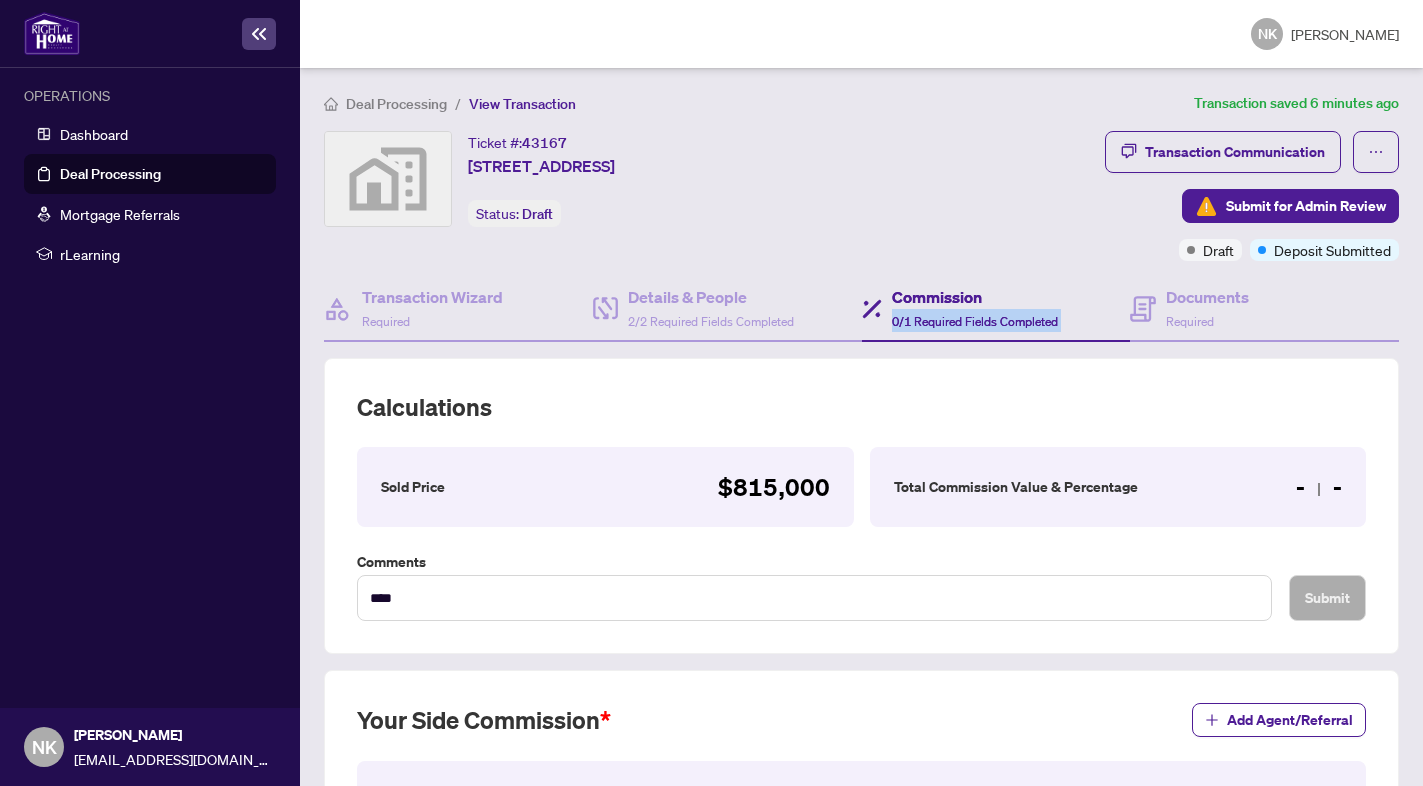 click on "0/1 Required Fields Completed" at bounding box center (975, 321) 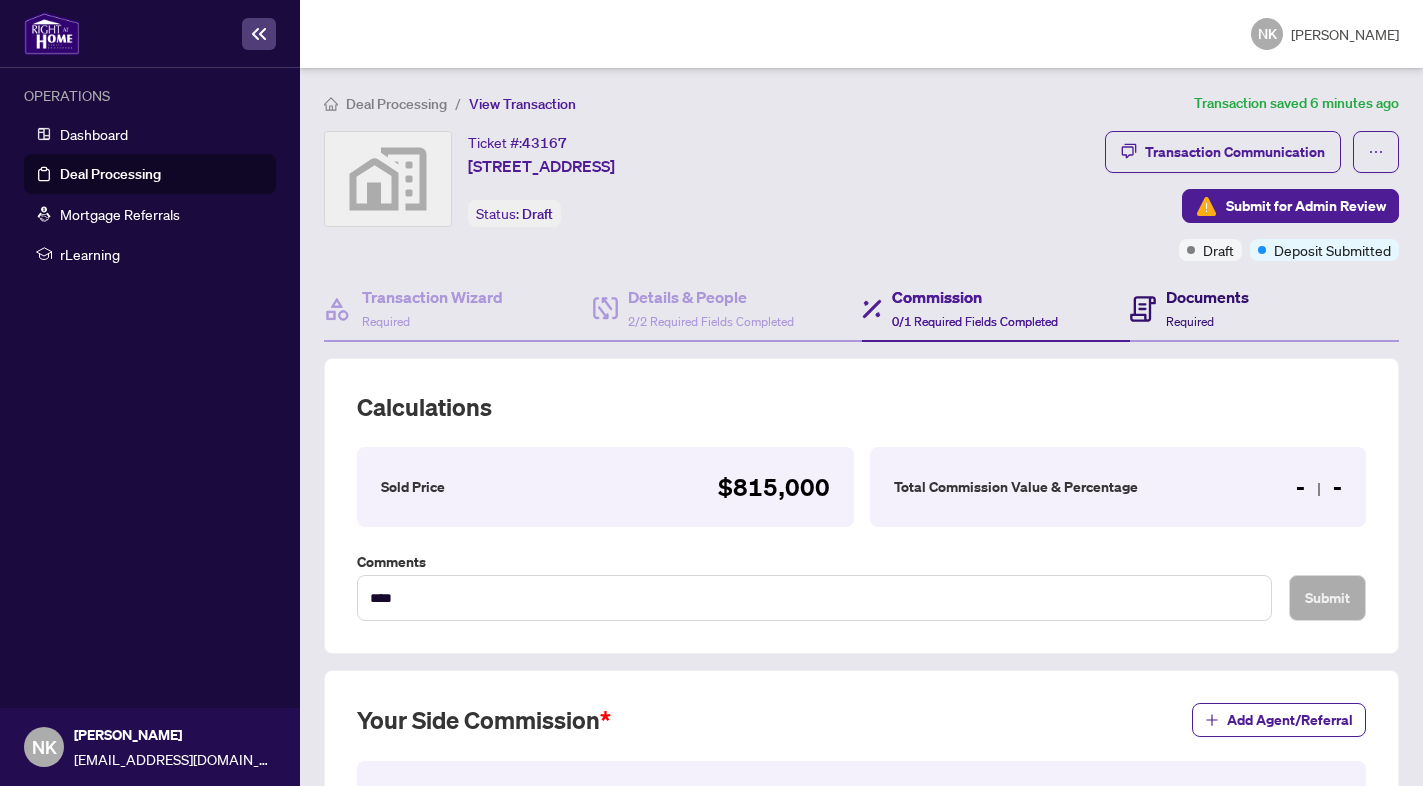 click on "Documents" at bounding box center [1207, 297] 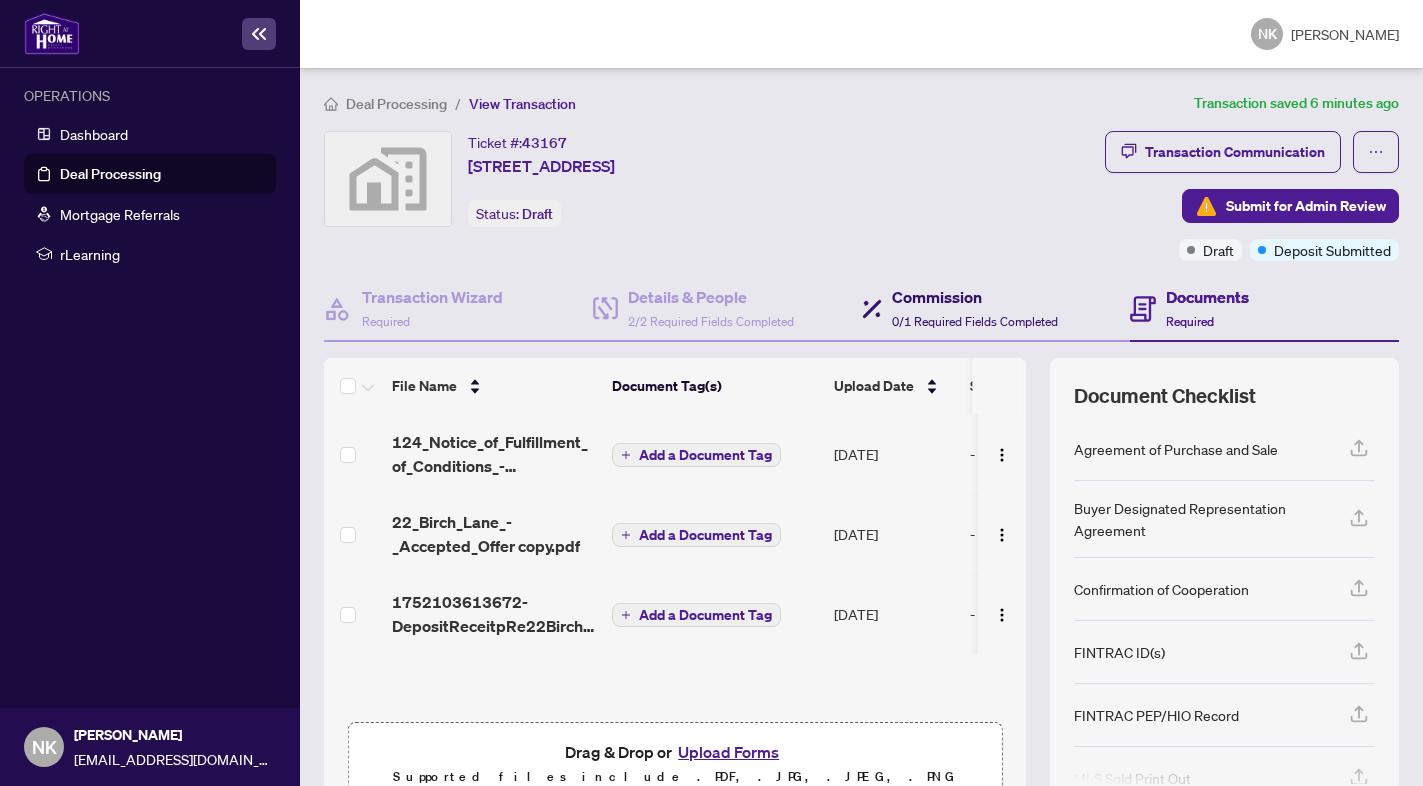click on "Commission" at bounding box center (975, 297) 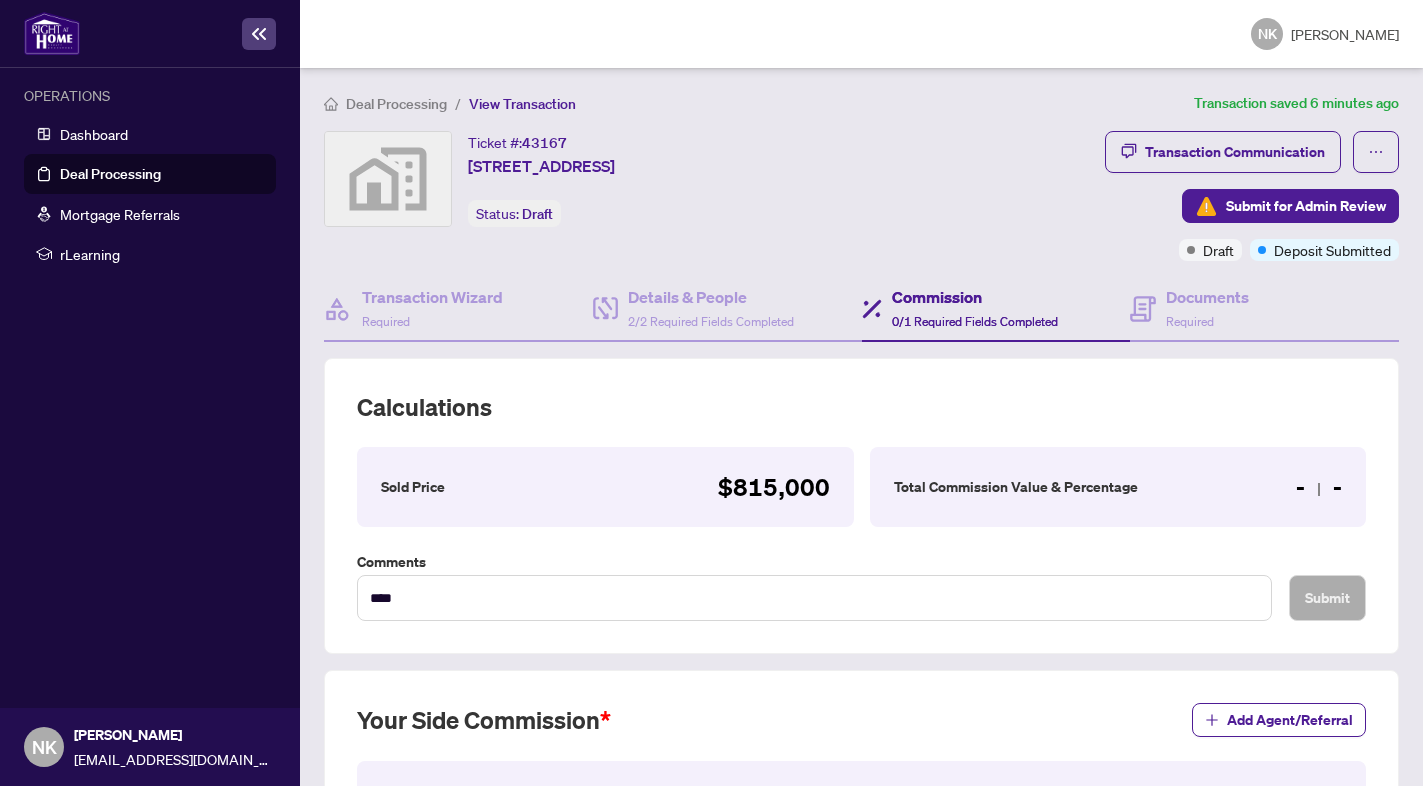 click on "Total Commission Value & Percentage" at bounding box center [1016, 487] 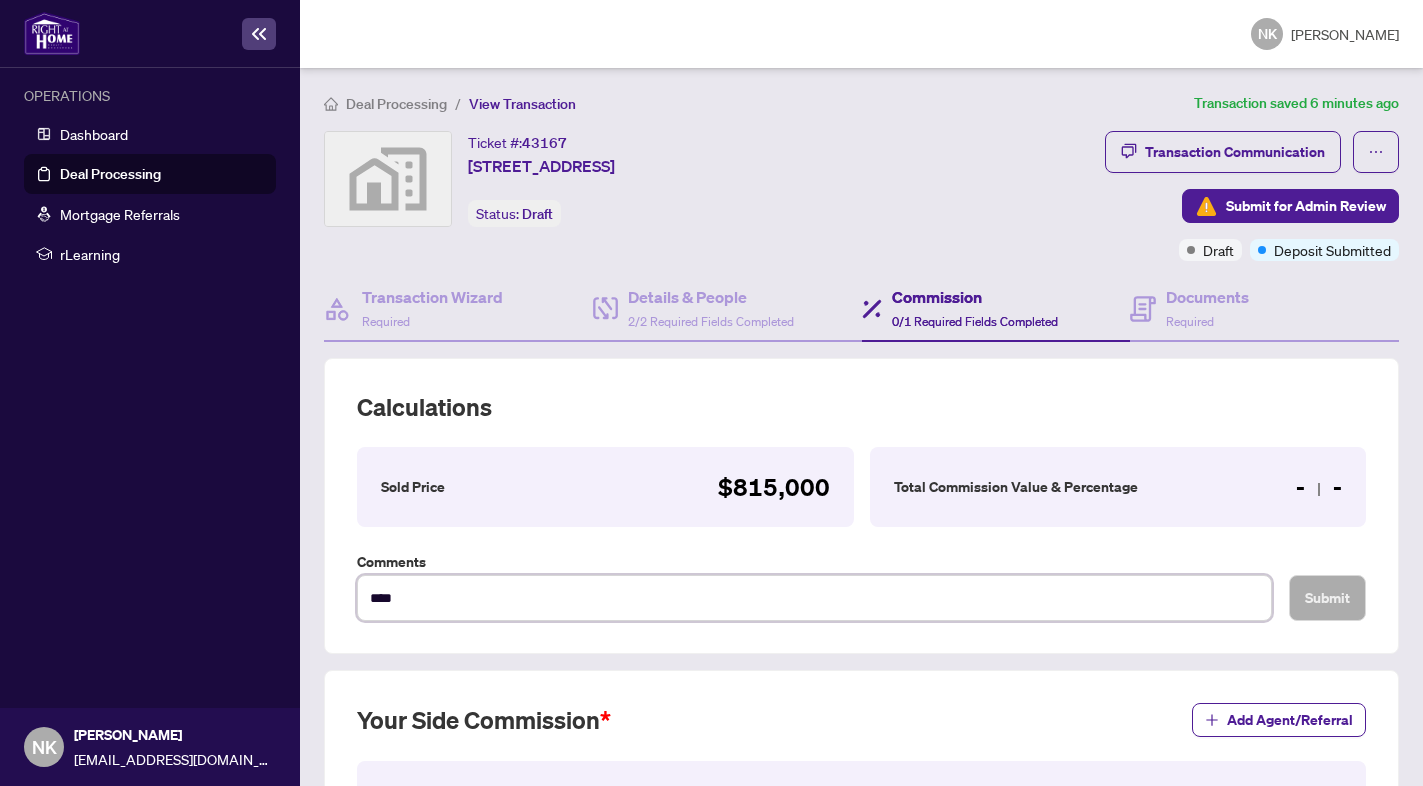 click on "****" at bounding box center (814, 598) 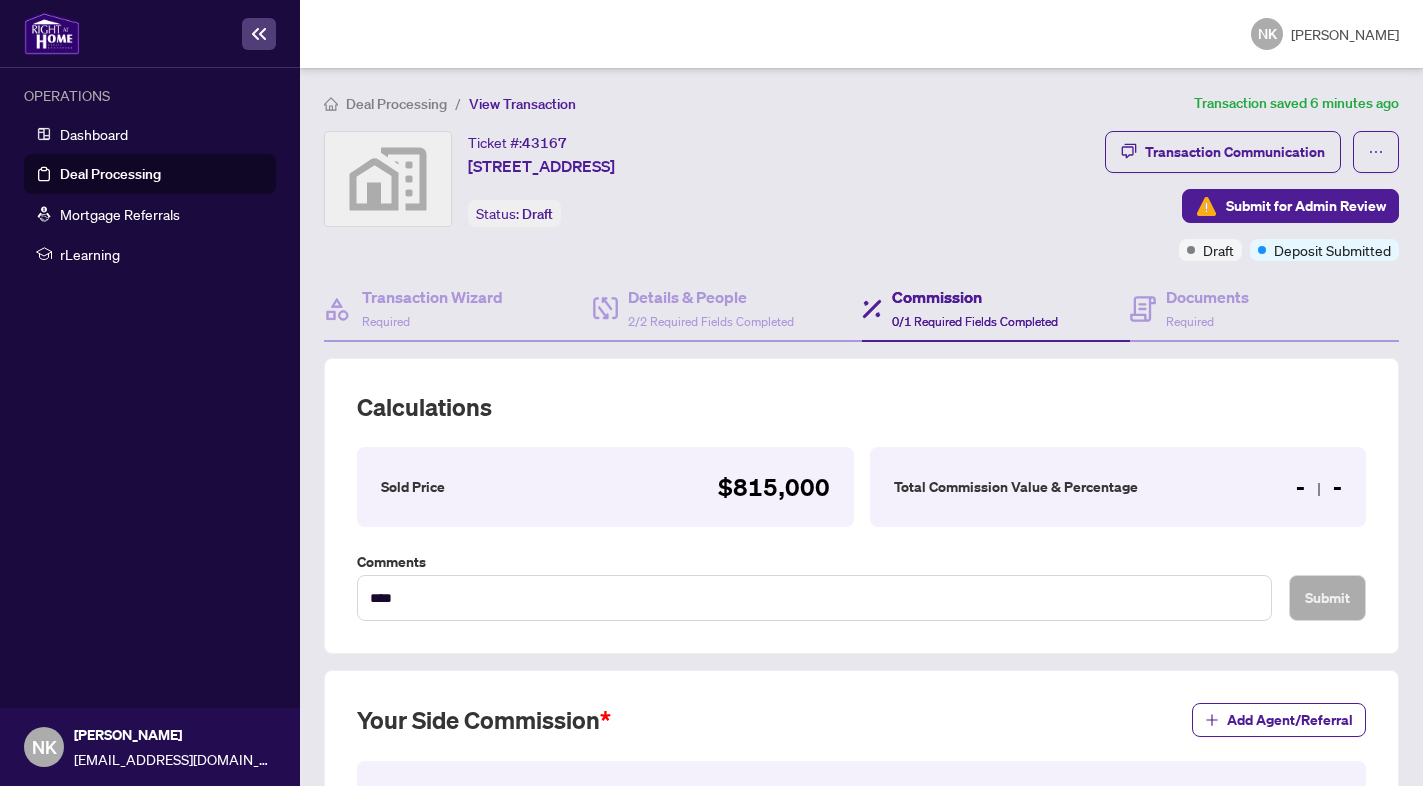 click on "Total Commission Value & Percentage" at bounding box center [1016, 487] 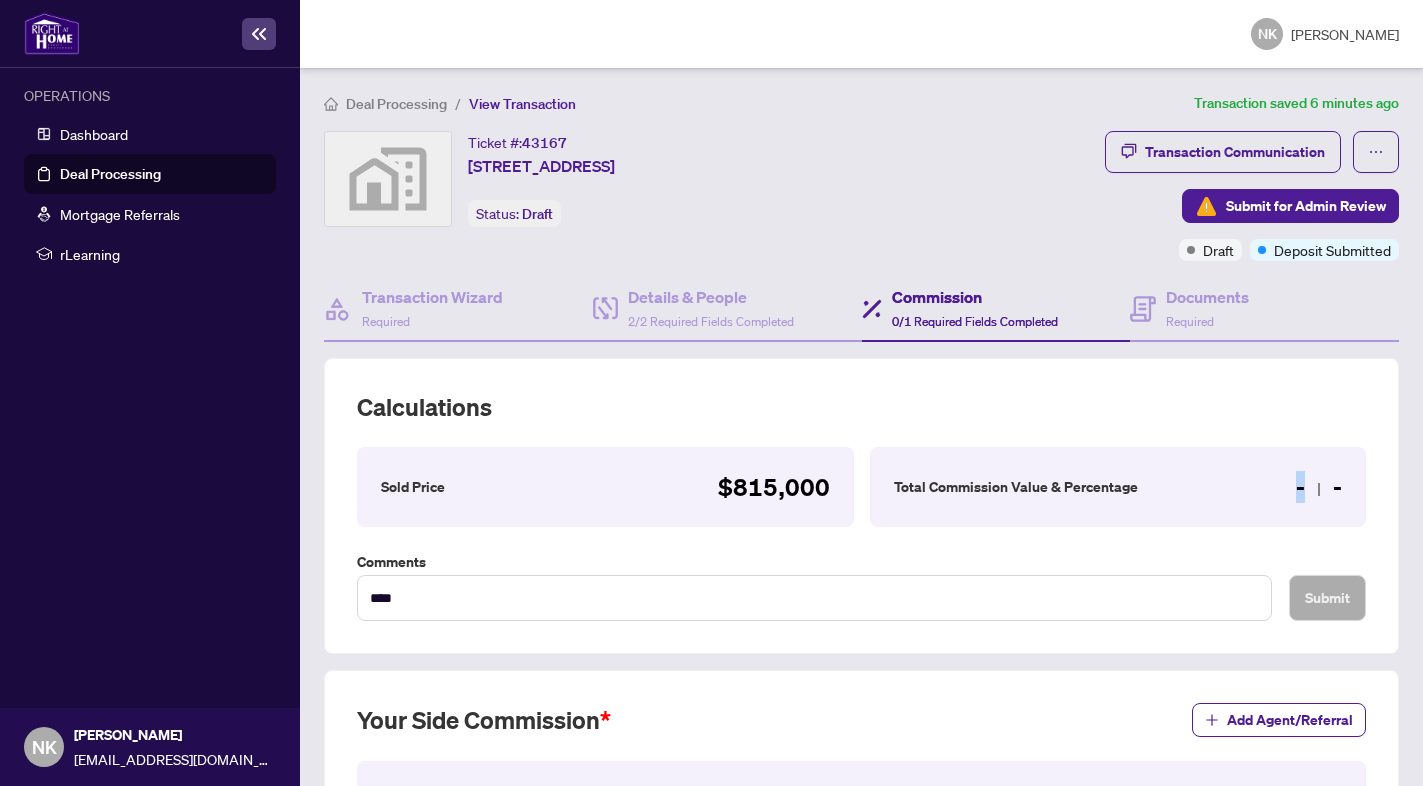 click on "-     -" at bounding box center [1319, 487] 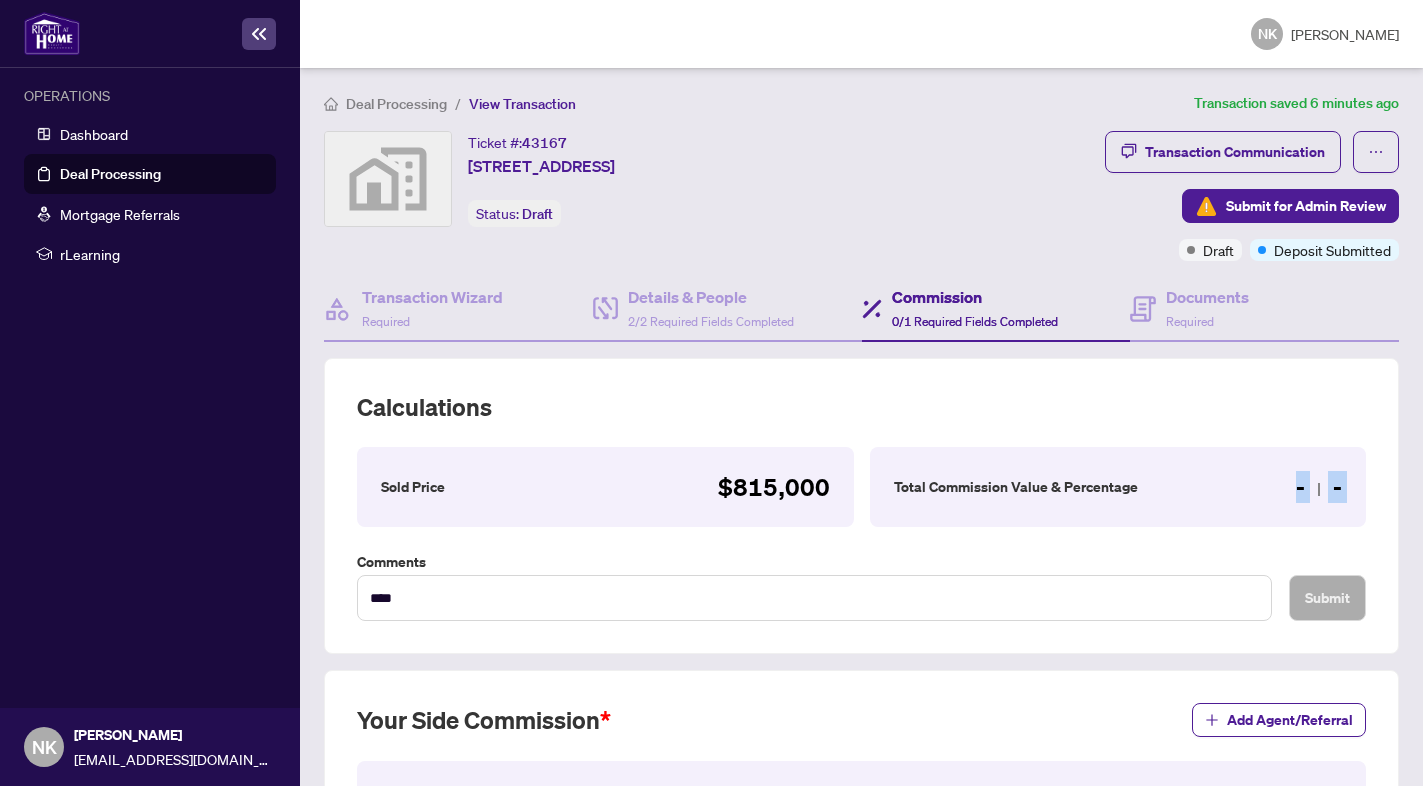 click on "-     -" at bounding box center [1319, 487] 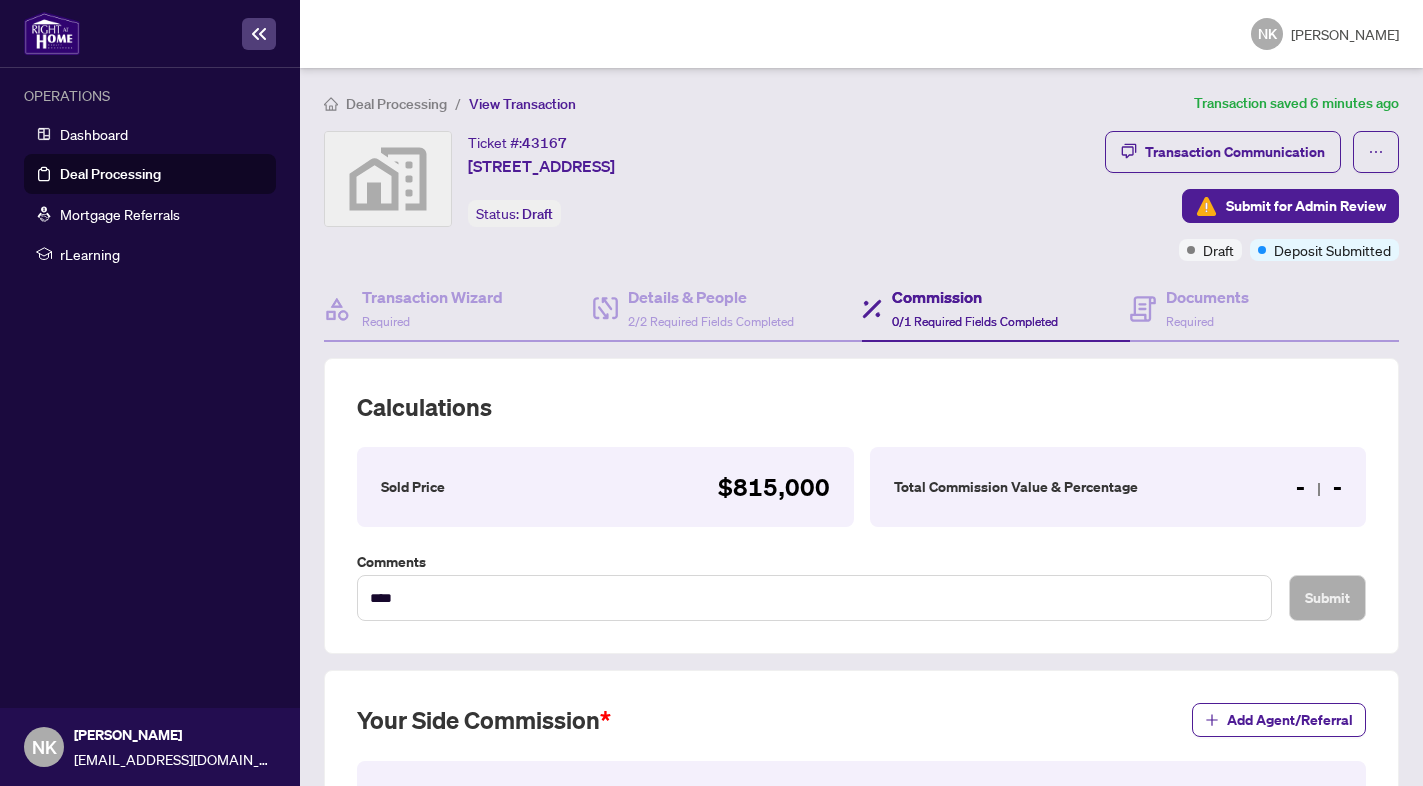 click on "-     -" at bounding box center [1319, 487] 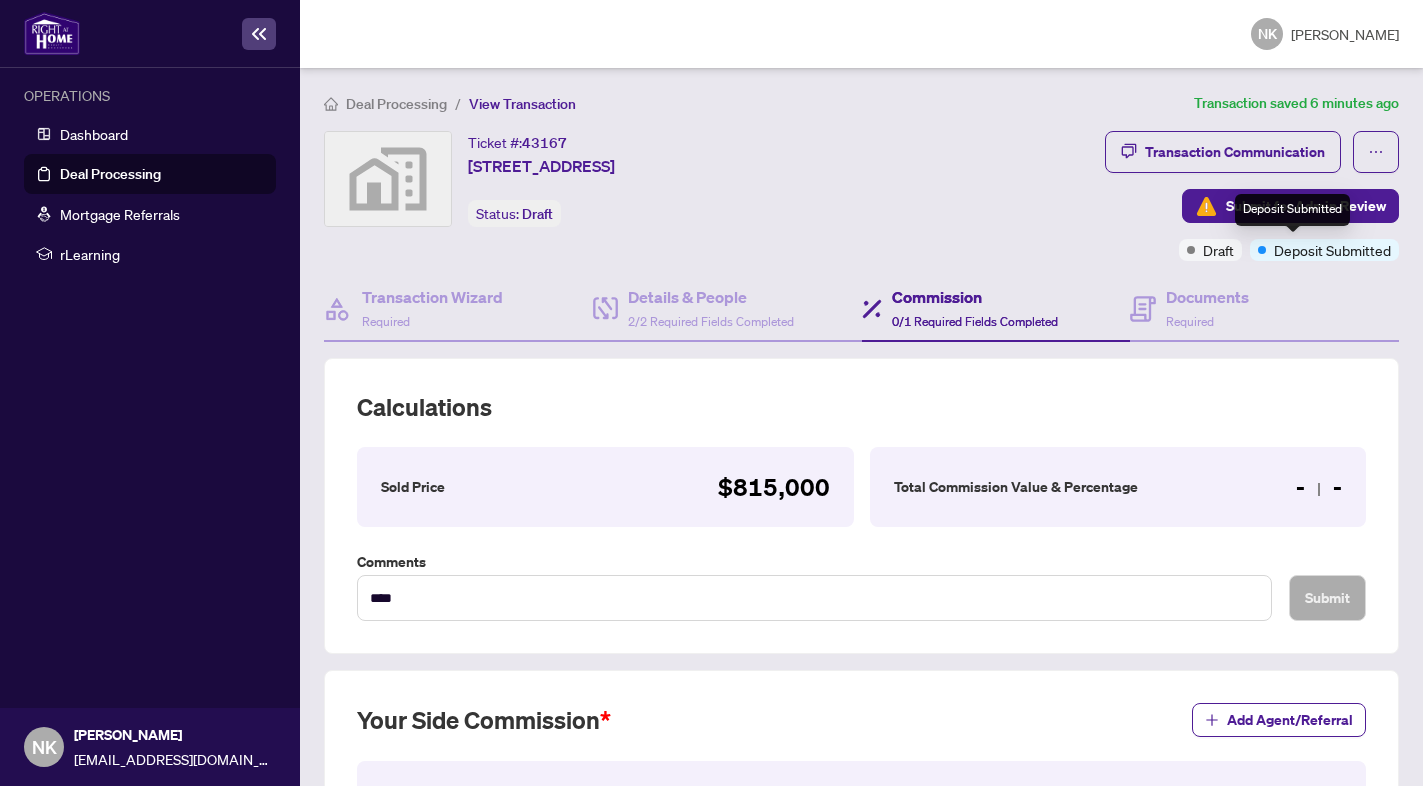 click on "Deposit Submitted" at bounding box center (1292, 210) 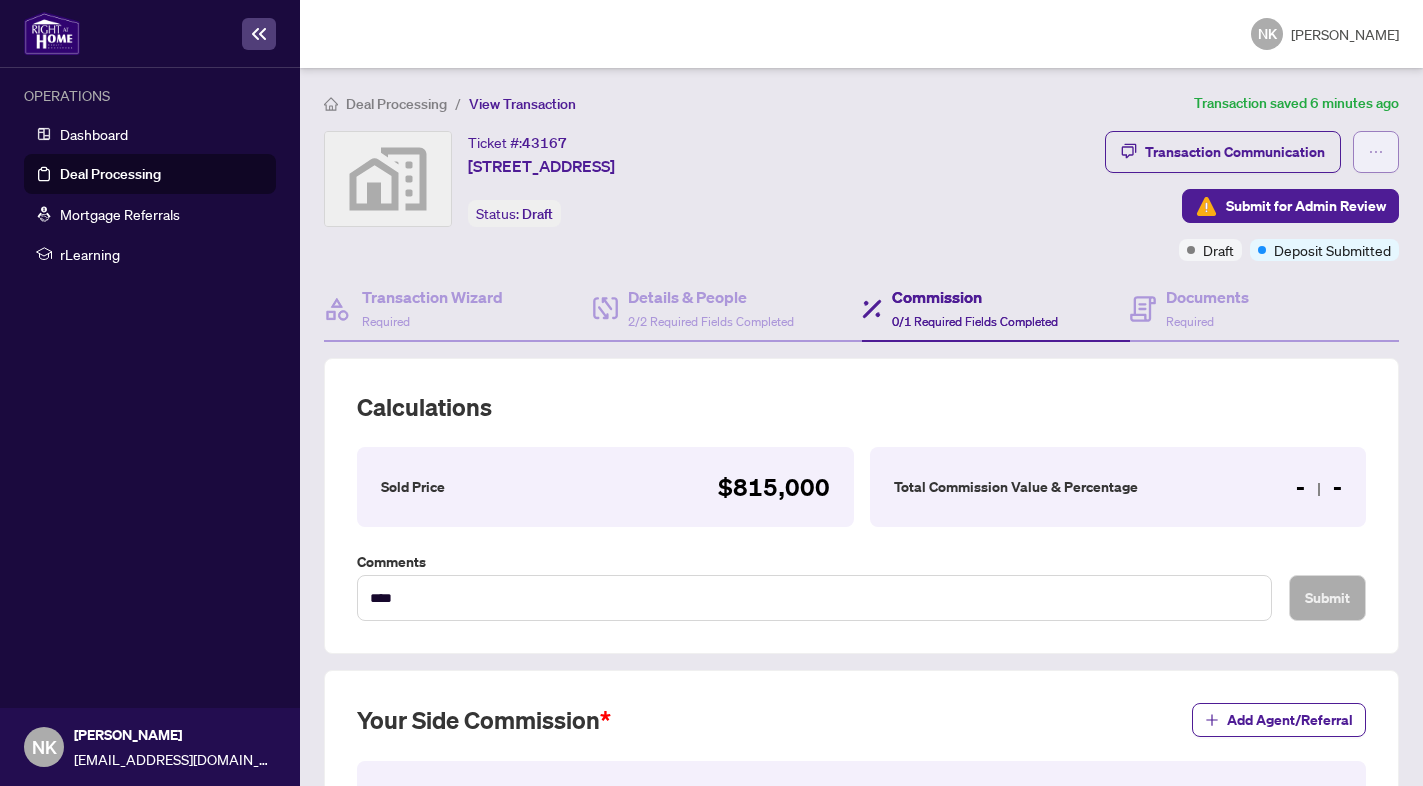 click 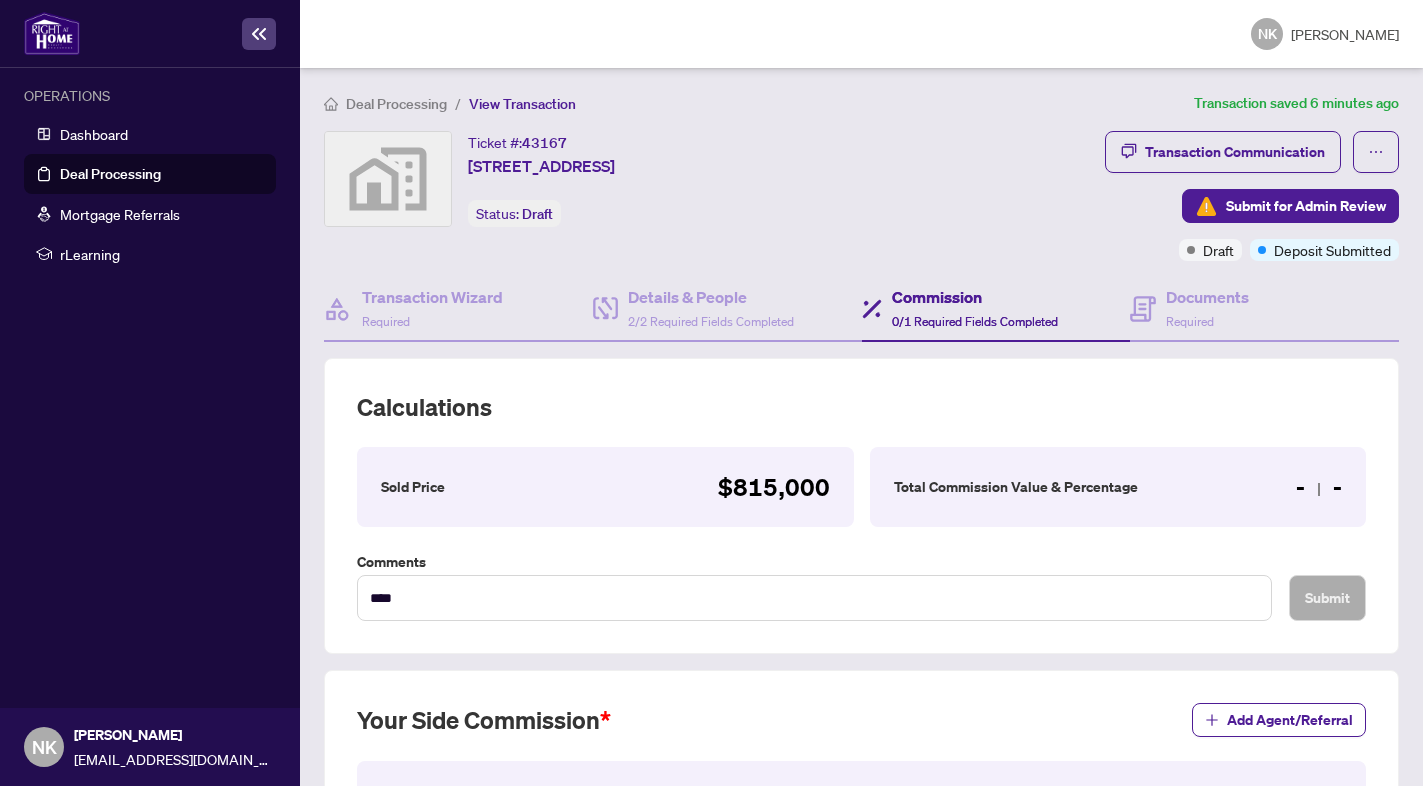 click on "Calculations" at bounding box center (861, 407) 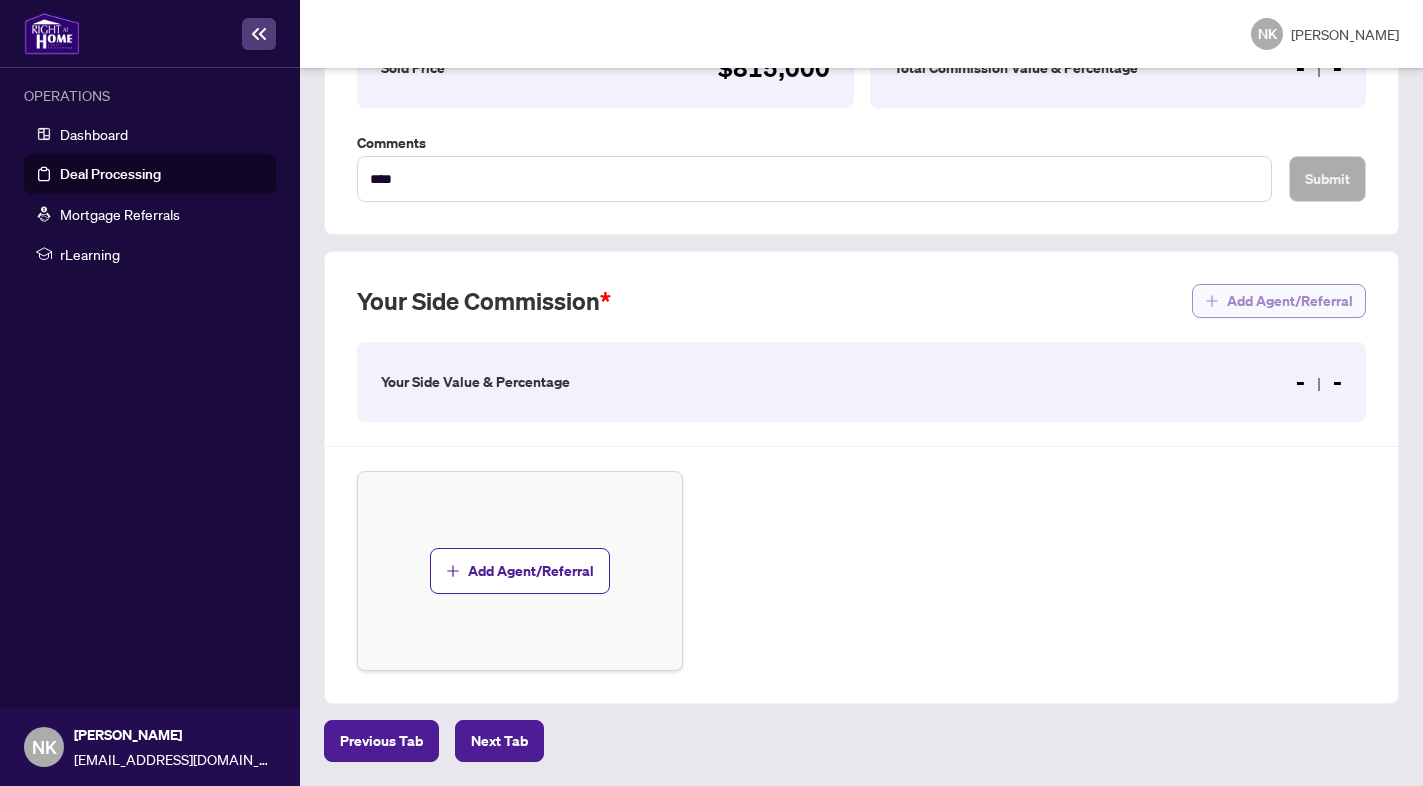 scroll, scrollTop: 417, scrollLeft: 0, axis: vertical 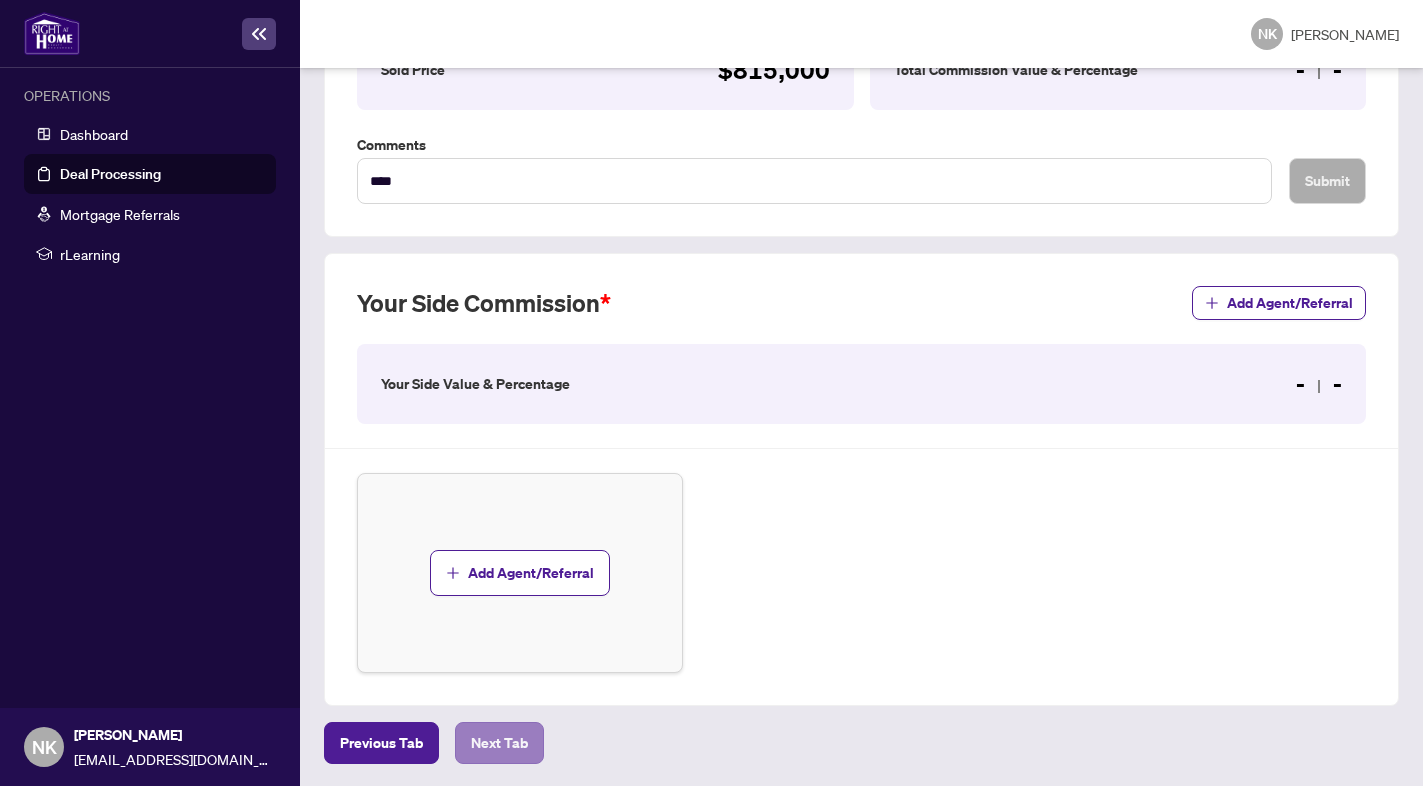click on "Next Tab" at bounding box center (499, 743) 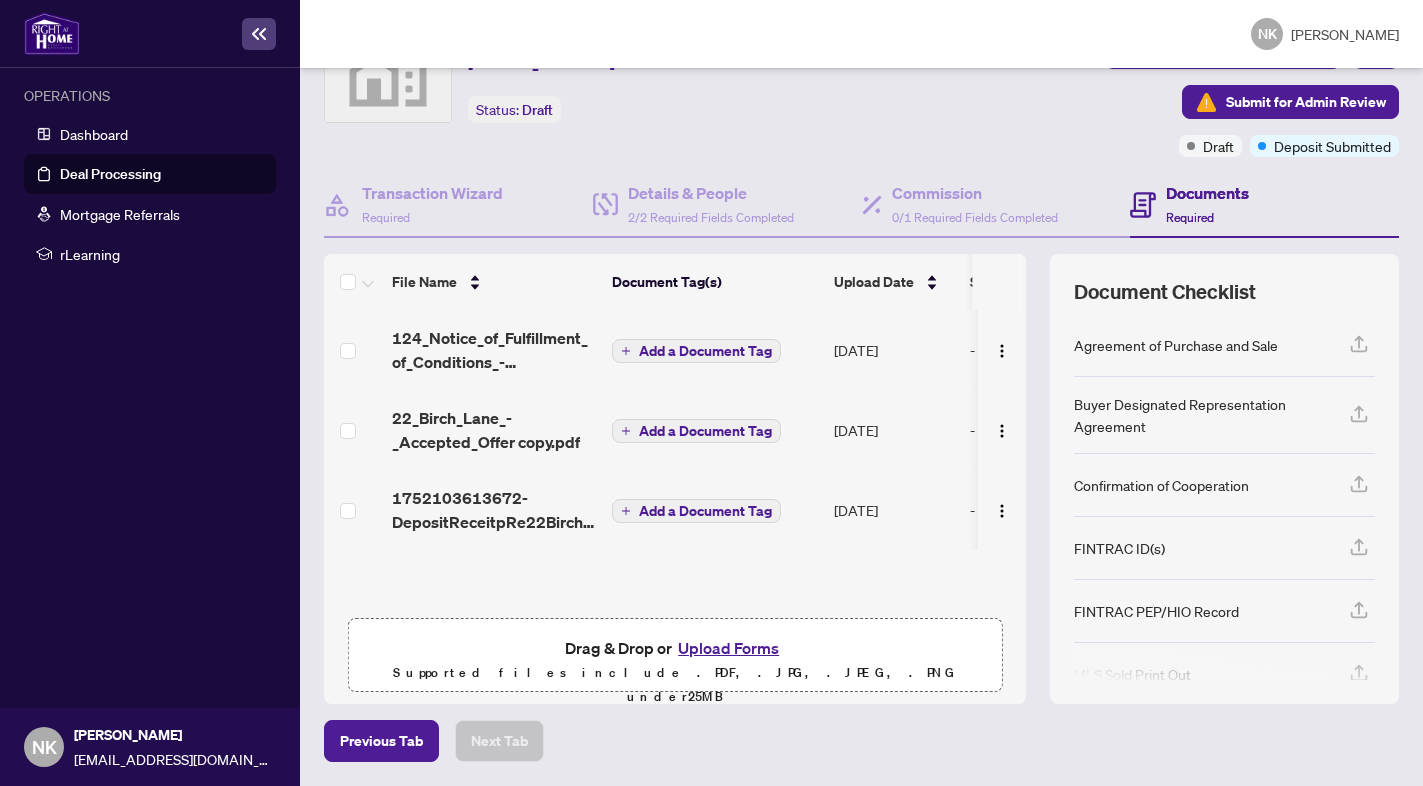 scroll, scrollTop: 103, scrollLeft: 0, axis: vertical 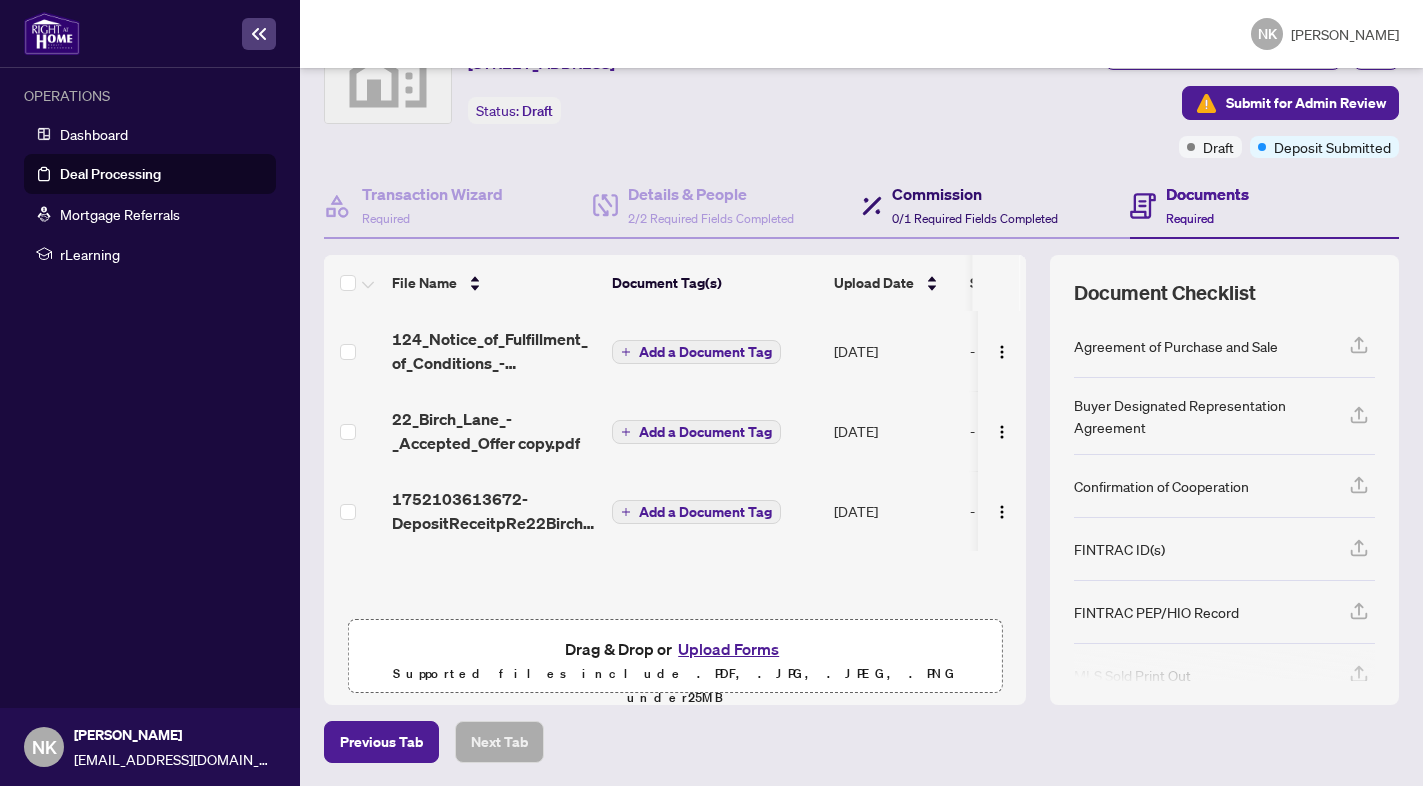 click on "Commission 0/1 Required Fields Completed" at bounding box center (960, 205) 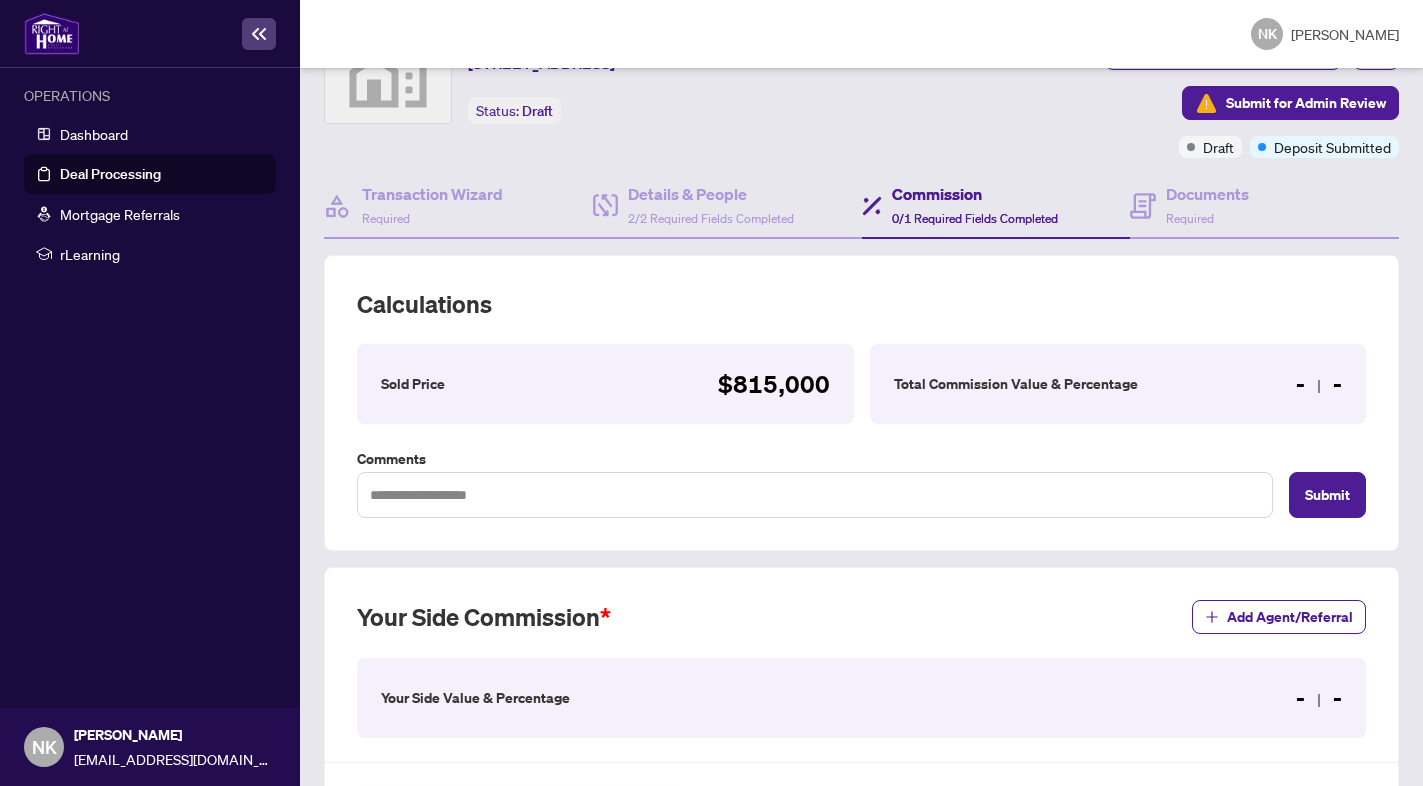 scroll, scrollTop: 0, scrollLeft: 0, axis: both 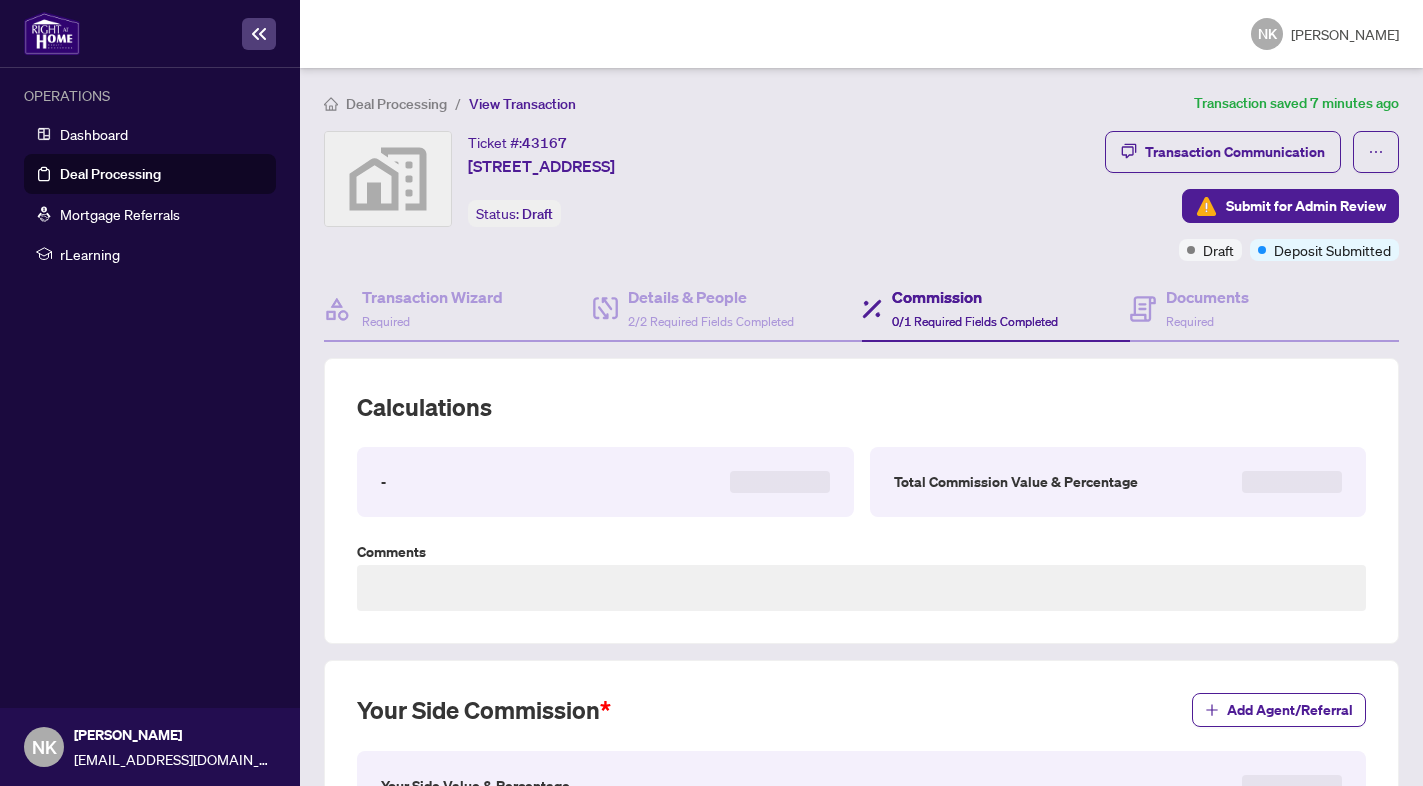 type on "****" 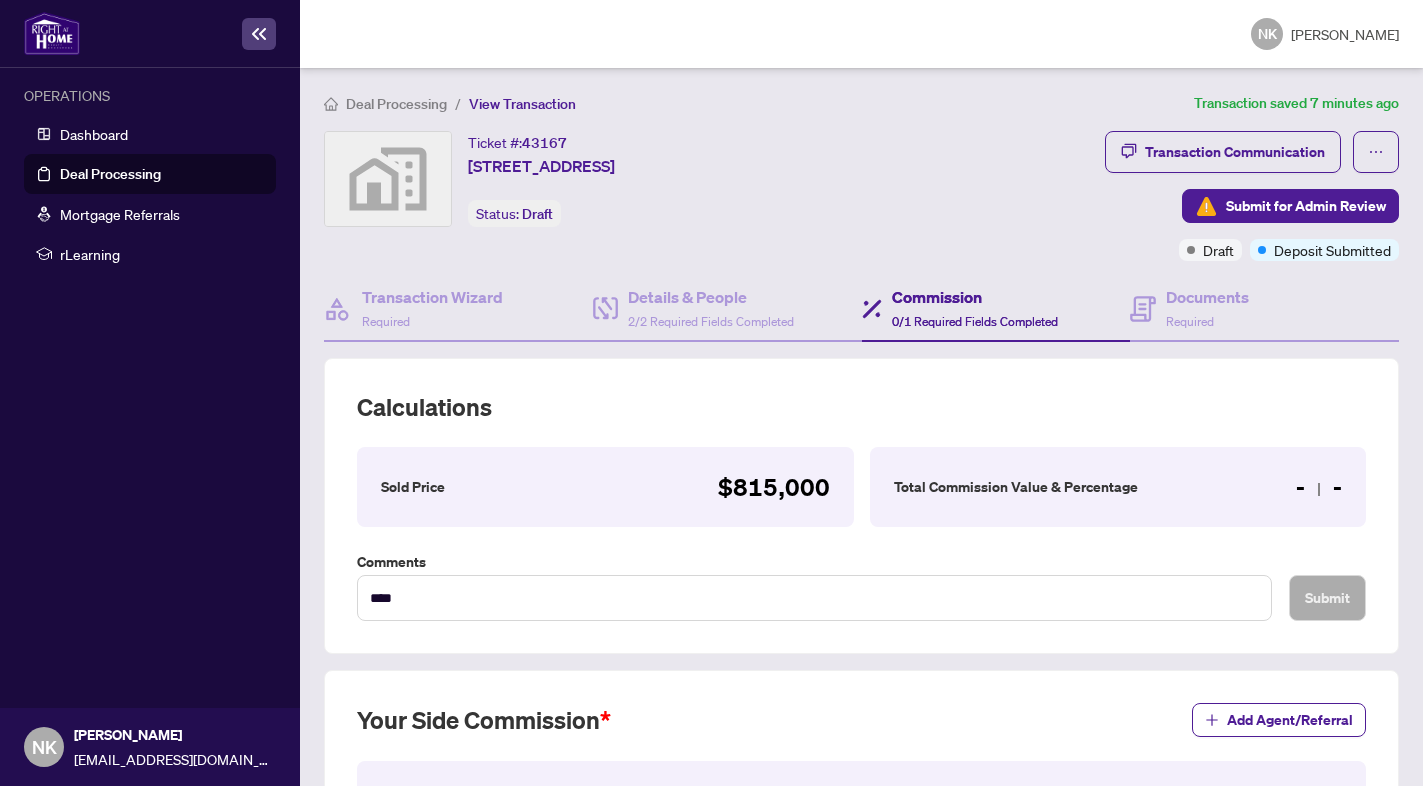 click on "Total Commission Value & Percentage" at bounding box center [1016, 487] 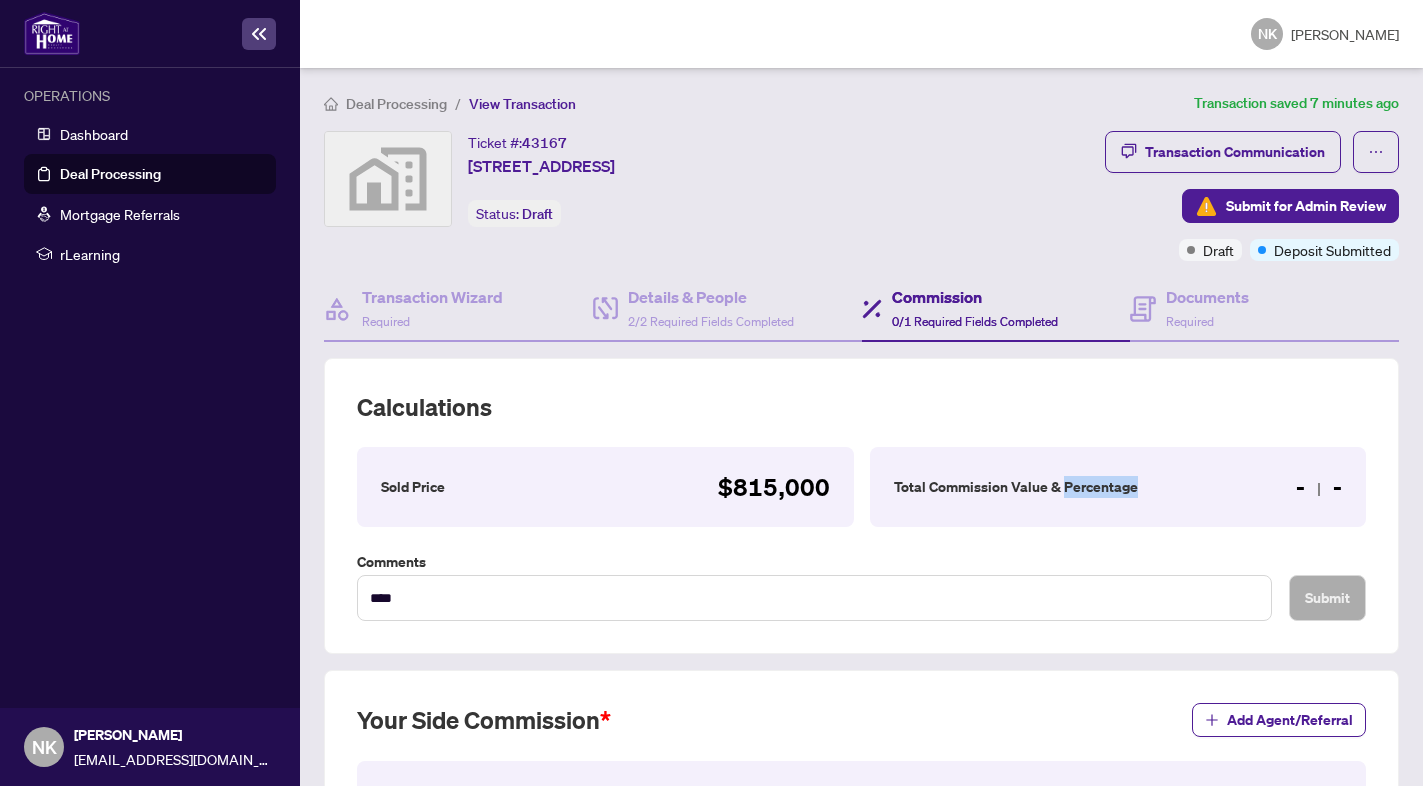 click on "Total Commission Value & Percentage" at bounding box center (1016, 487) 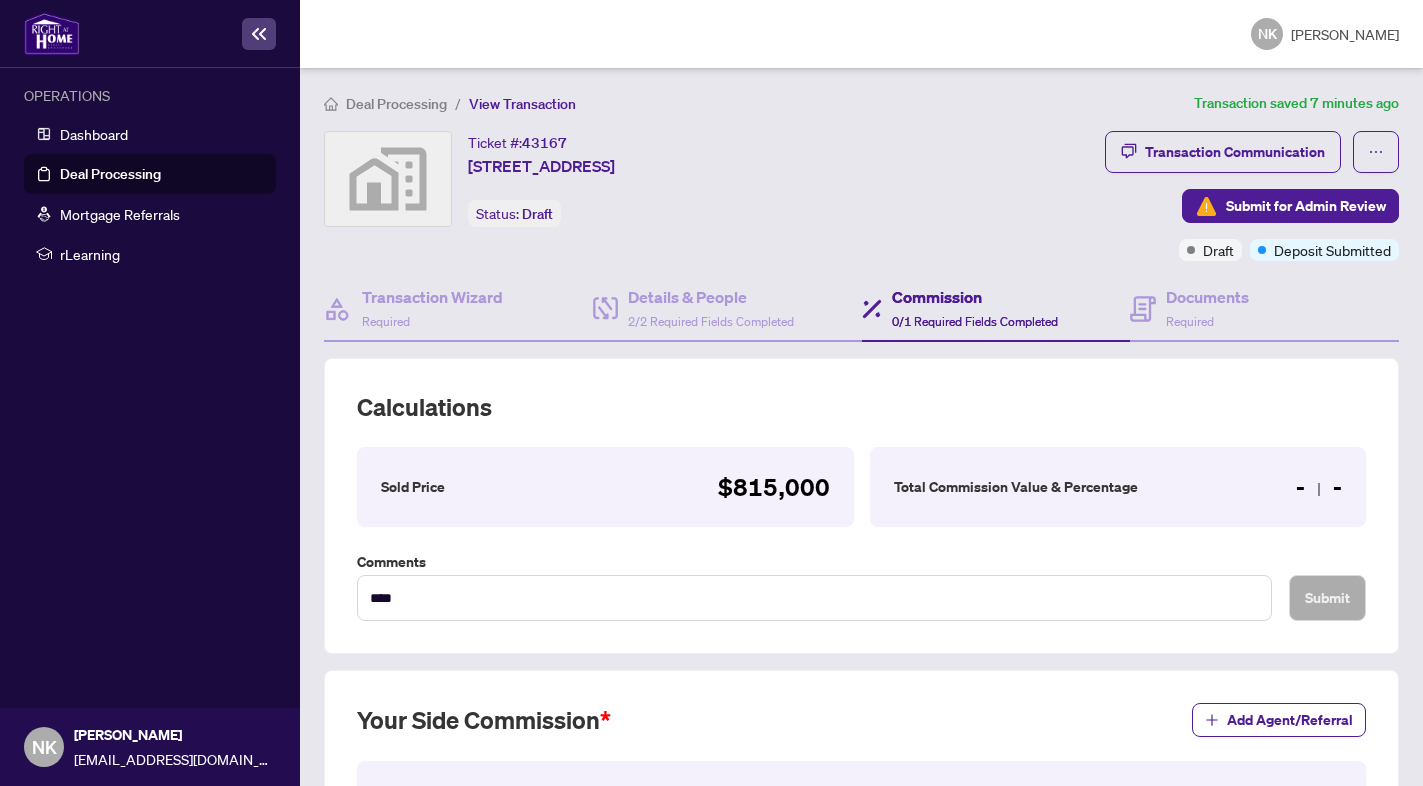 click on "-     -" at bounding box center [1319, 487] 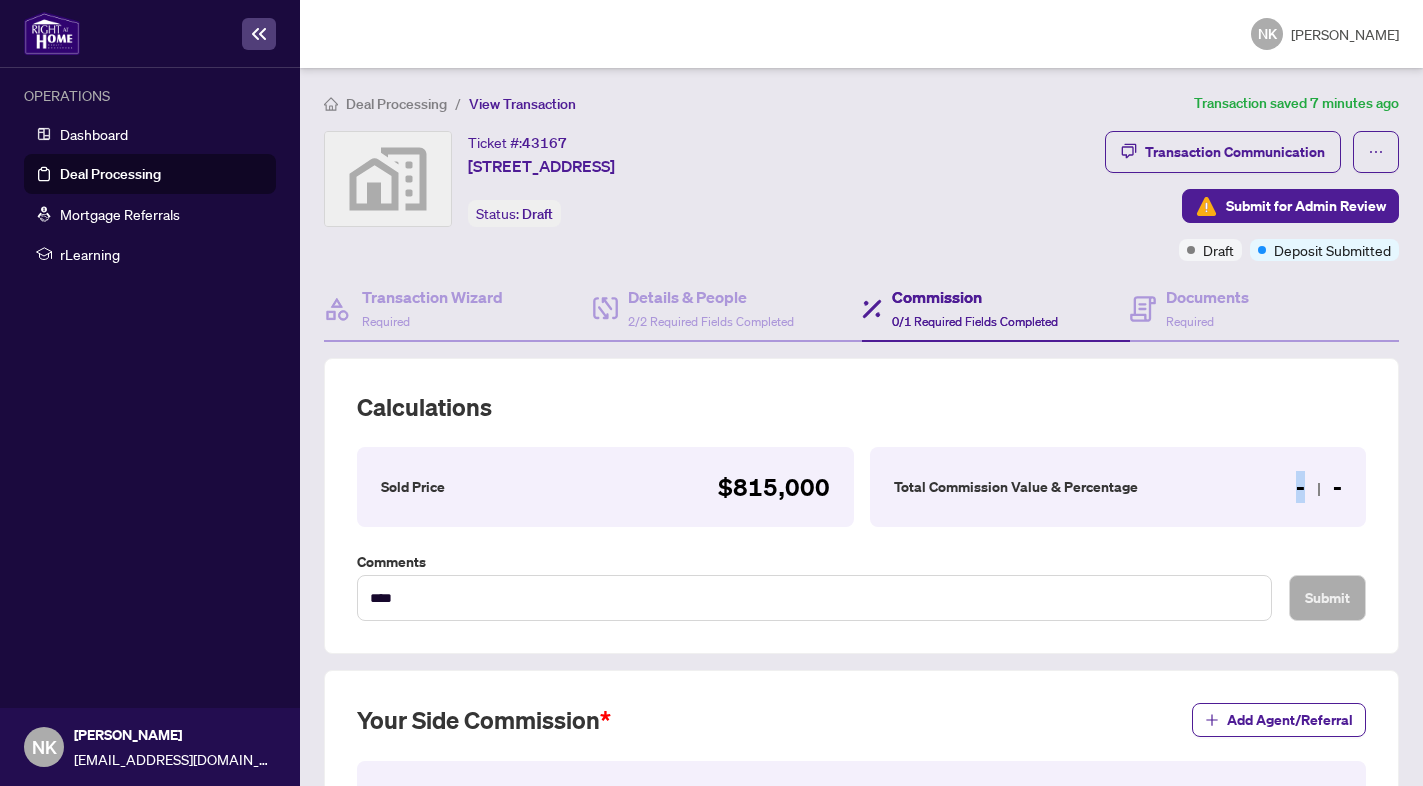click on "-     -" at bounding box center (1319, 487) 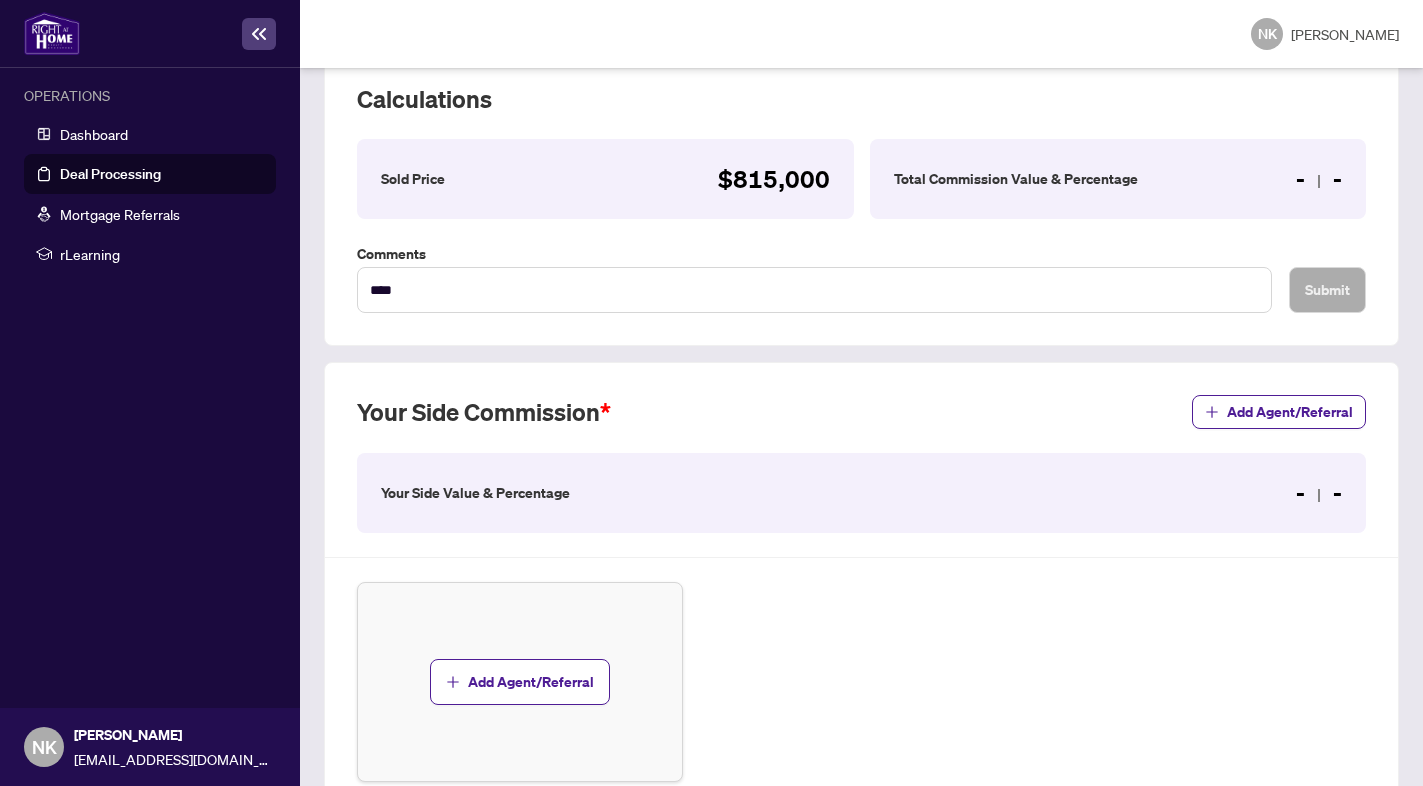 scroll, scrollTop: 299, scrollLeft: 0, axis: vertical 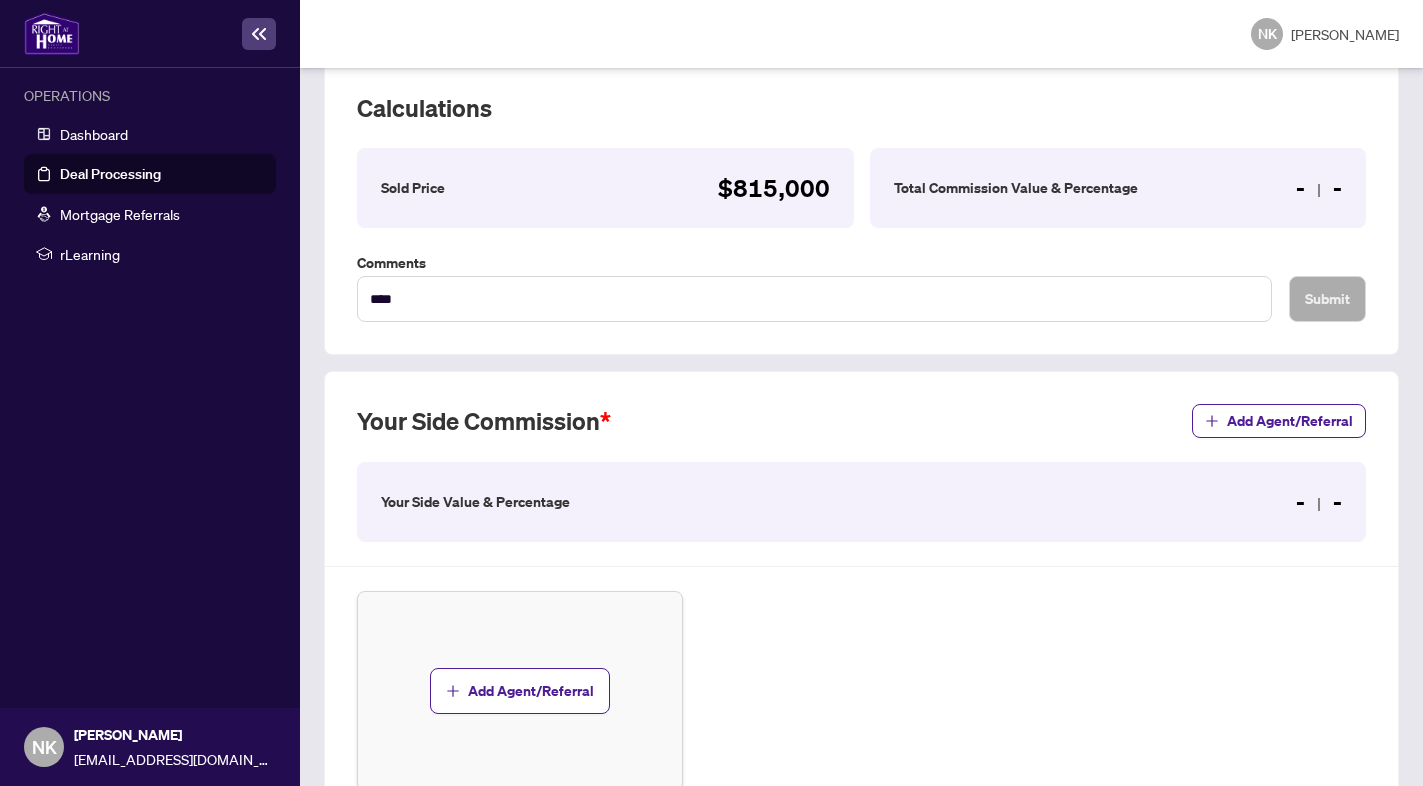 click on "-     -" at bounding box center (1319, 502) 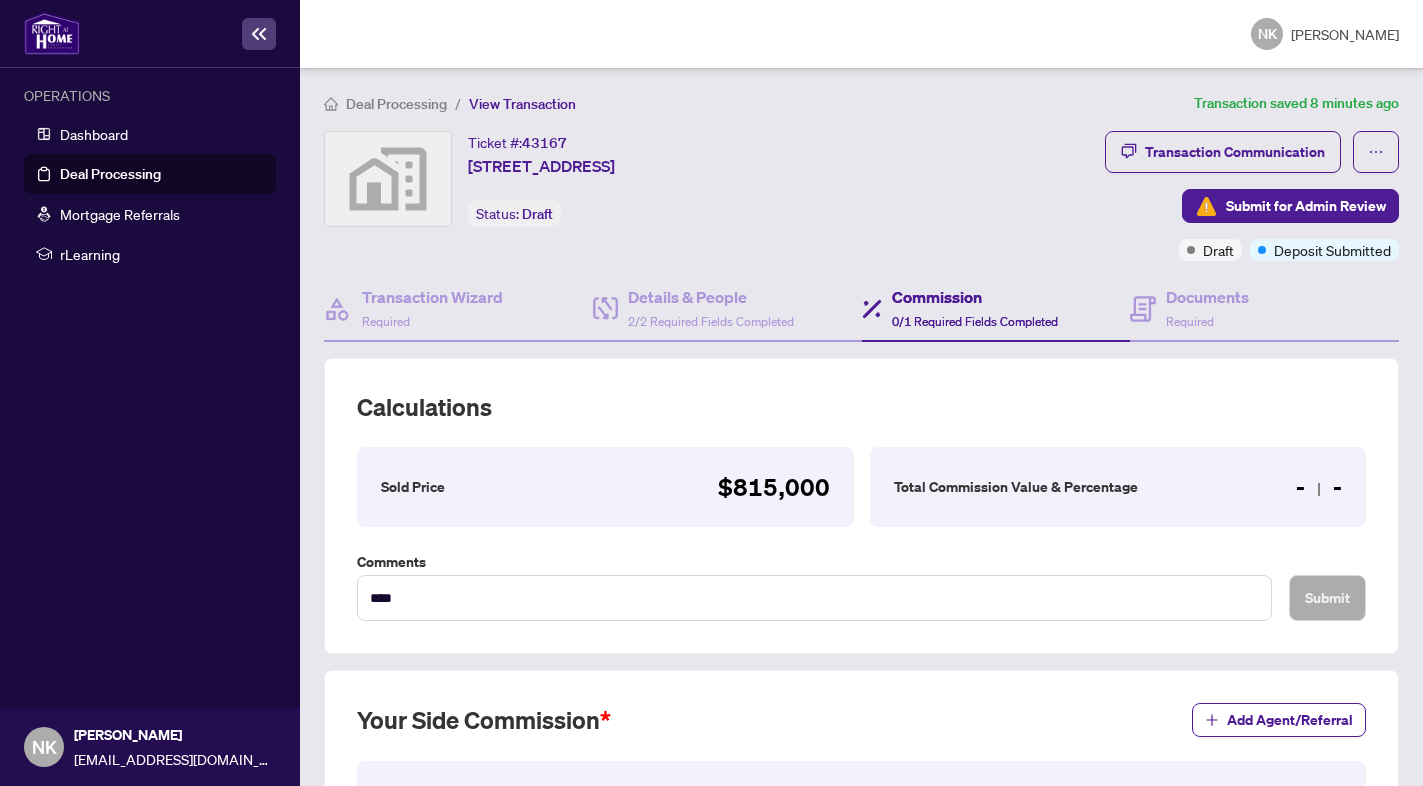 scroll, scrollTop: 0, scrollLeft: 0, axis: both 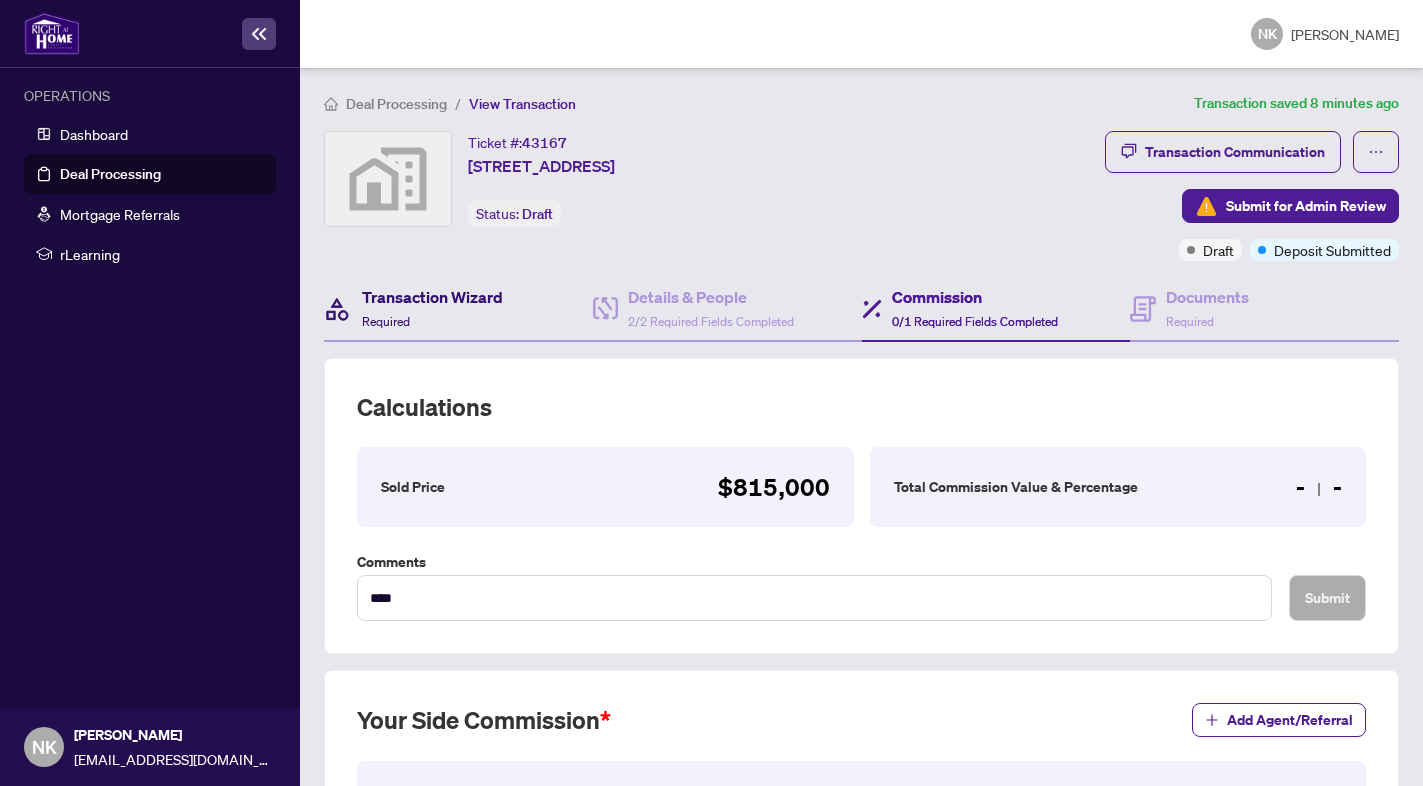 click on "Transaction Wizard Required" at bounding box center (432, 308) 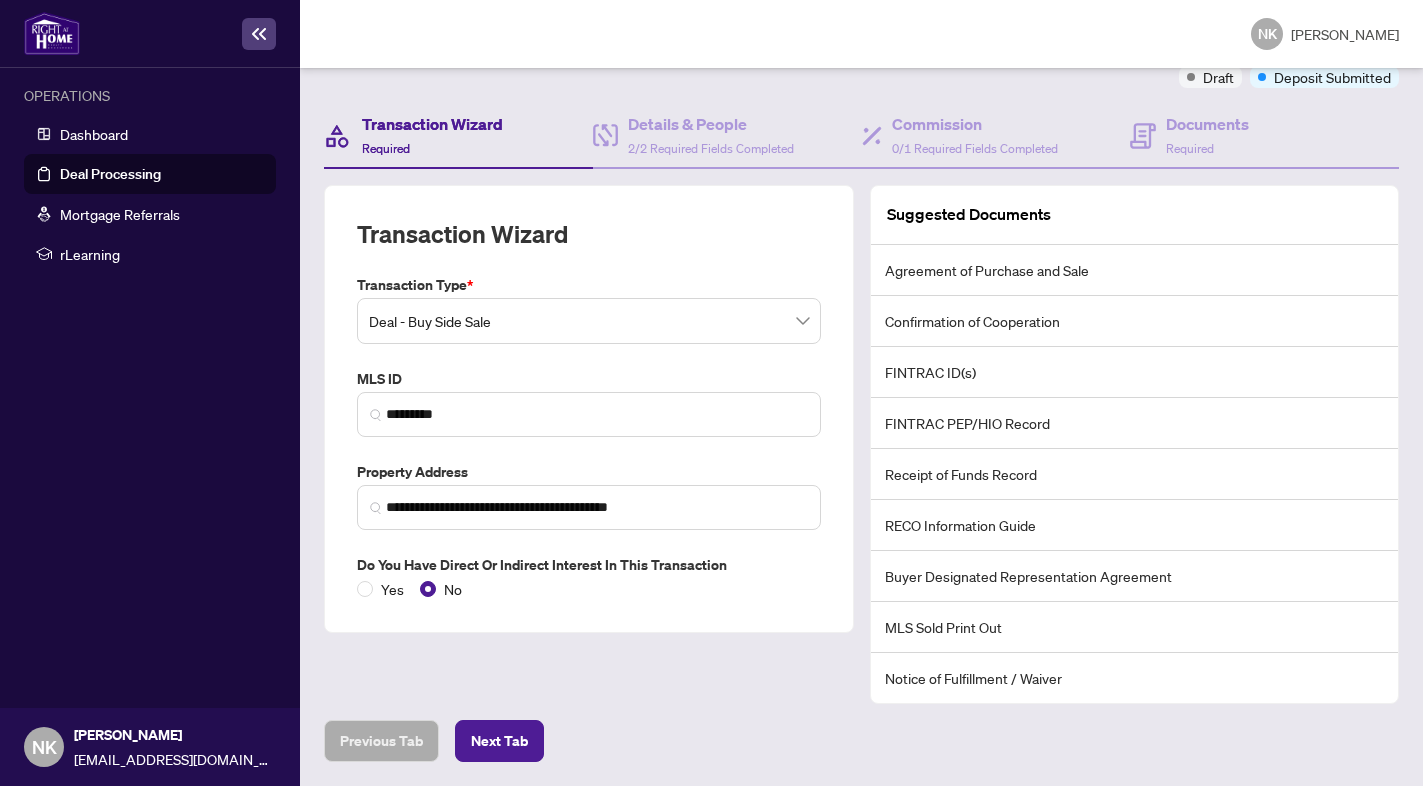 scroll, scrollTop: 171, scrollLeft: 0, axis: vertical 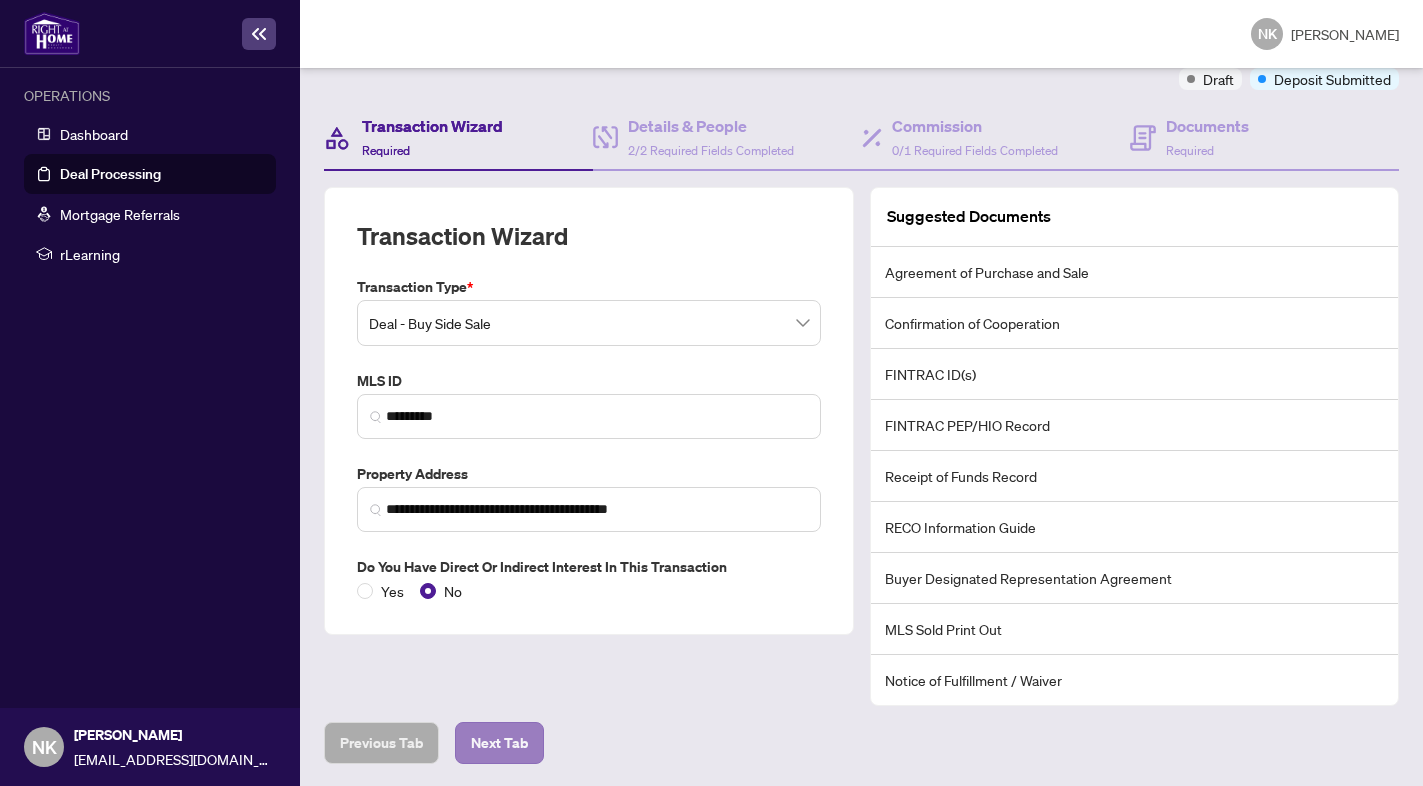 click on "Next Tab" at bounding box center (499, 743) 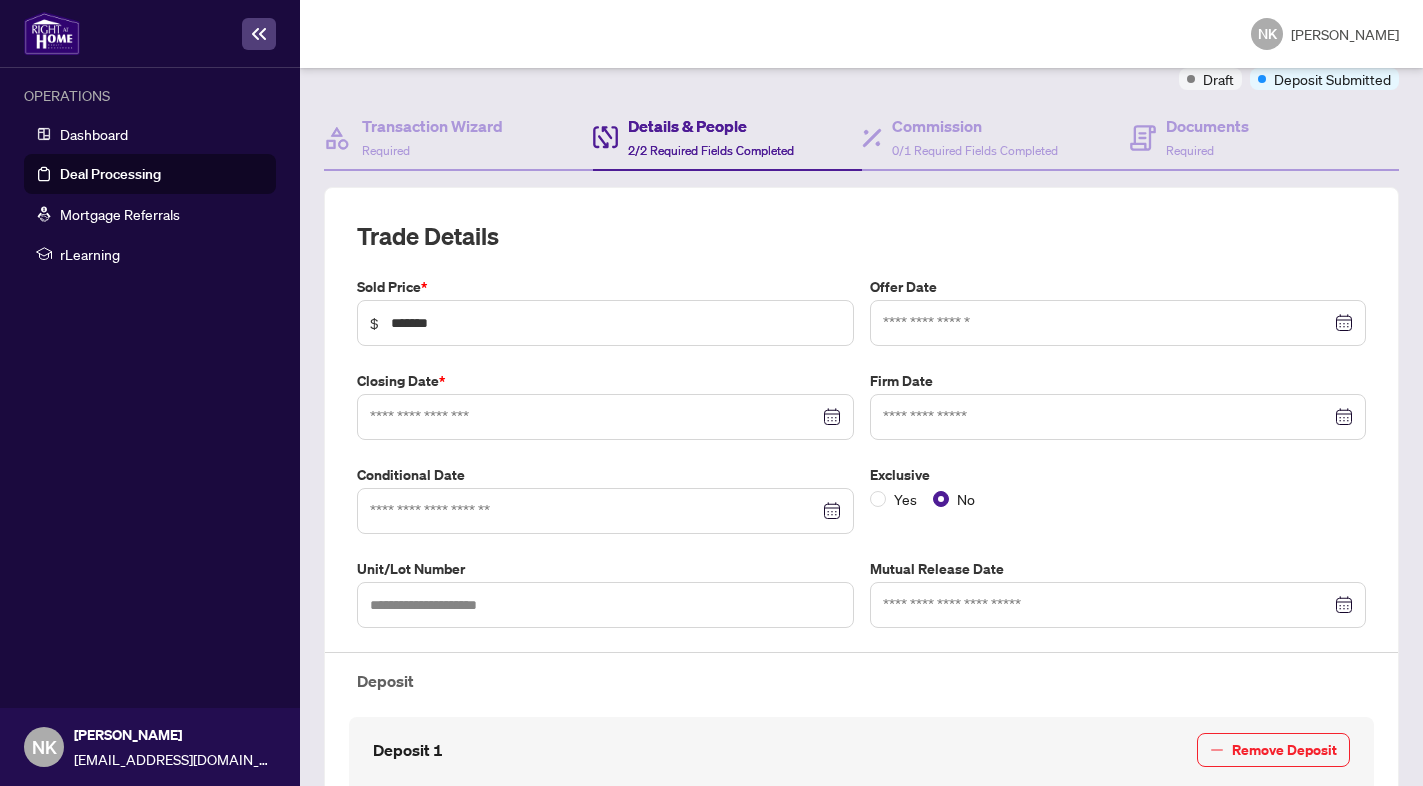 type on "**********" 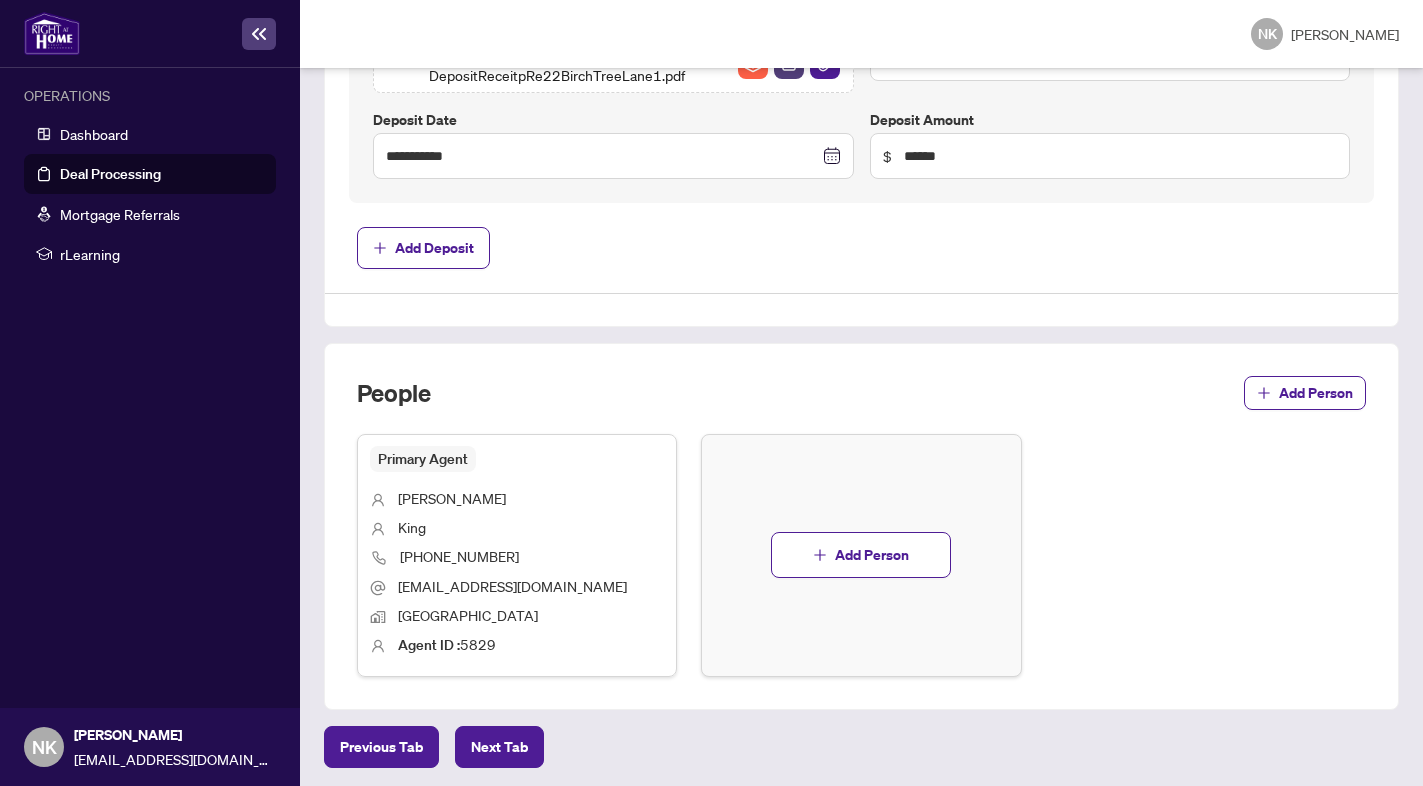 scroll, scrollTop: 940, scrollLeft: 0, axis: vertical 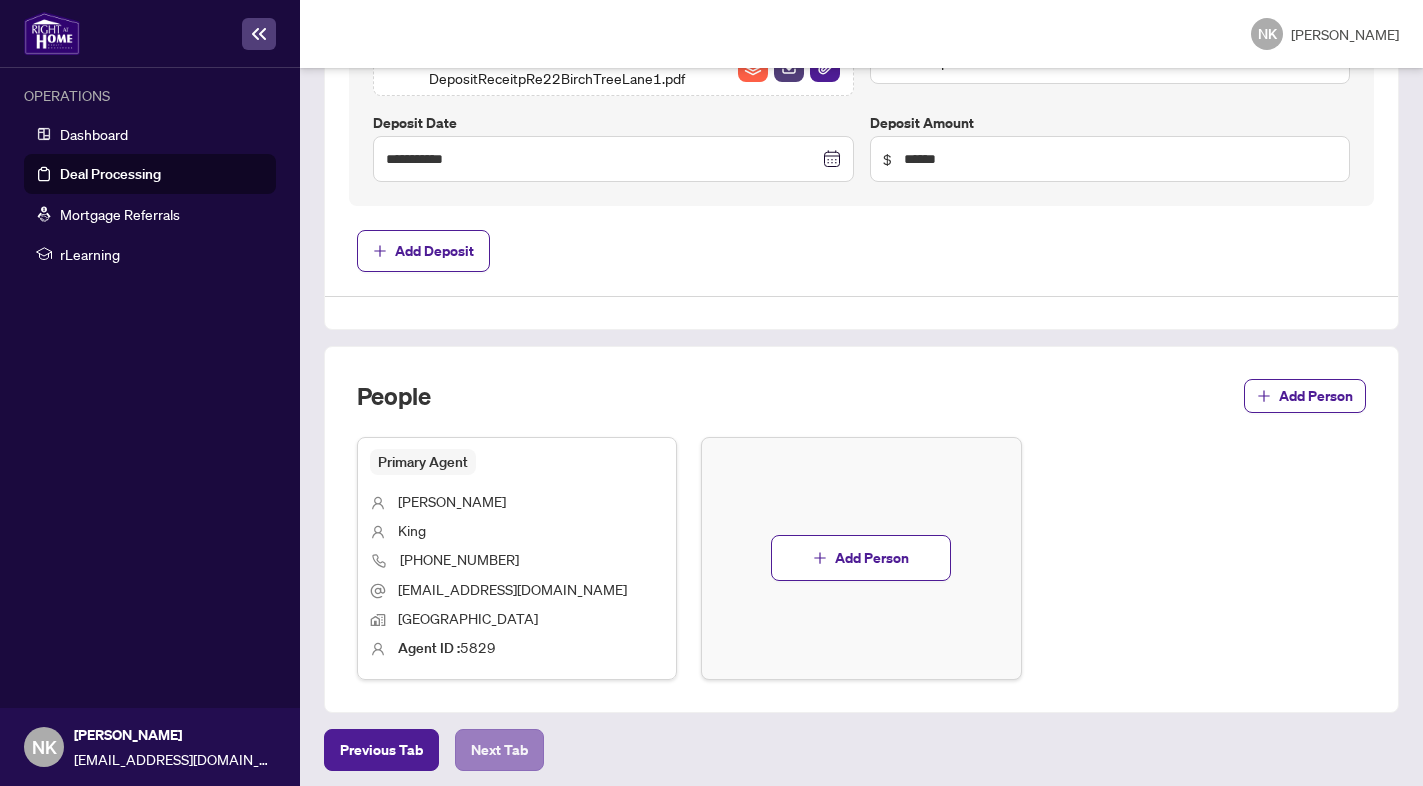 click on "Next Tab" at bounding box center [499, 750] 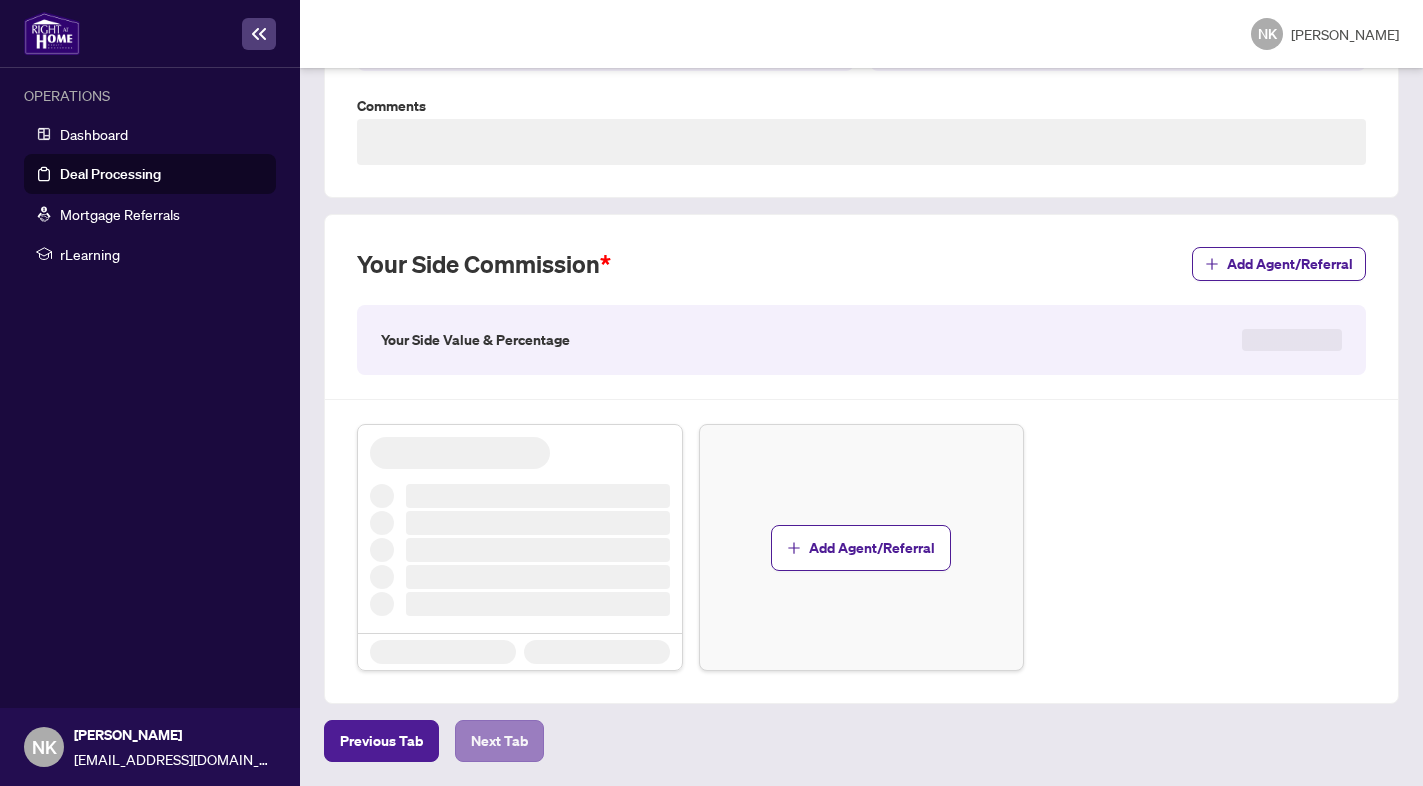 type on "****" 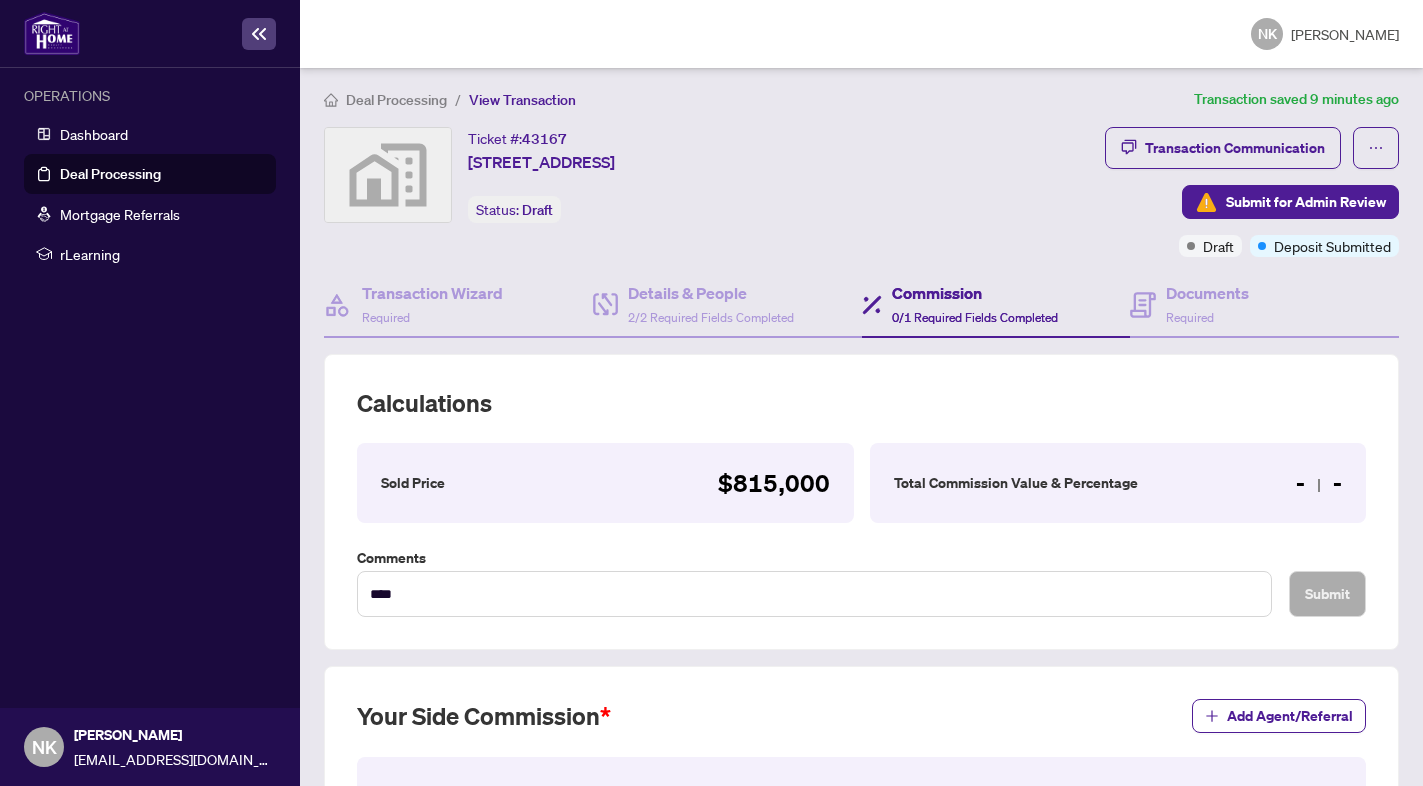 scroll, scrollTop: 8, scrollLeft: 0, axis: vertical 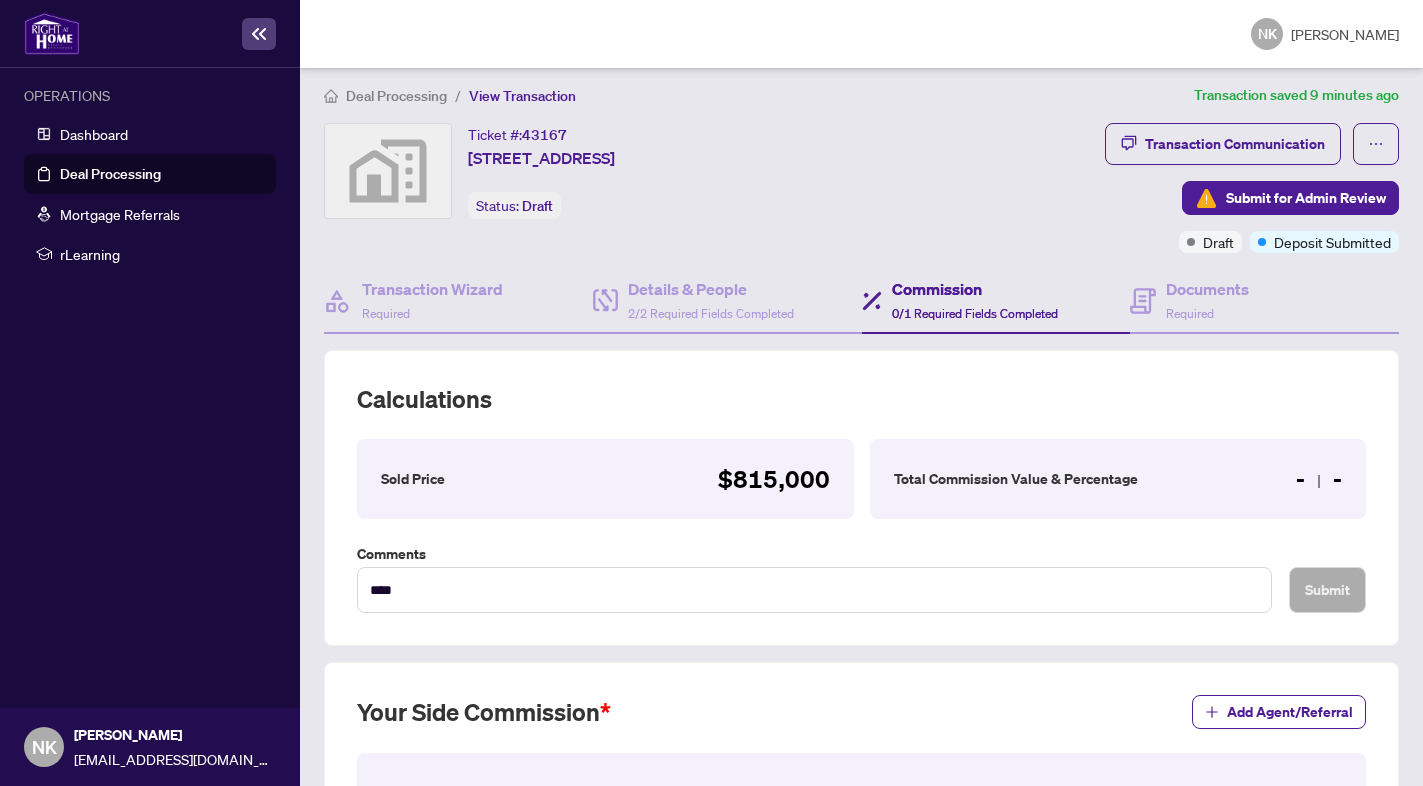 click on "Commission 0/1 Required Fields Completed" at bounding box center [996, 301] 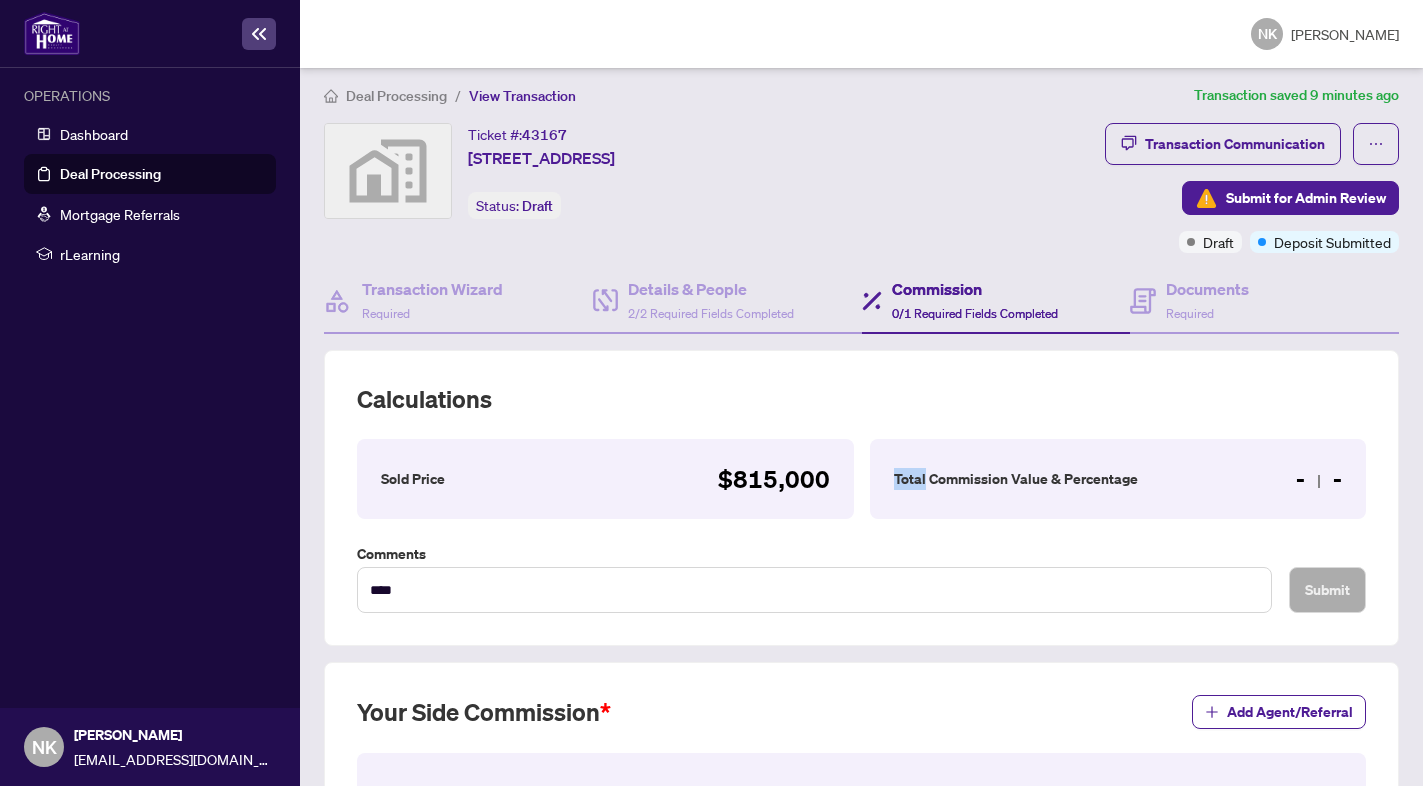 click on "Total Commission Value & Percentage -     -" at bounding box center [1118, 479] 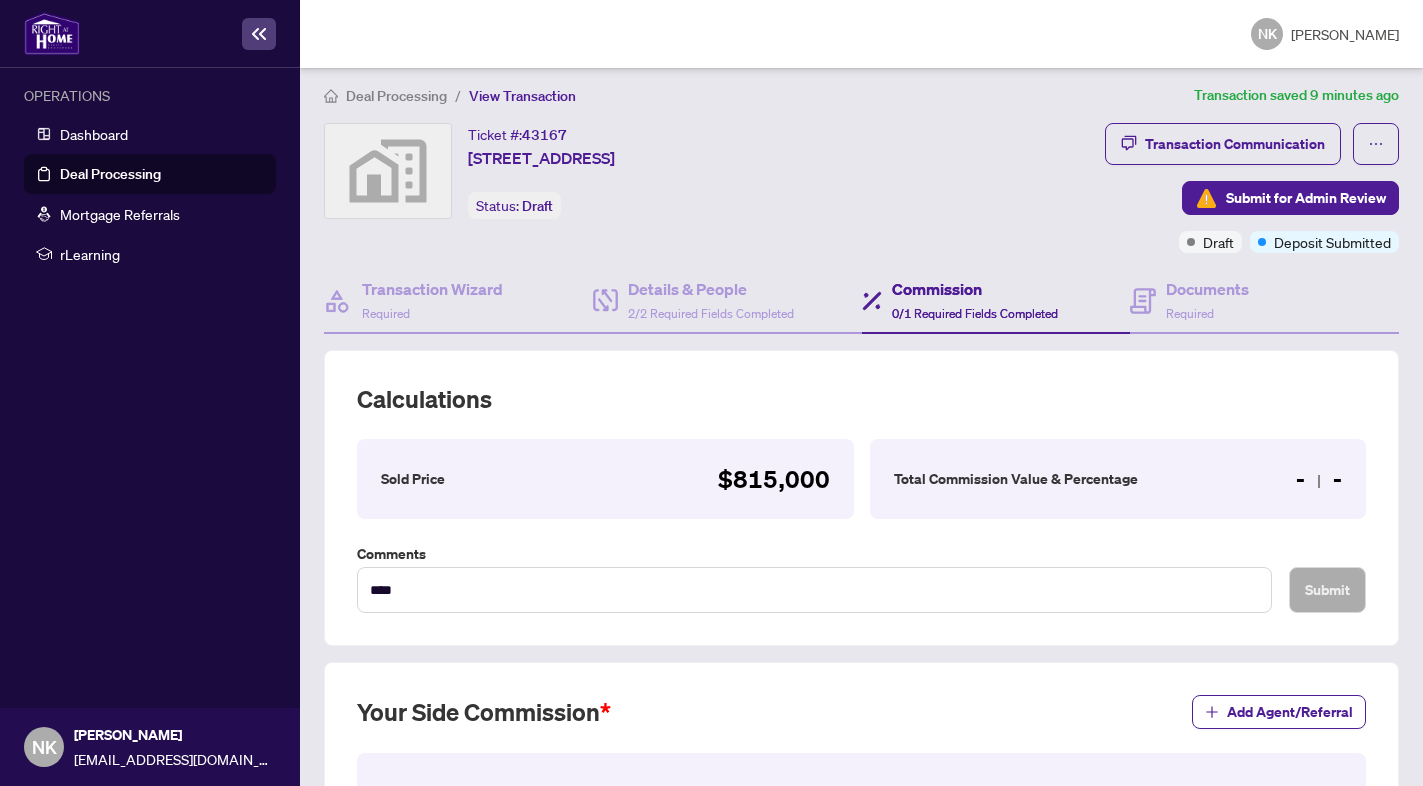 click on "Total Commission Value & Percentage -     -" at bounding box center [1118, 479] 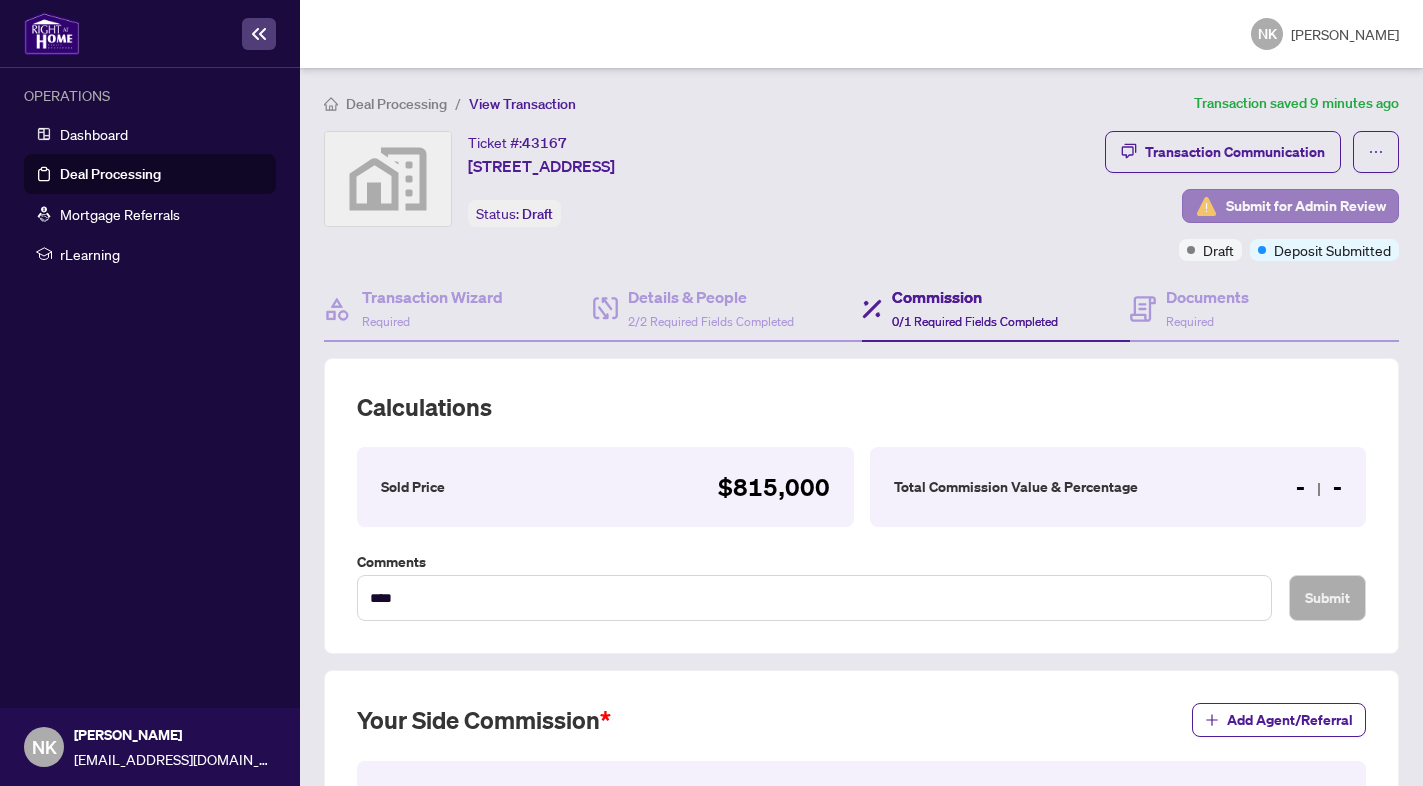 scroll, scrollTop: 0, scrollLeft: 0, axis: both 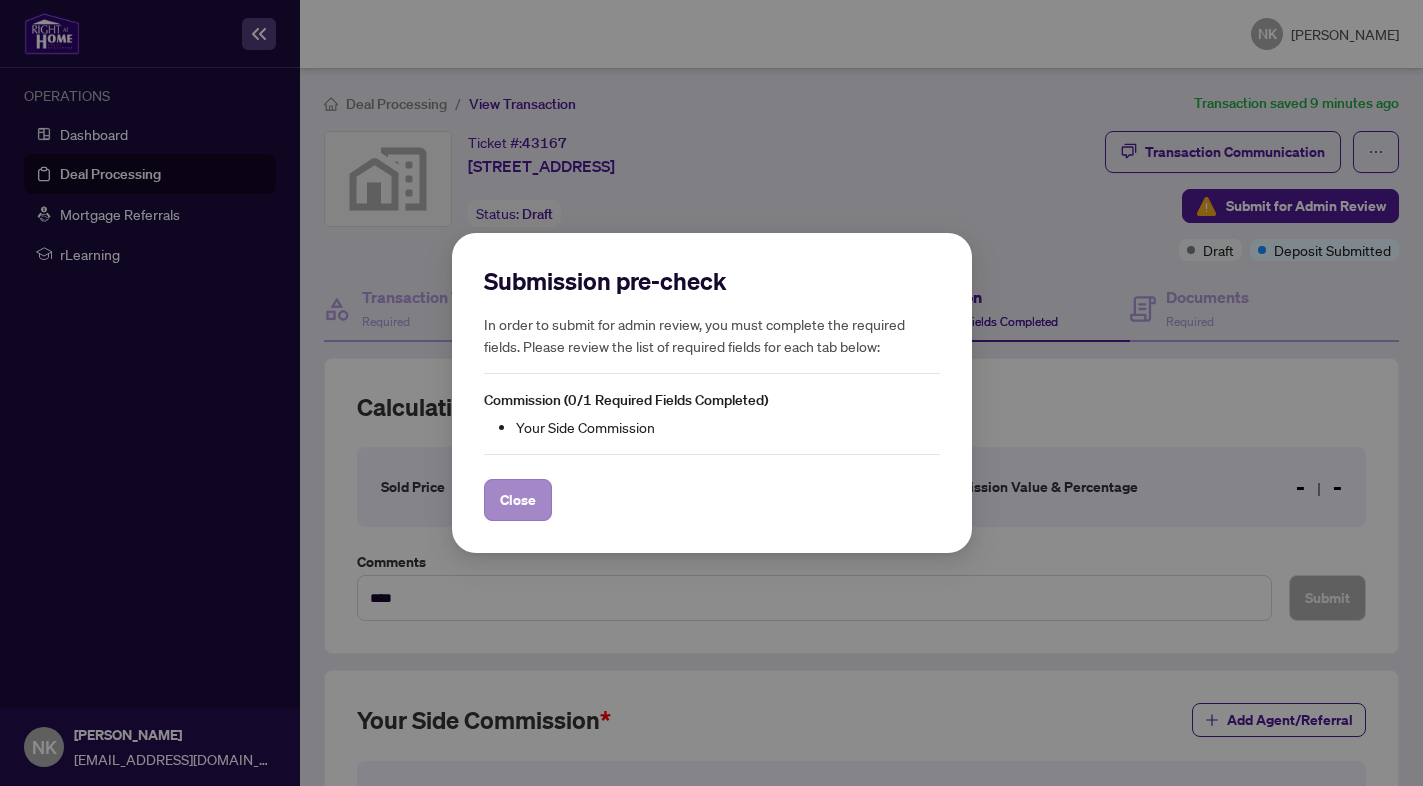 click on "Close" at bounding box center [518, 500] 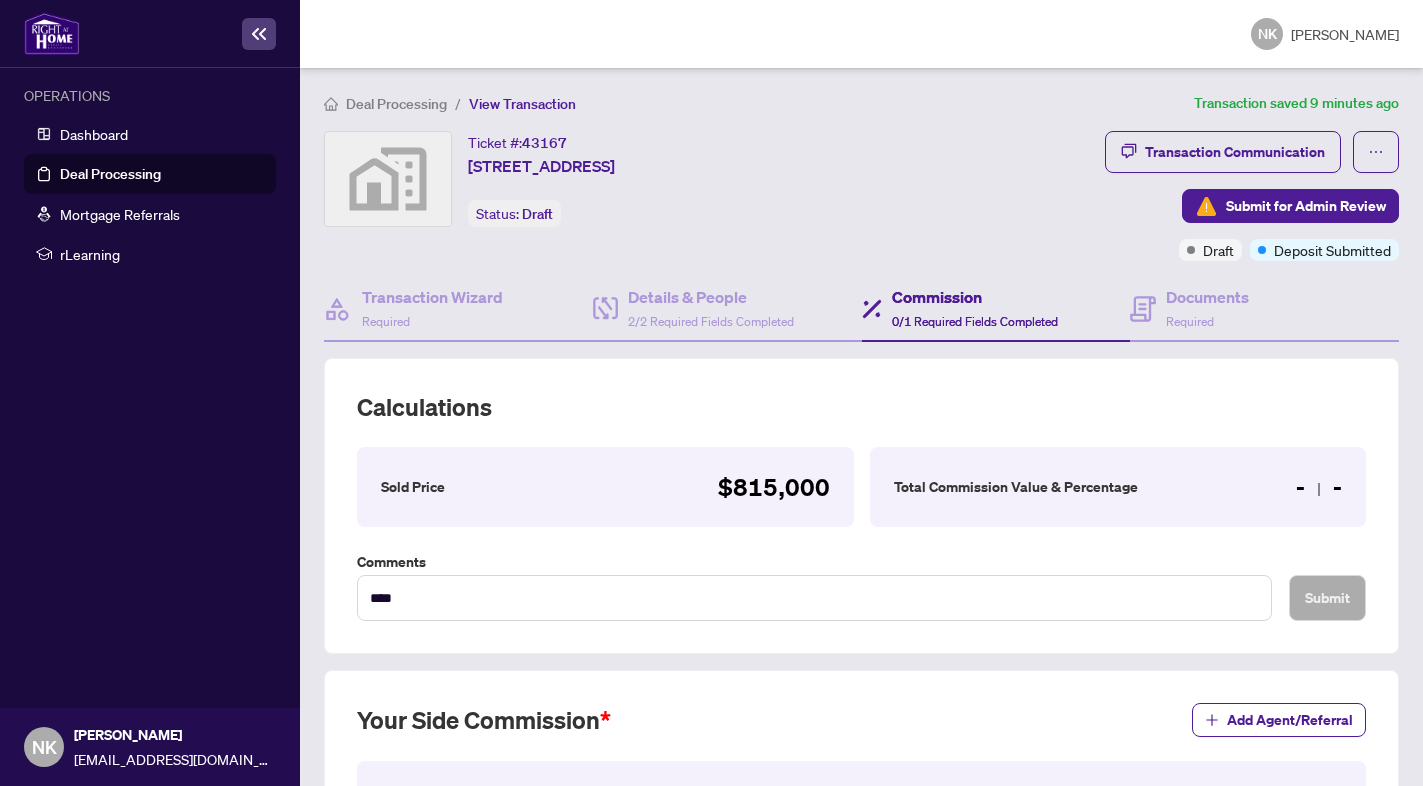 click on "View Transaction" at bounding box center [522, 104] 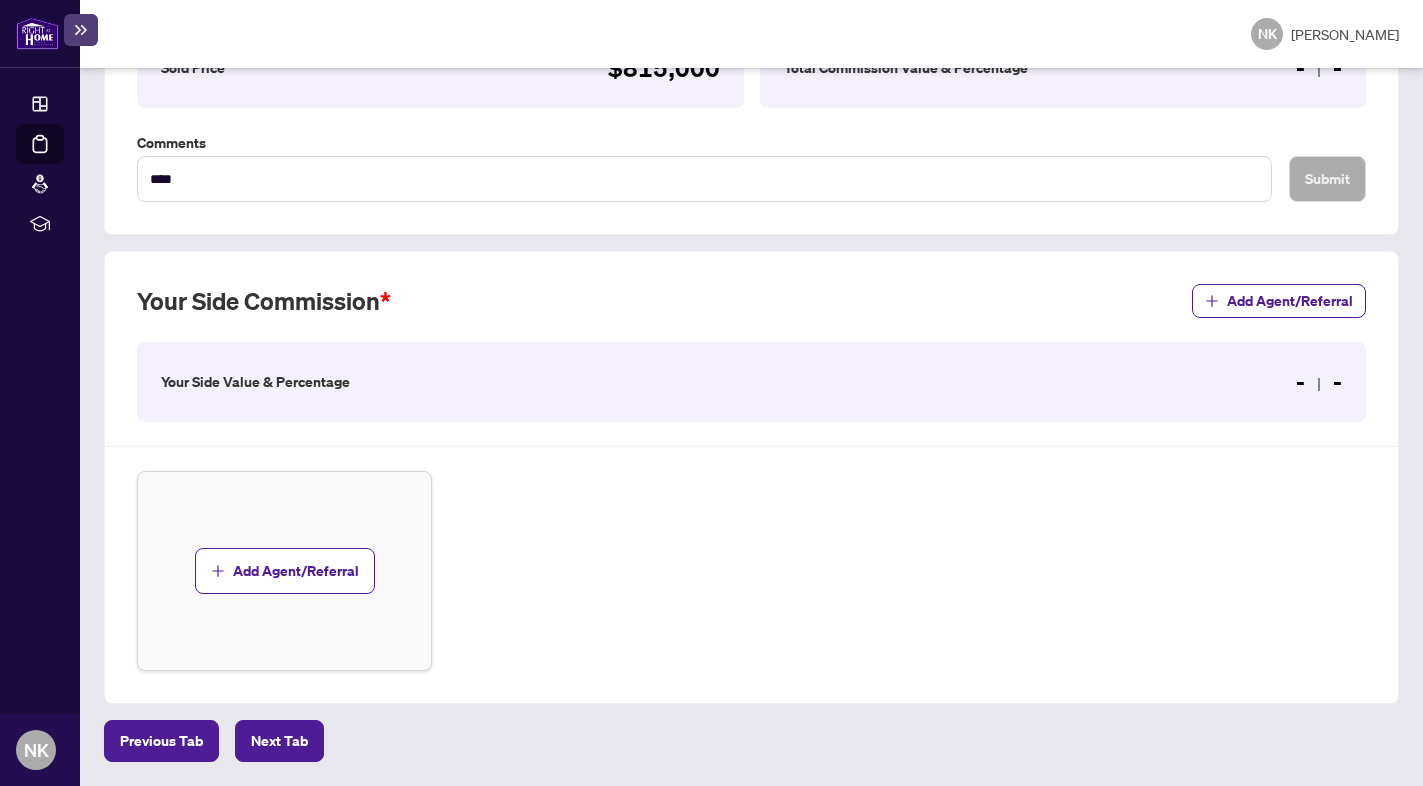 scroll, scrollTop: 417, scrollLeft: 0, axis: vertical 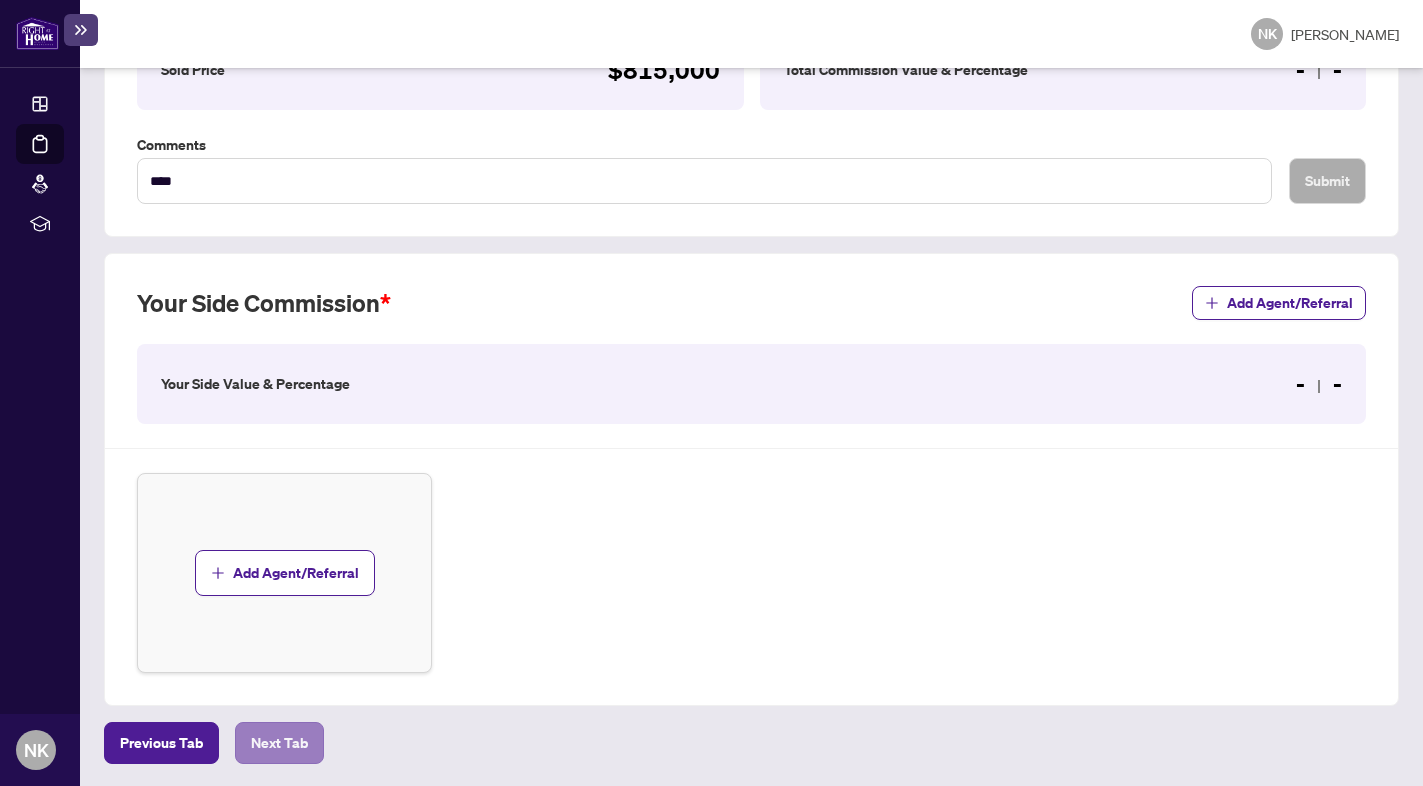click on "Next Tab" at bounding box center [279, 743] 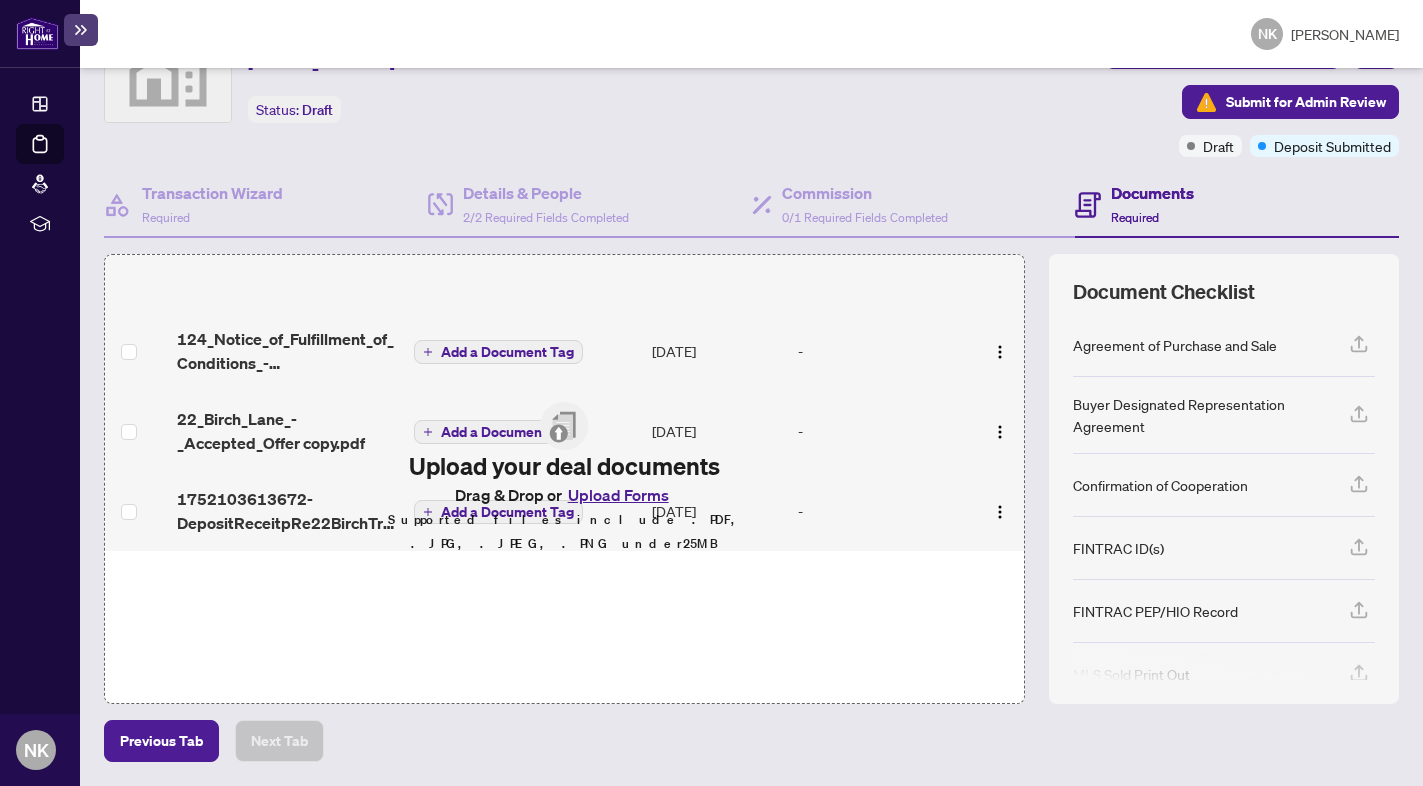 scroll, scrollTop: 103, scrollLeft: 0, axis: vertical 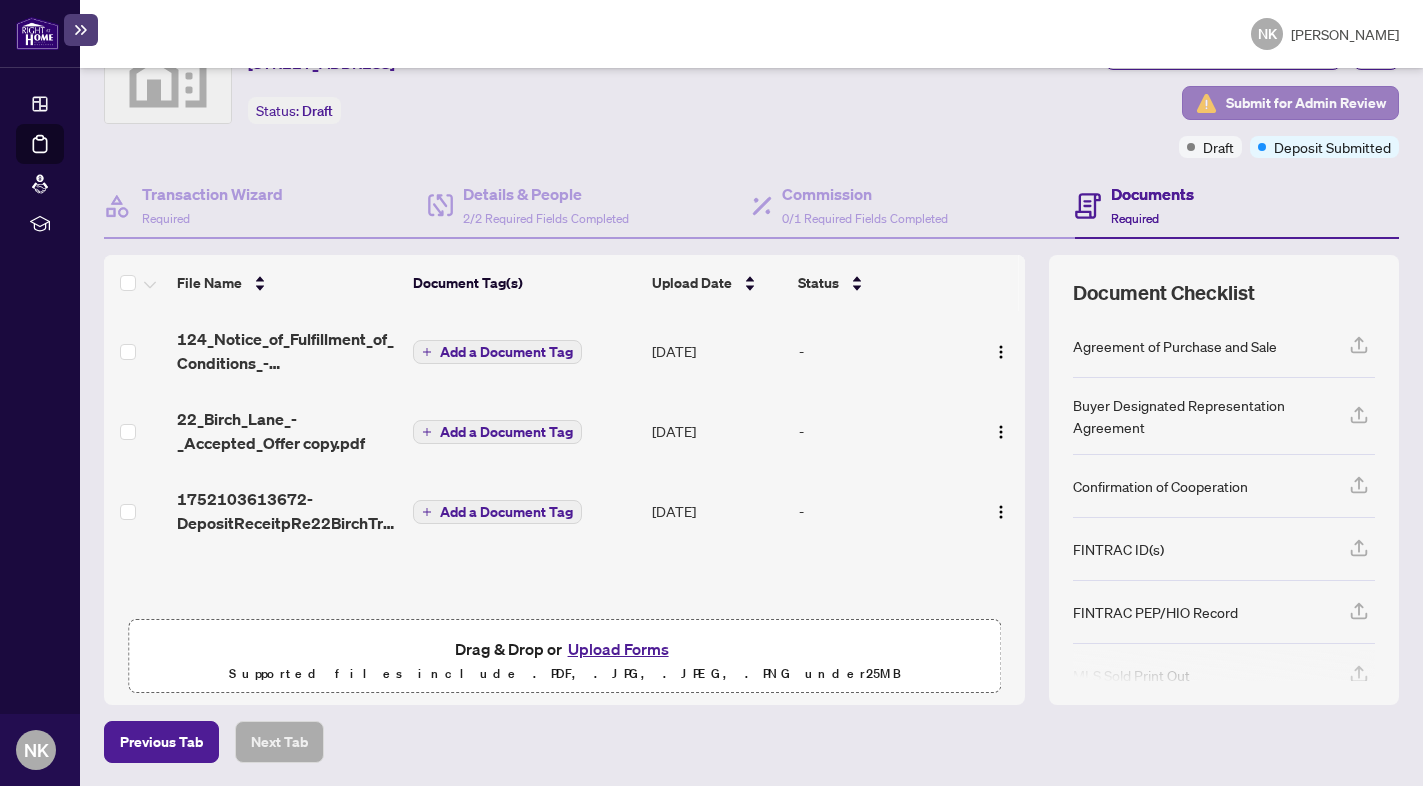 click on "Submit for Admin Review" at bounding box center (1306, 103) 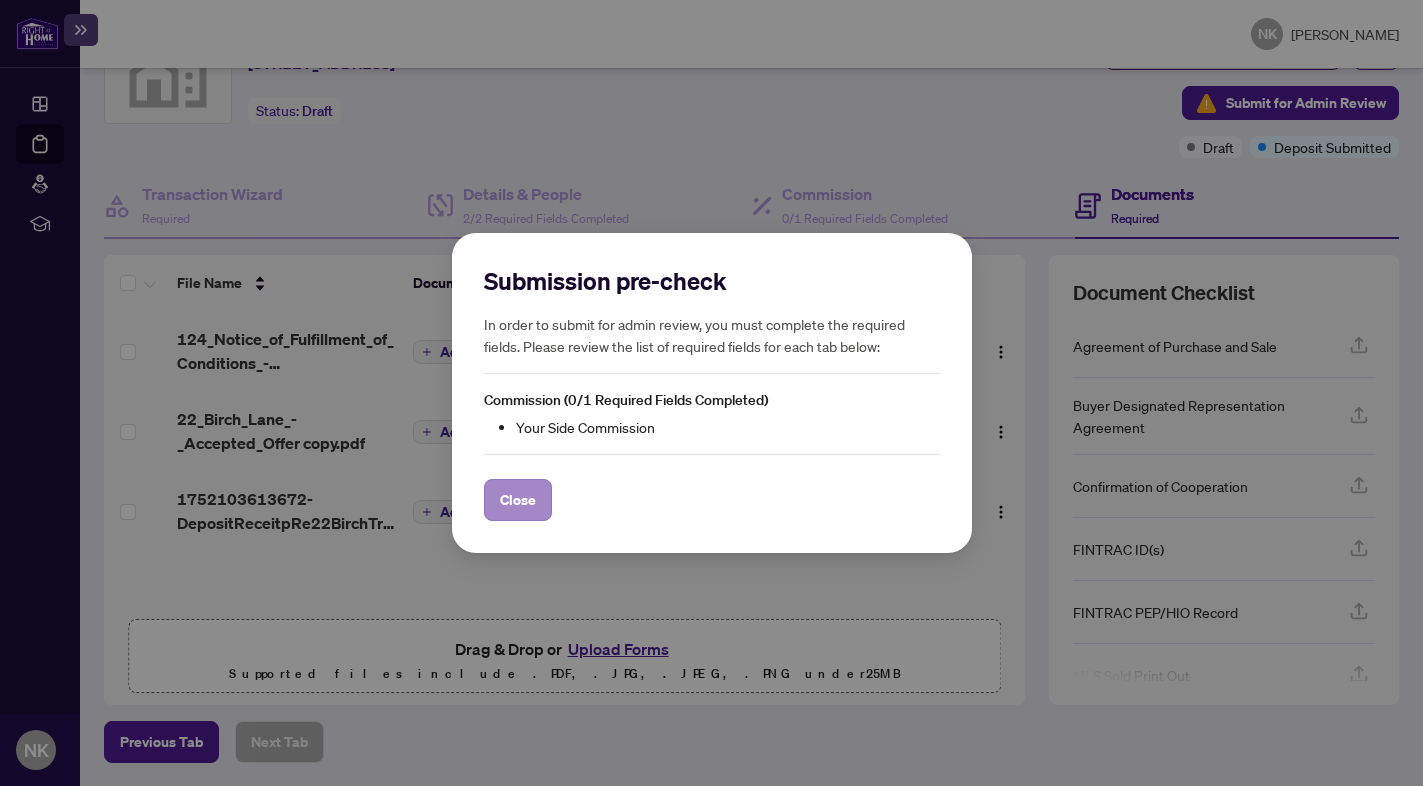 click on "Close" at bounding box center (518, 500) 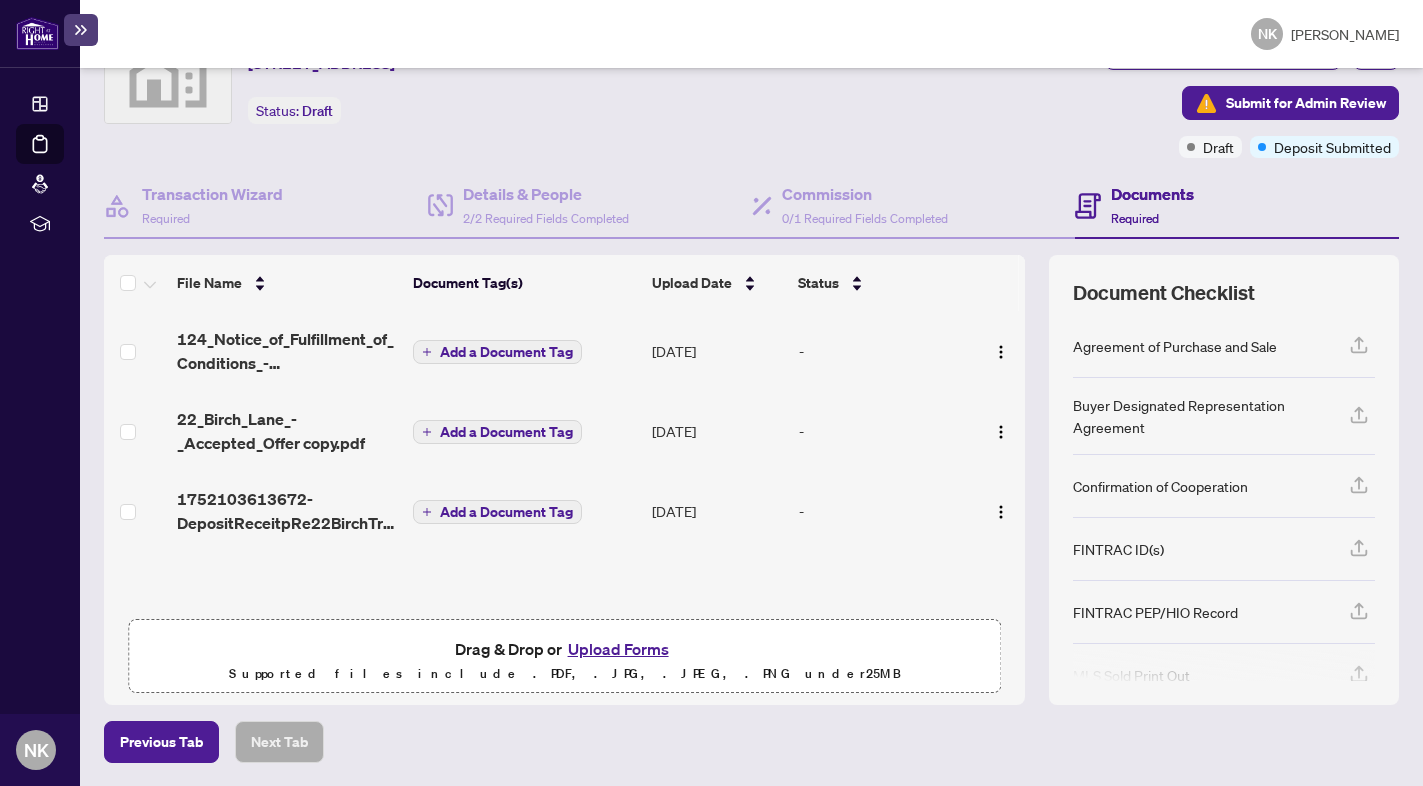 click at bounding box center [40, 34] 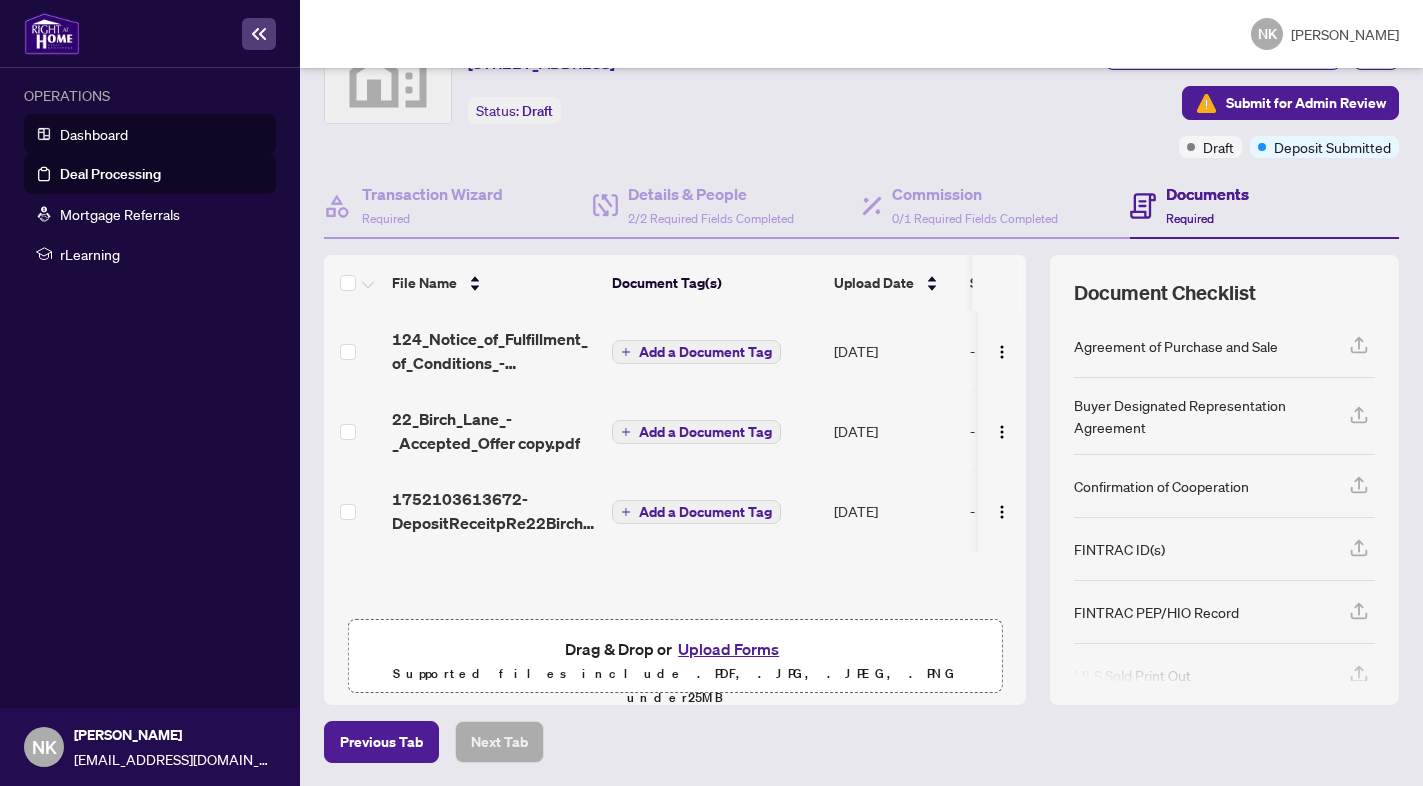 click on "Dashboard" at bounding box center (94, 134) 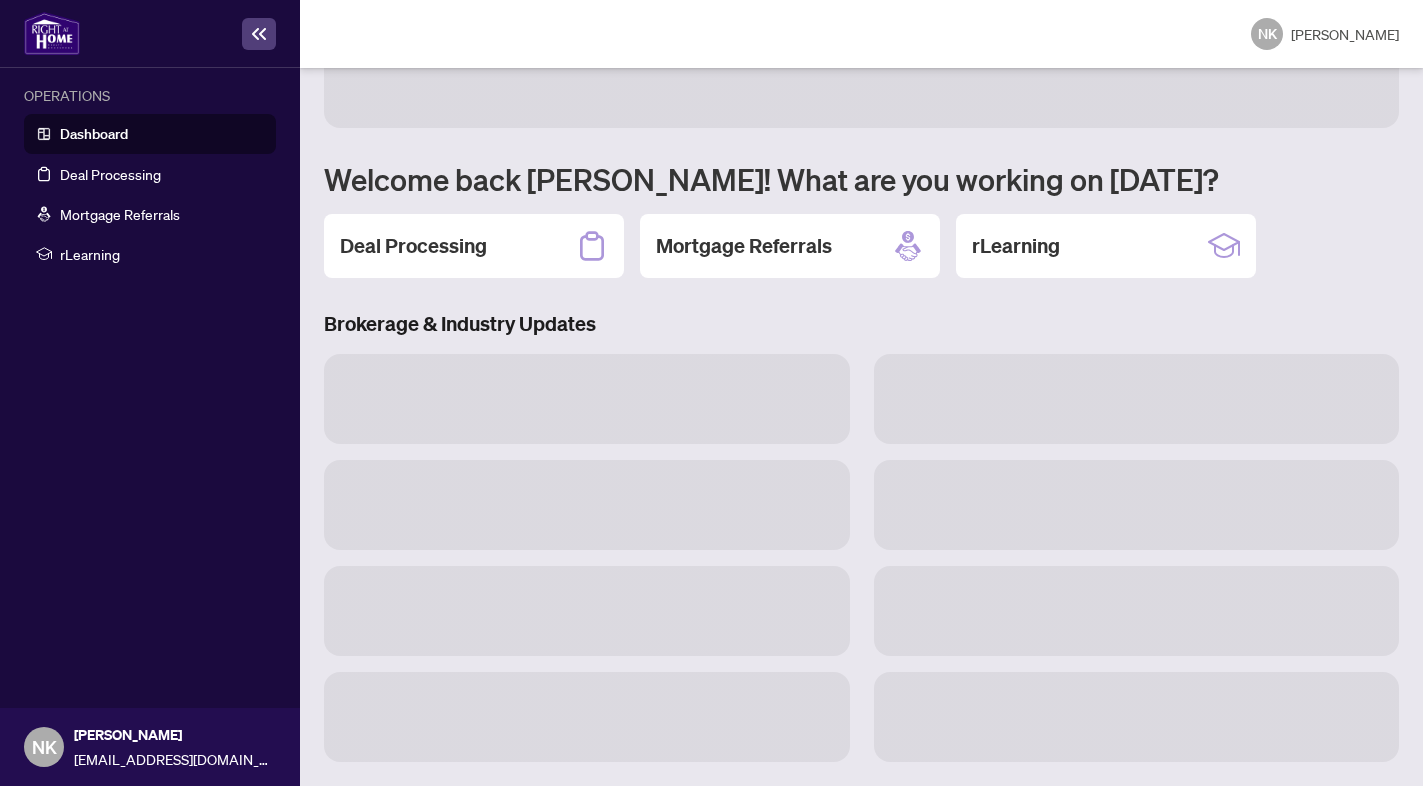 scroll, scrollTop: 81, scrollLeft: 0, axis: vertical 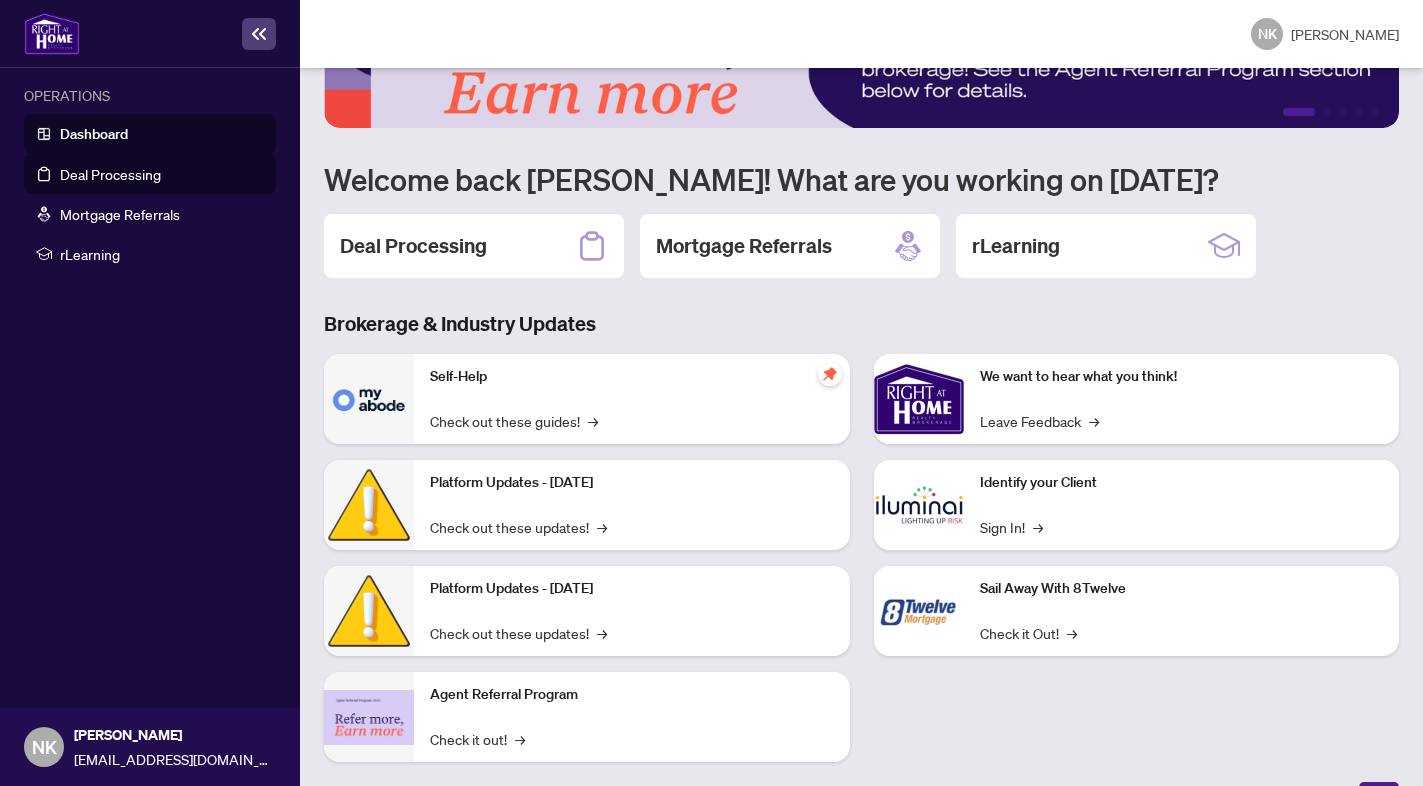 click on "Deal Processing" at bounding box center (110, 174) 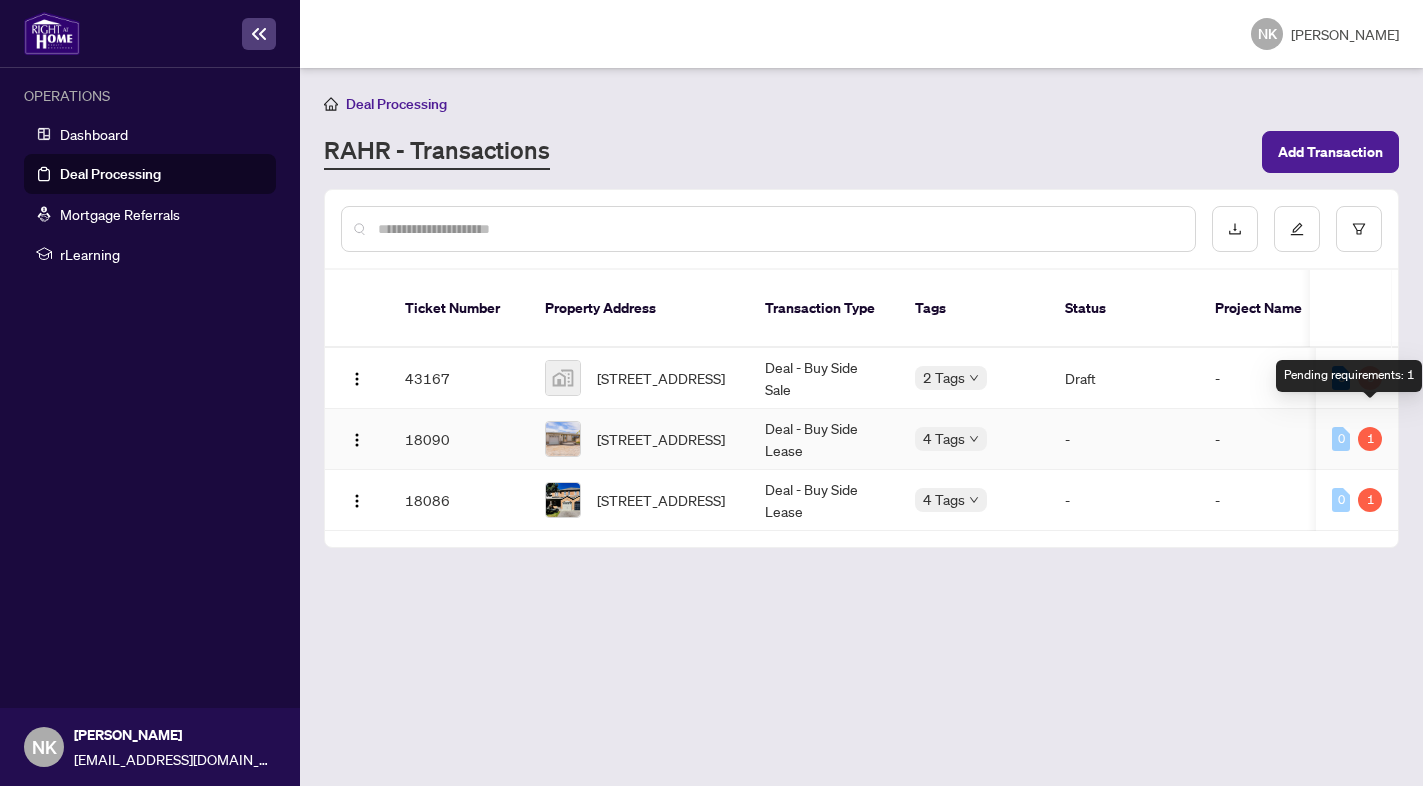 click on "1" at bounding box center [1370, 439] 